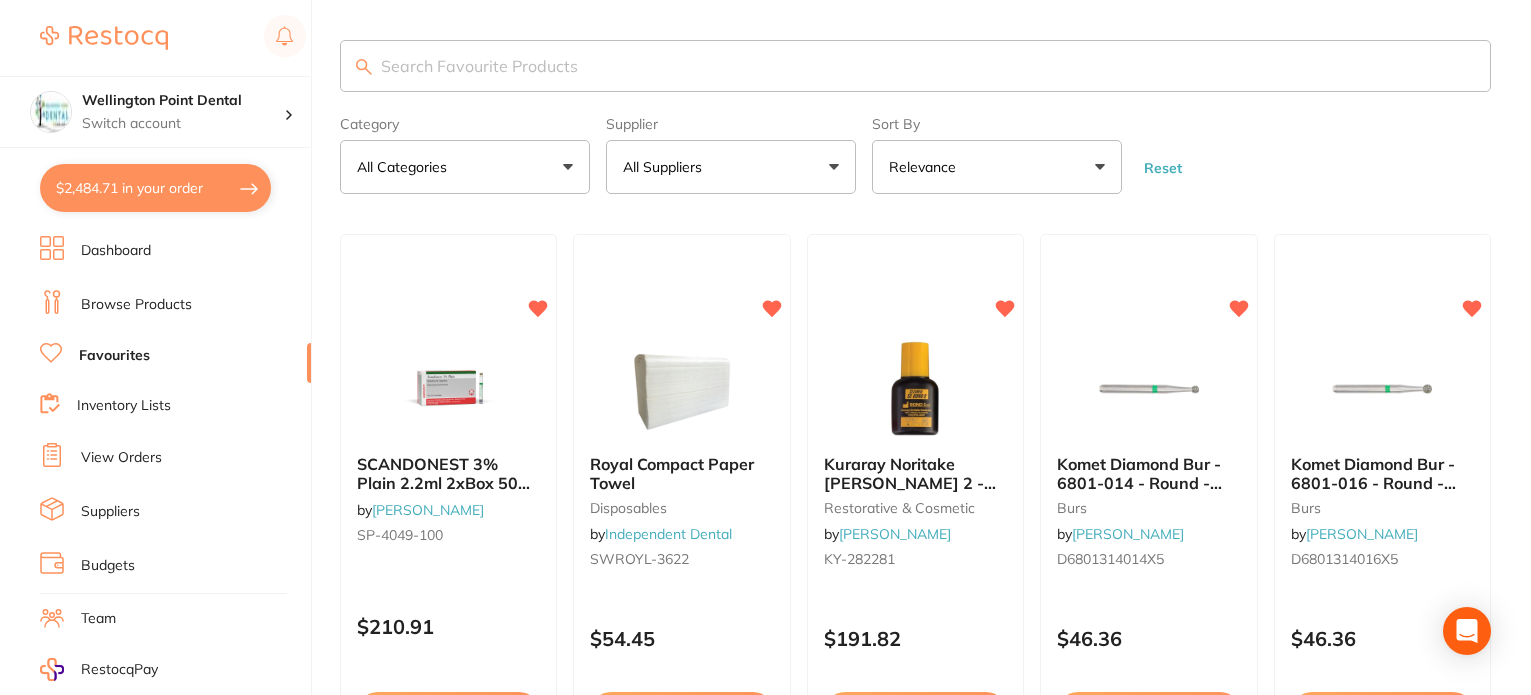 scroll, scrollTop: 0, scrollLeft: 0, axis: both 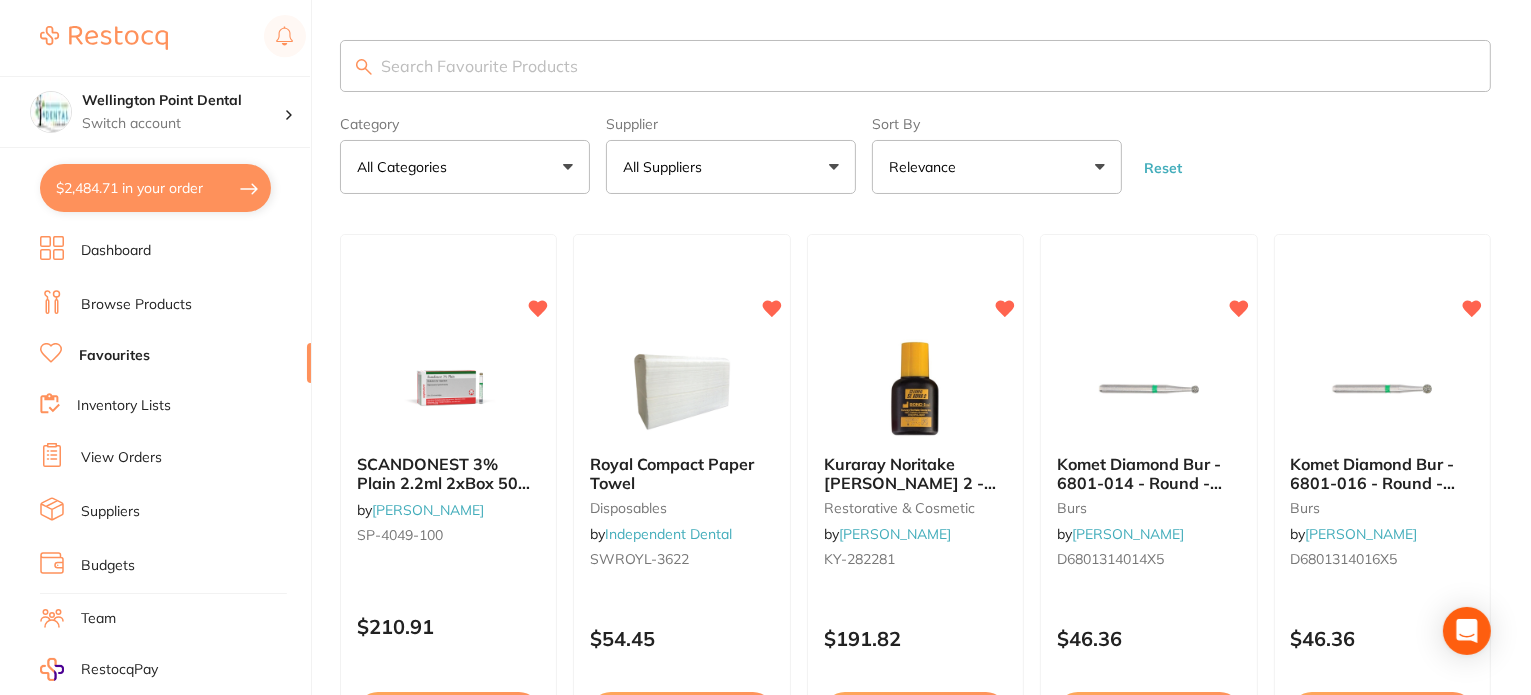 click at bounding box center (915, 66) 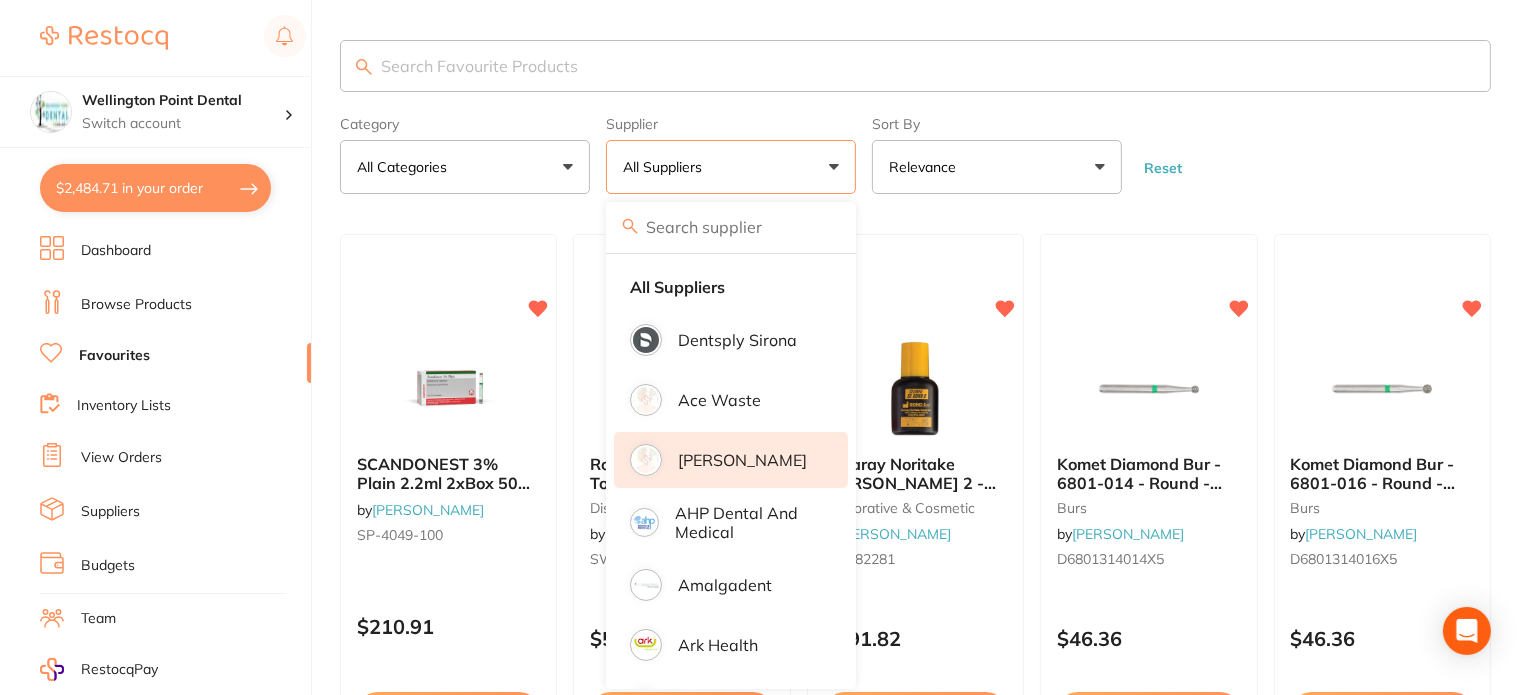 click on "[PERSON_NAME]" at bounding box center [742, 460] 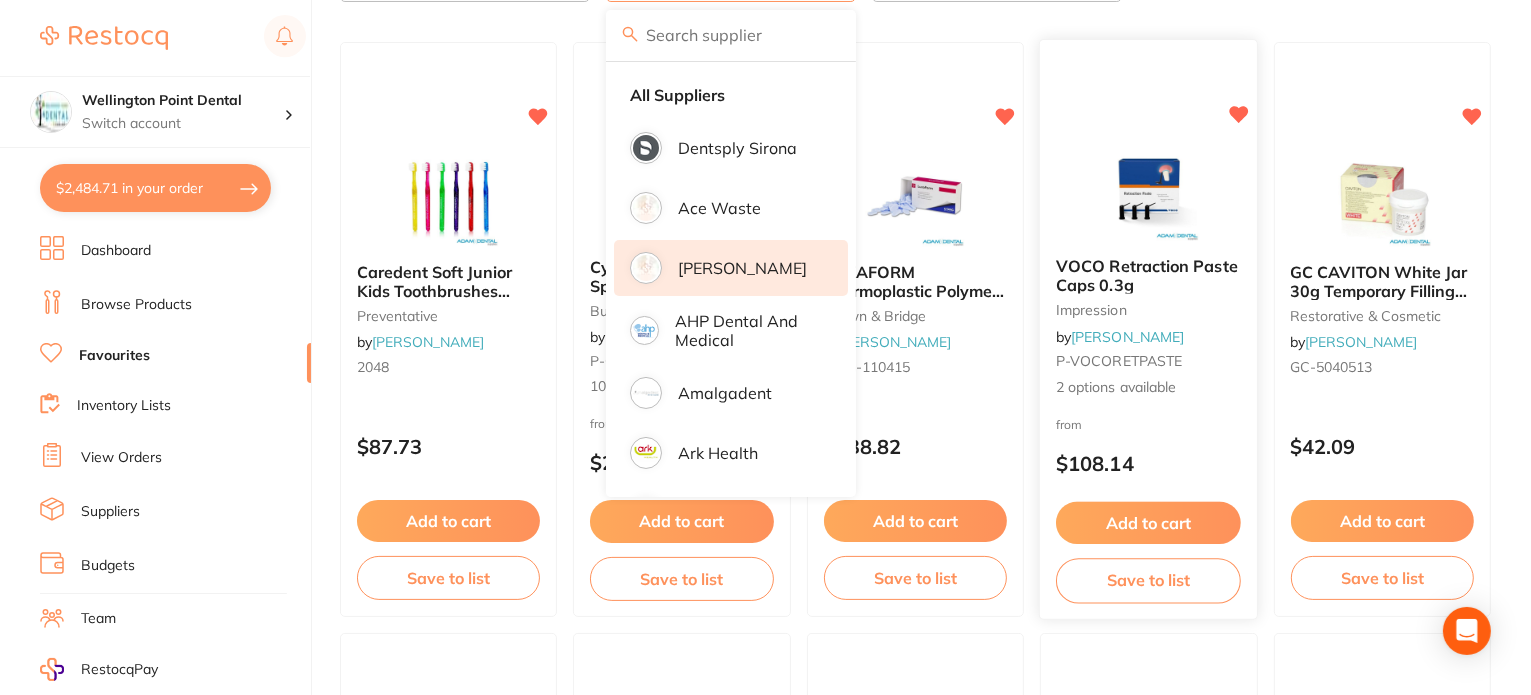 scroll, scrollTop: 200, scrollLeft: 0, axis: vertical 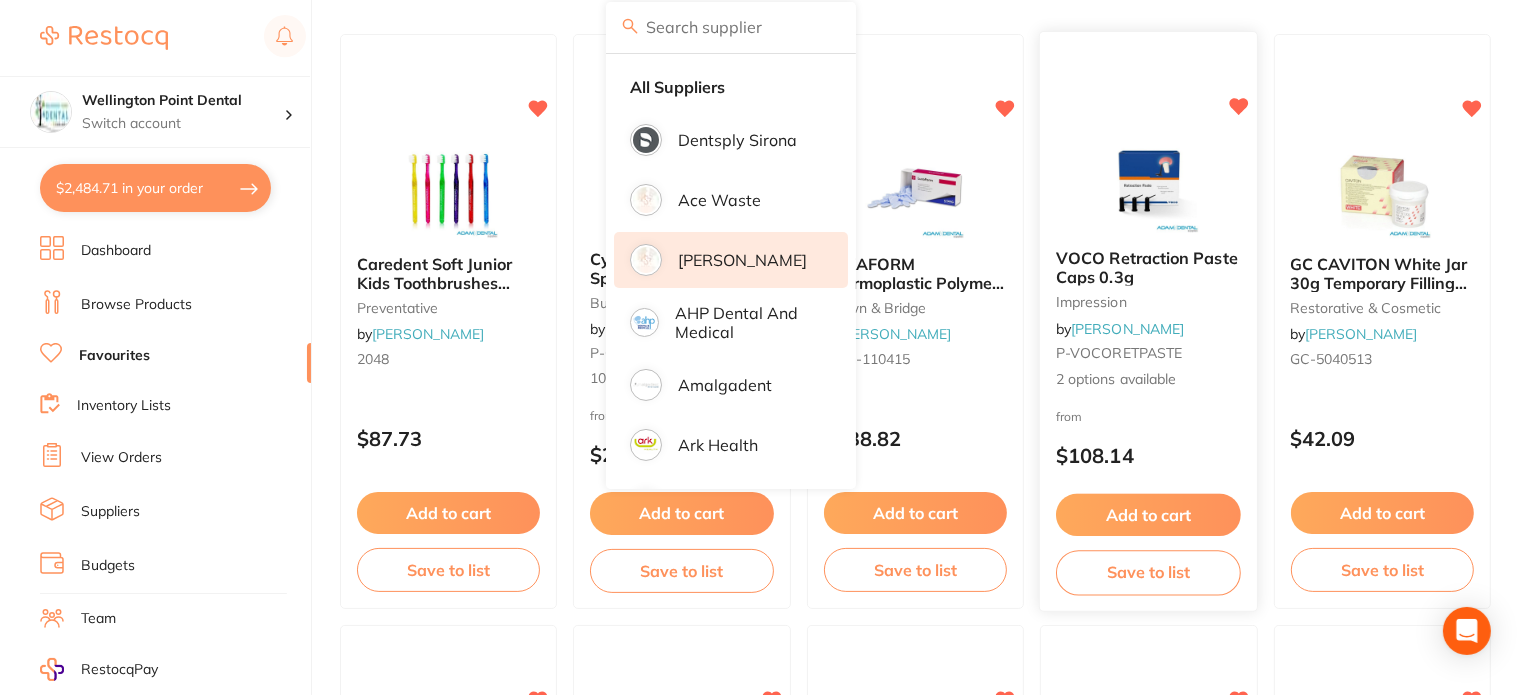 click on "Add to cart" at bounding box center [1148, 515] 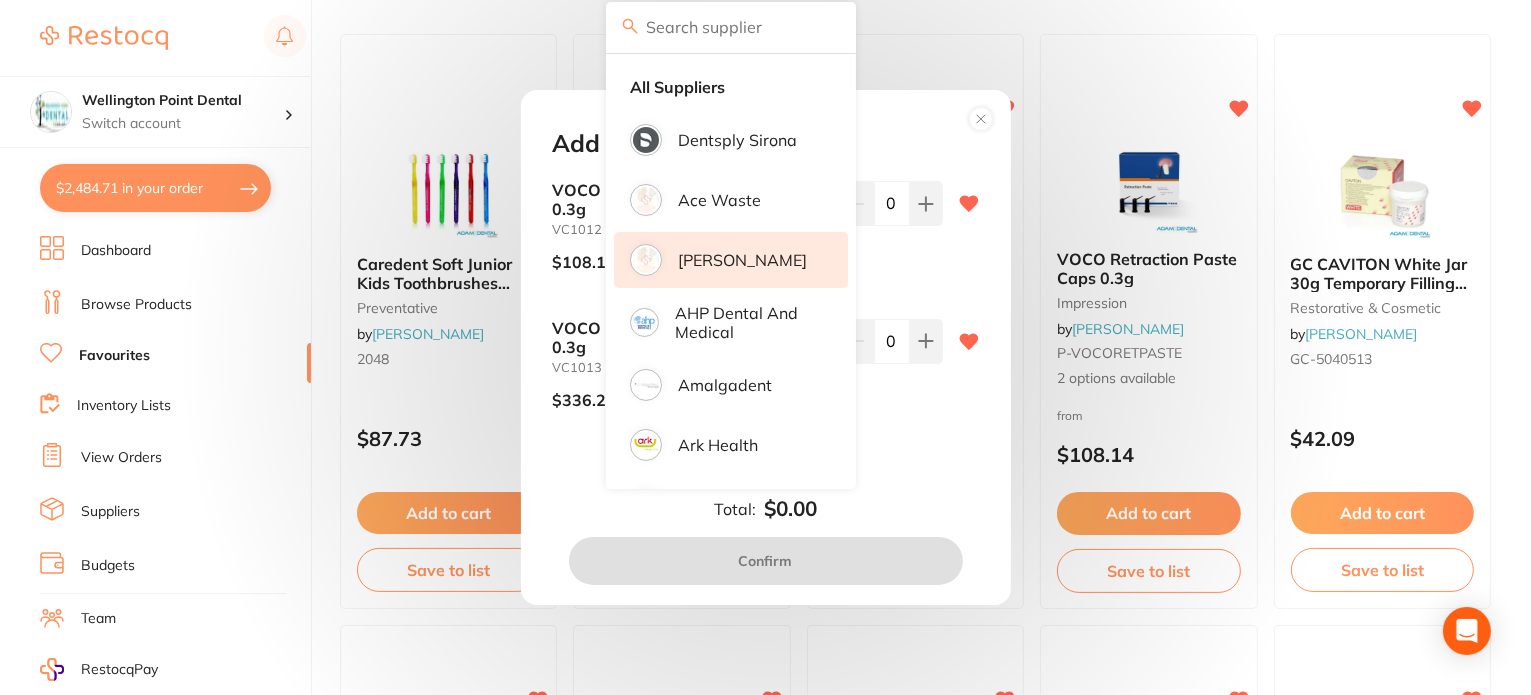 click on "Add to order VOCO Retraction Paste Caps 25 x 0.3g VC1012 $108.14     0         VOCO Retraction Paste Caps 100 x 0.3g VC1013 $336.23     0         Total:    $0.00 Confirm" at bounding box center [765, 347] 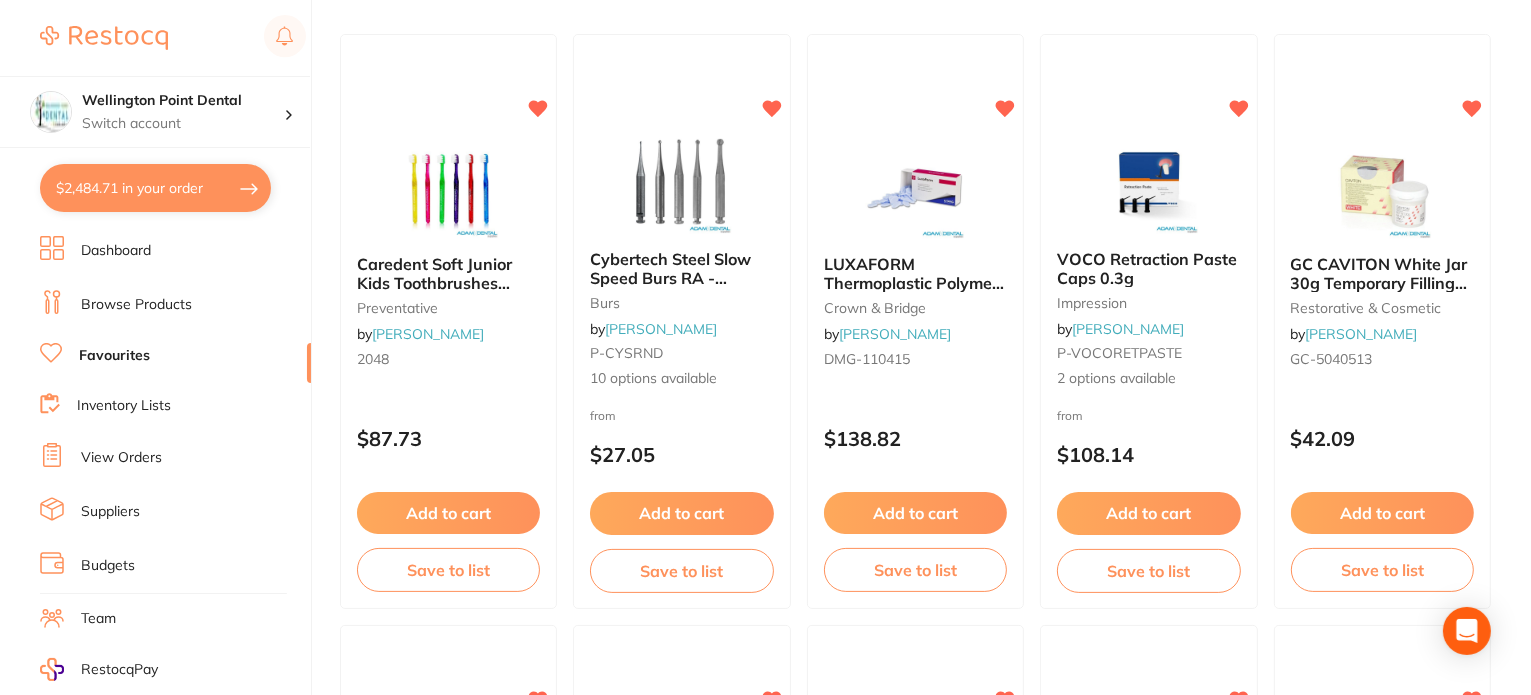 click on "Add to cart" at bounding box center (1148, 513) 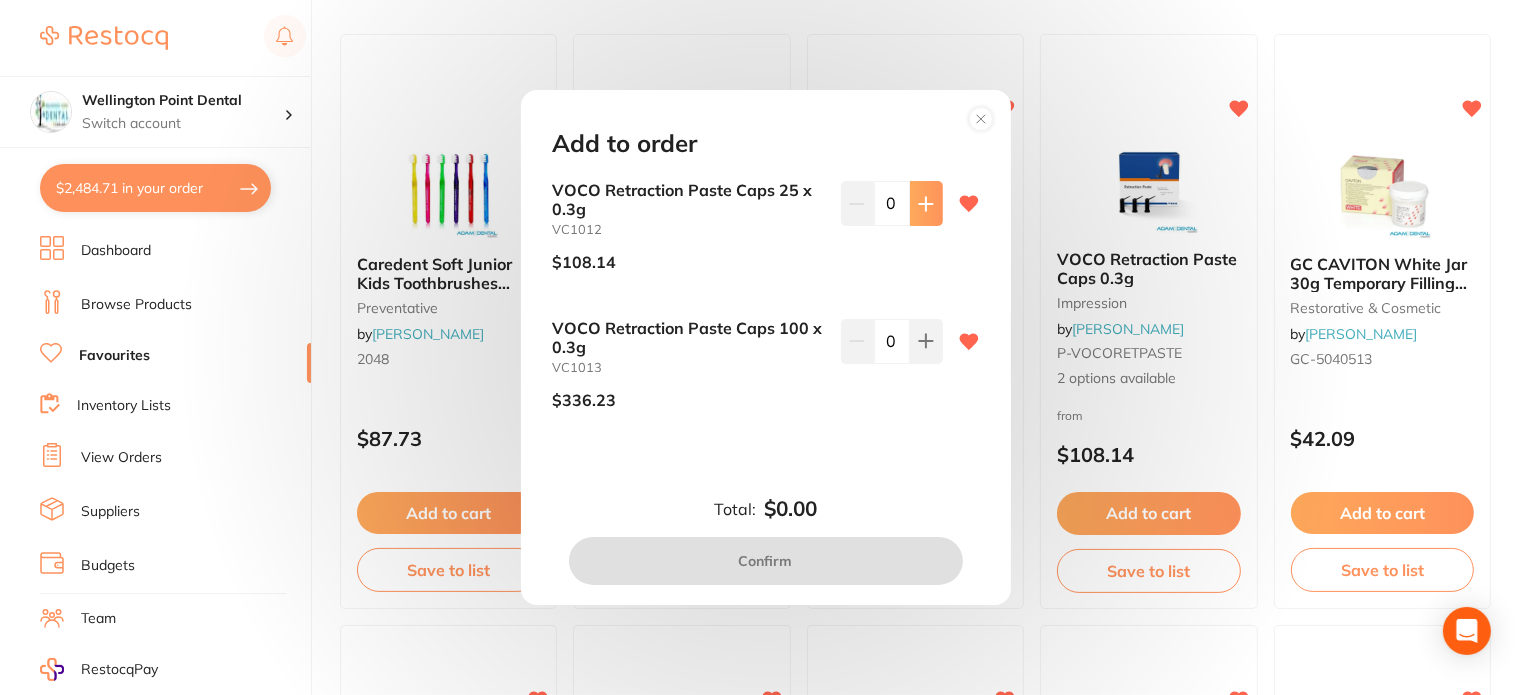 click 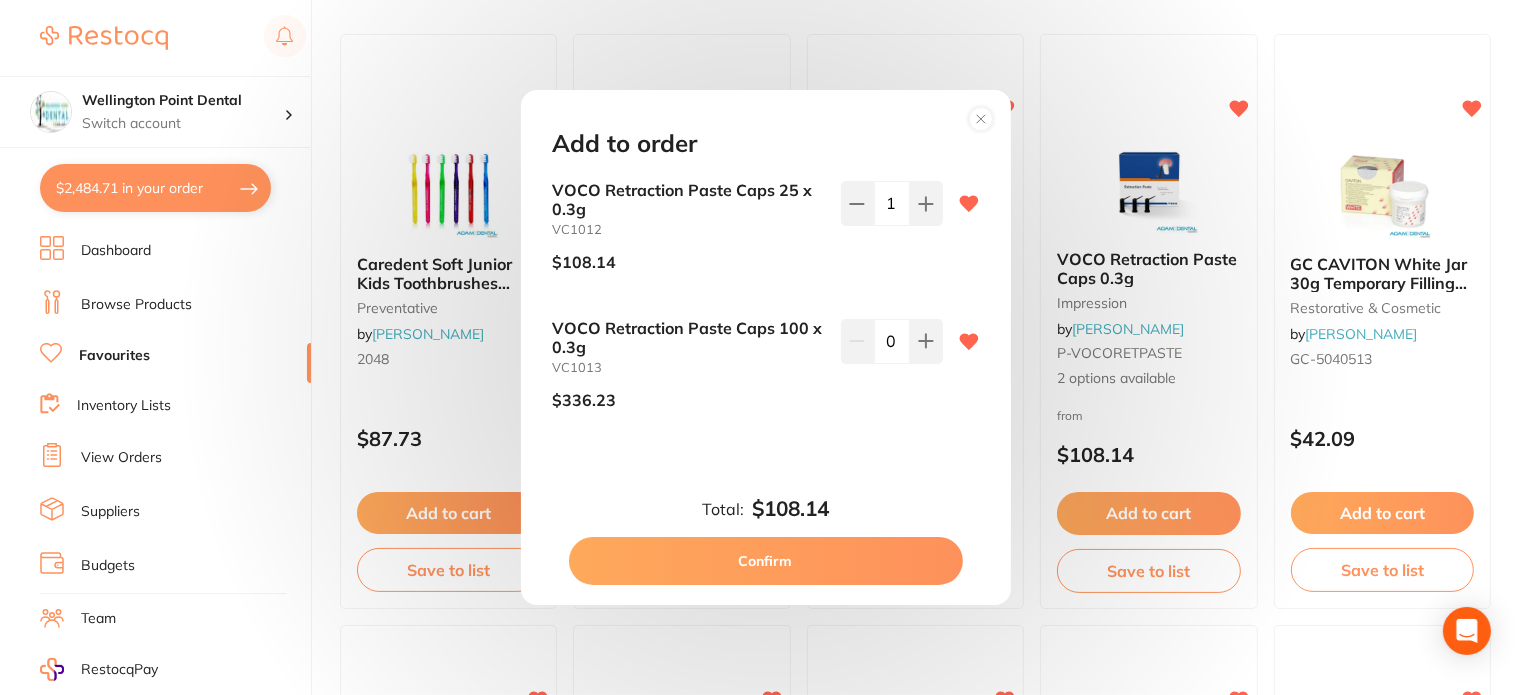 click on "Confirm" at bounding box center [766, 561] 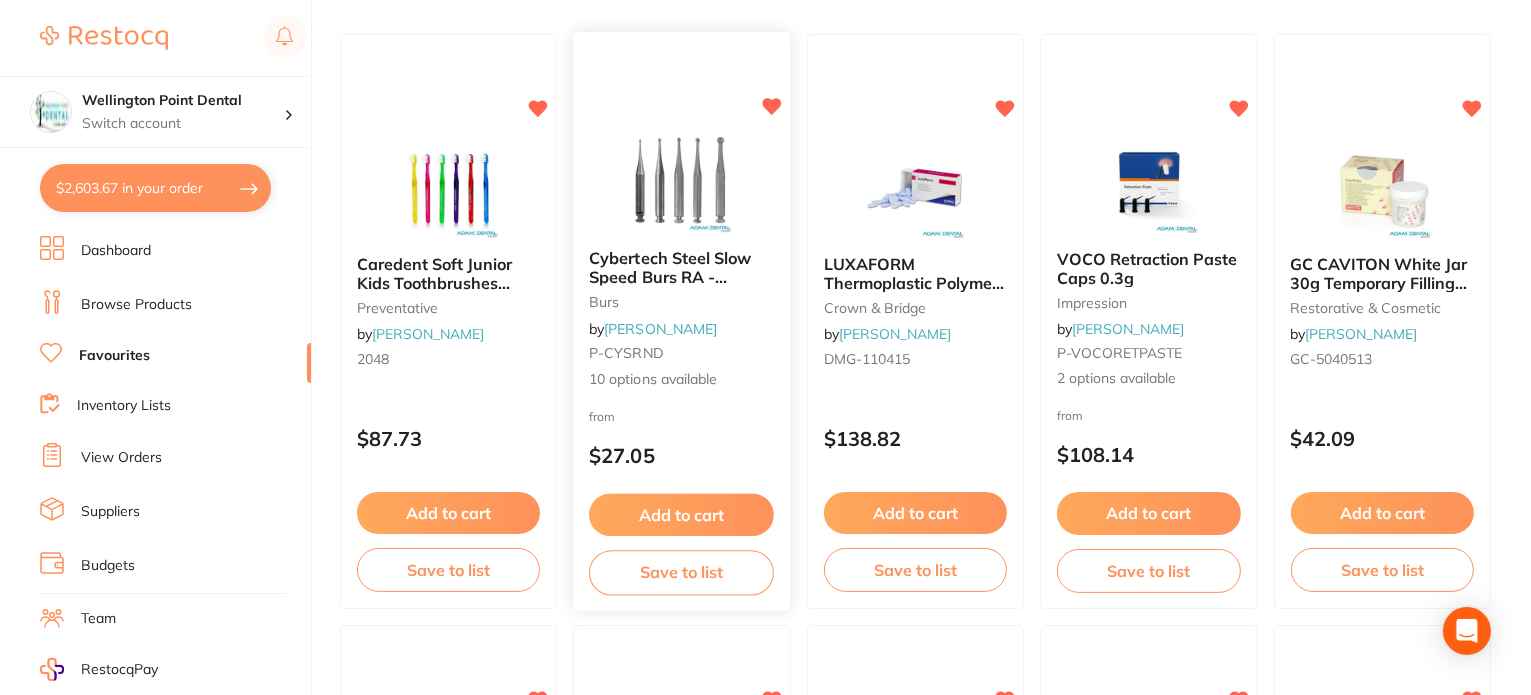 scroll, scrollTop: 0, scrollLeft: 0, axis: both 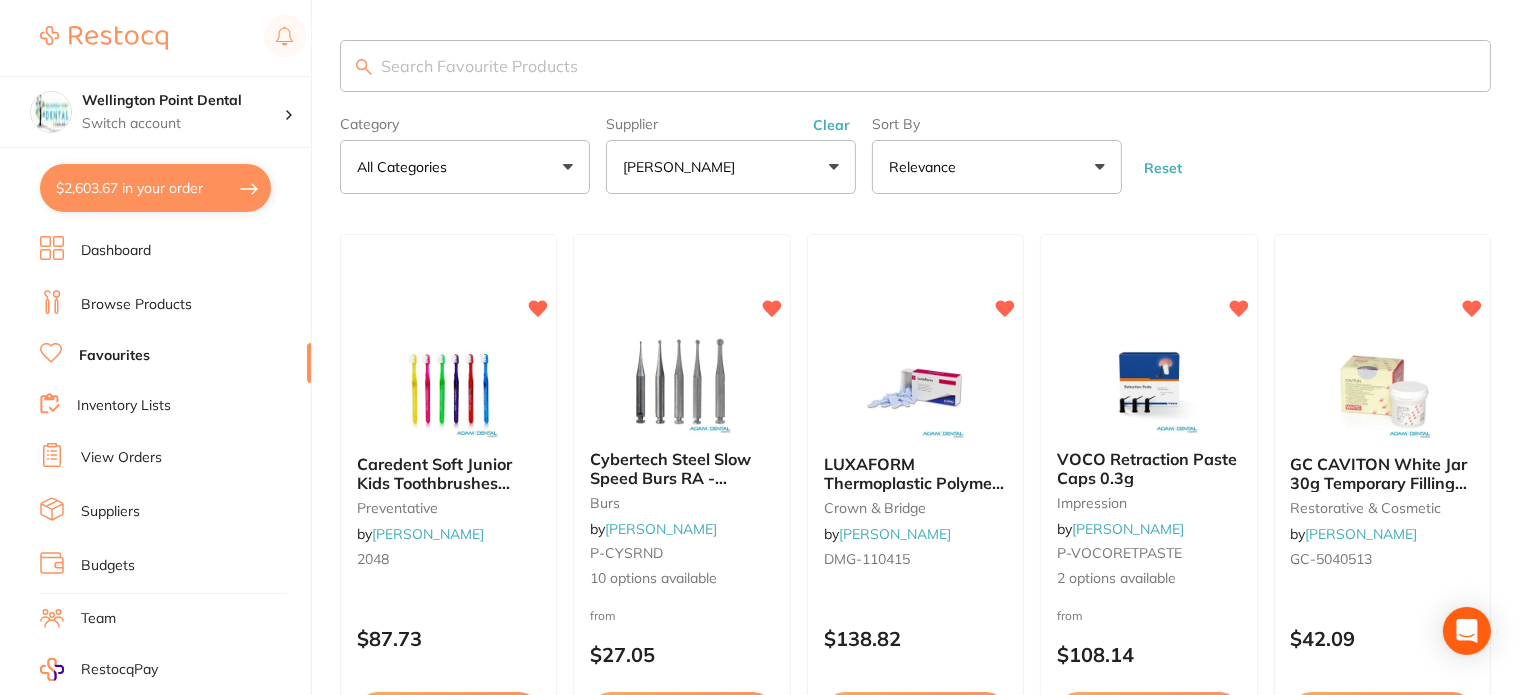 click on "Clear" at bounding box center (831, 125) 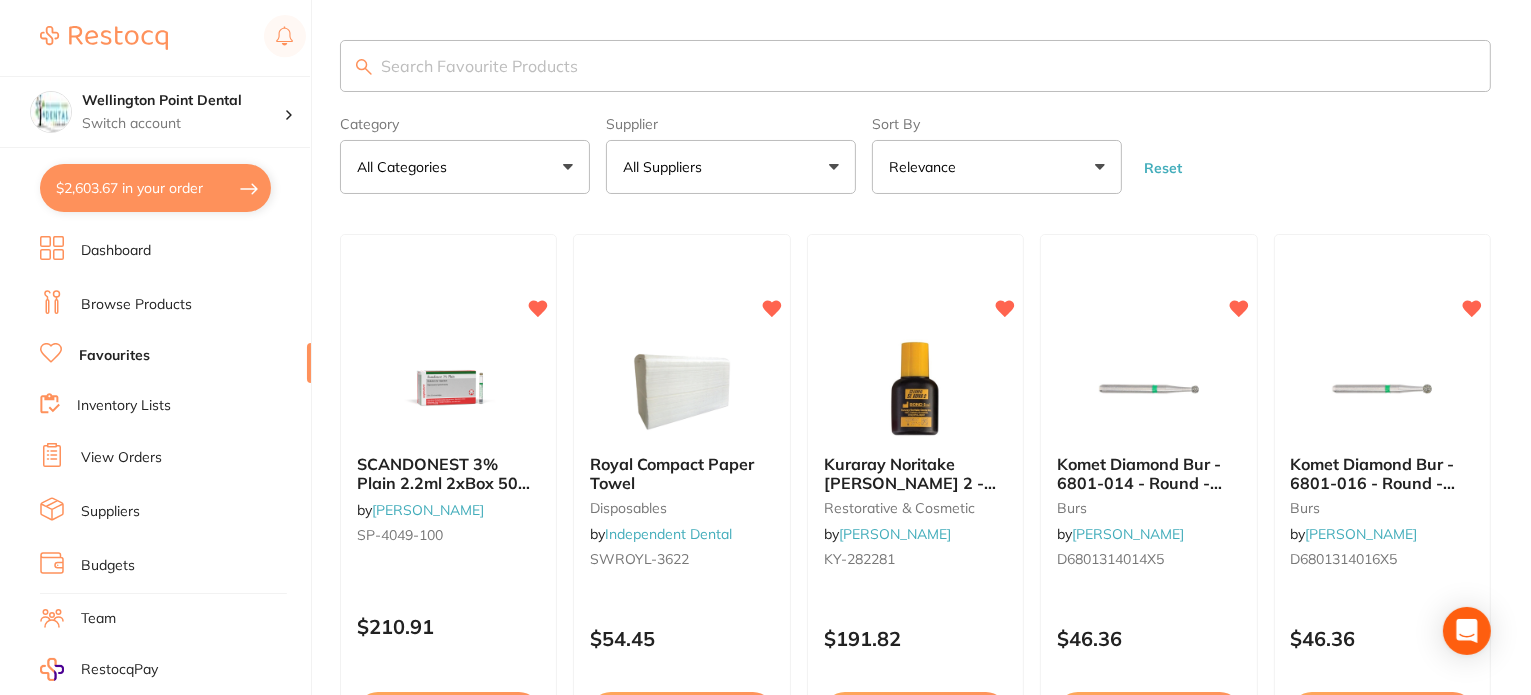 click on "All Suppliers" at bounding box center (731, 167) 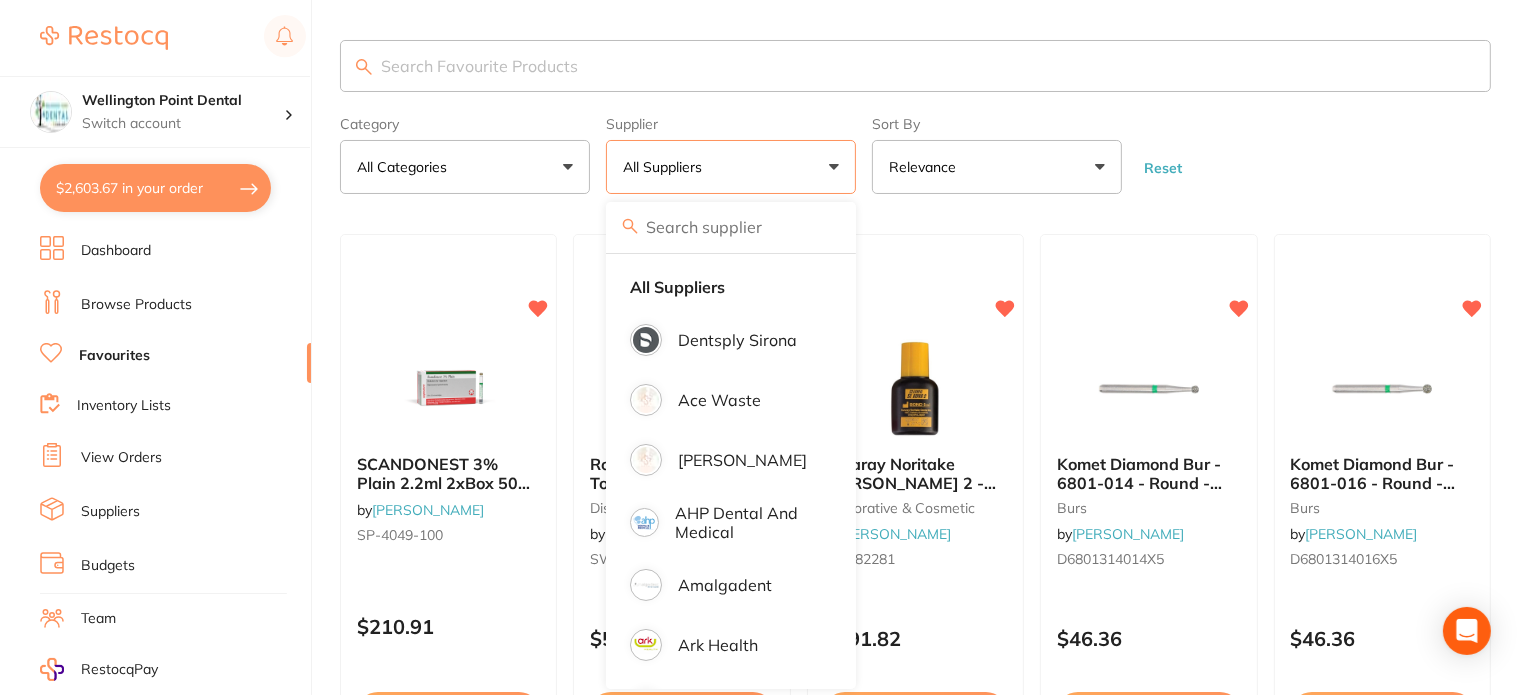 click on "All Suppliers" at bounding box center (731, 167) 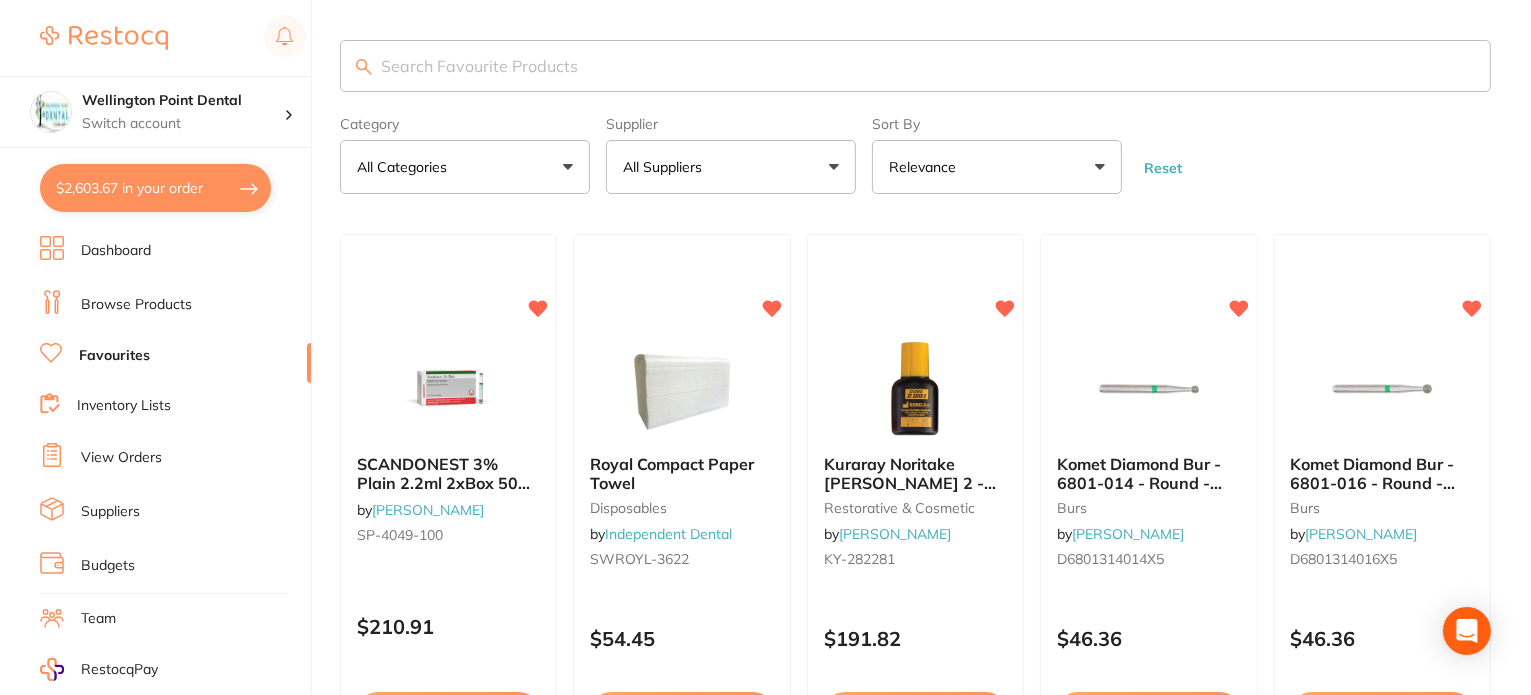 click at bounding box center (915, 66) 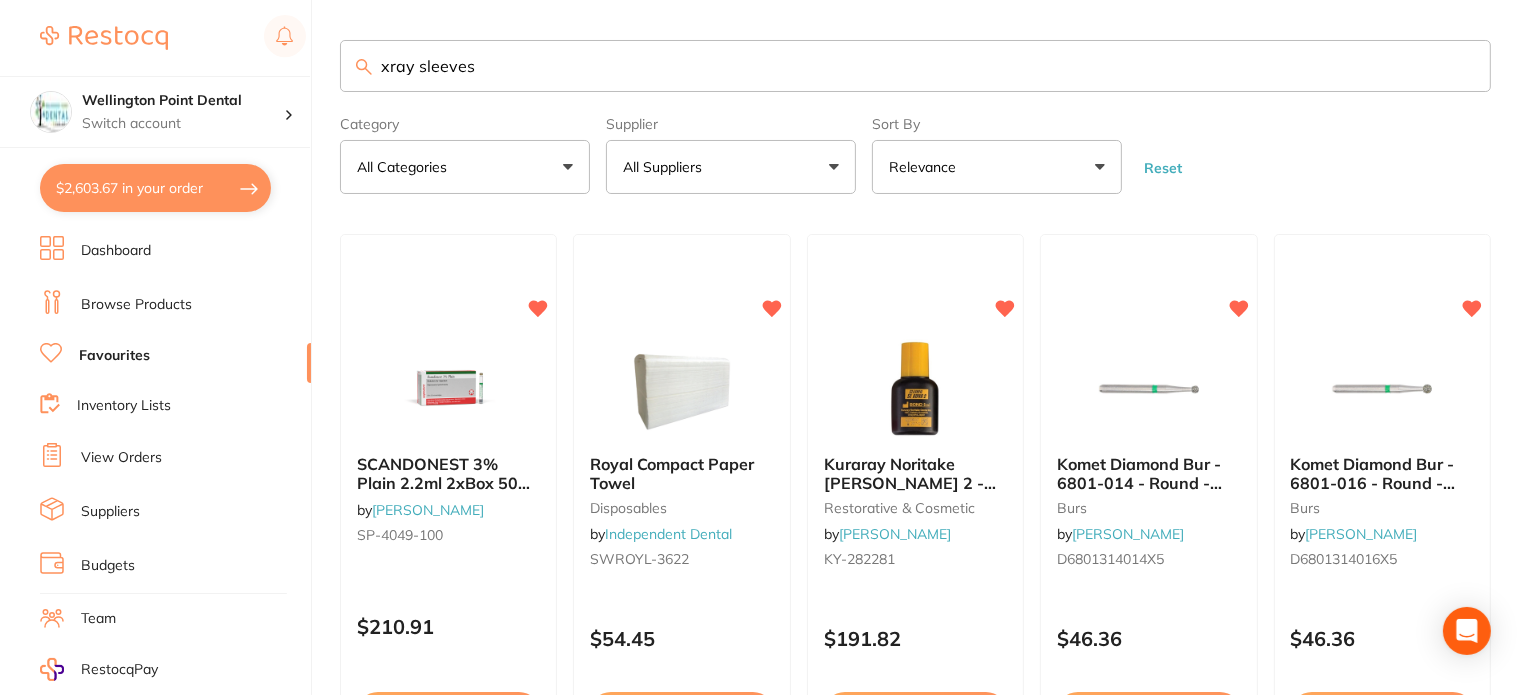 type on "xray sleeves" 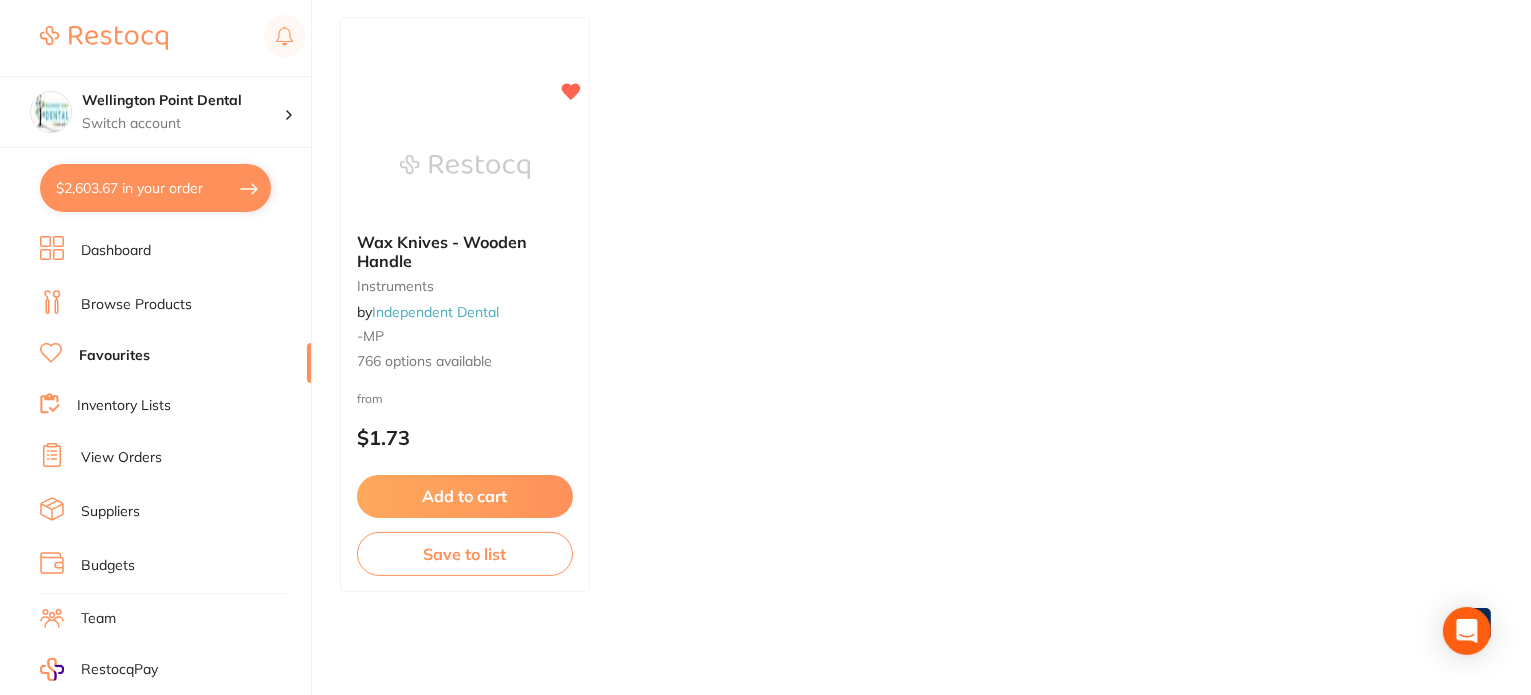 scroll, scrollTop: 0, scrollLeft: 0, axis: both 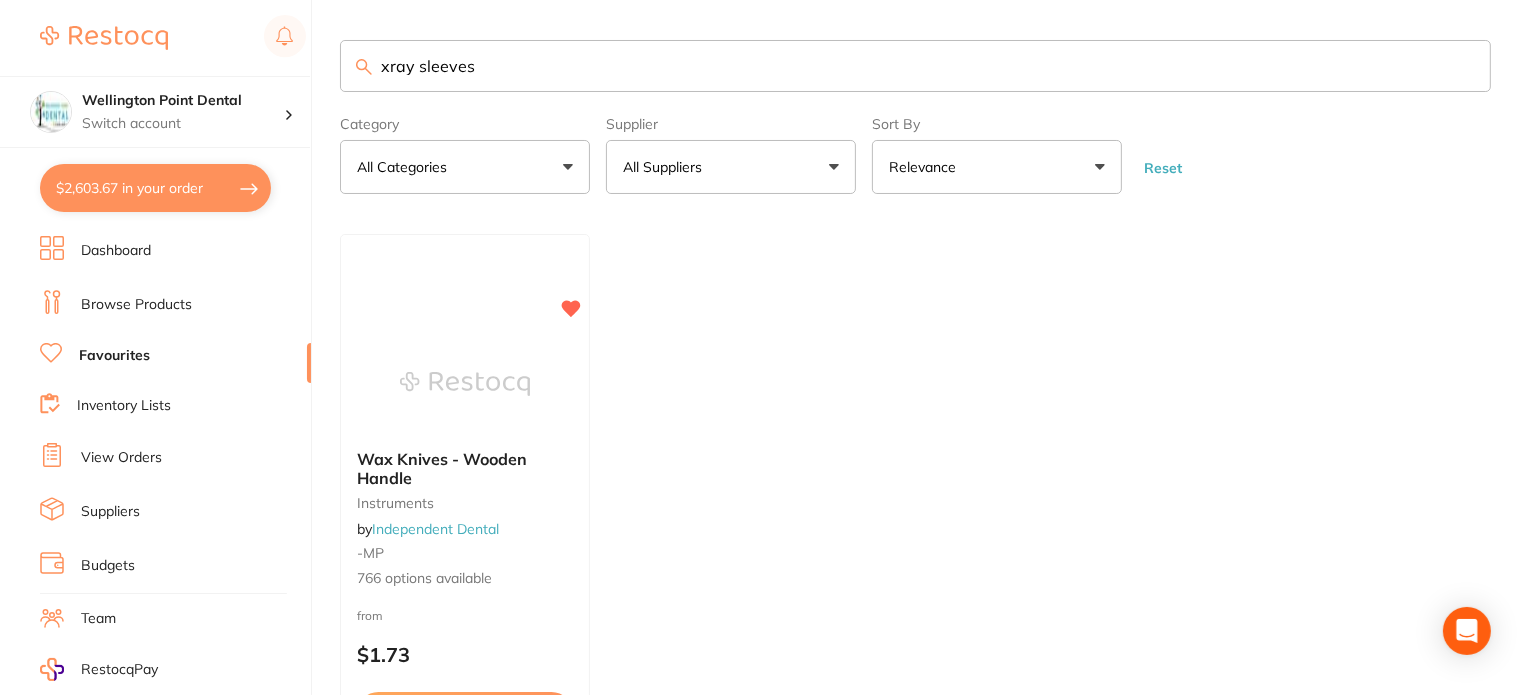 drag, startPoint x: 480, startPoint y: 68, endPoint x: 384, endPoint y: 77, distance: 96.42095 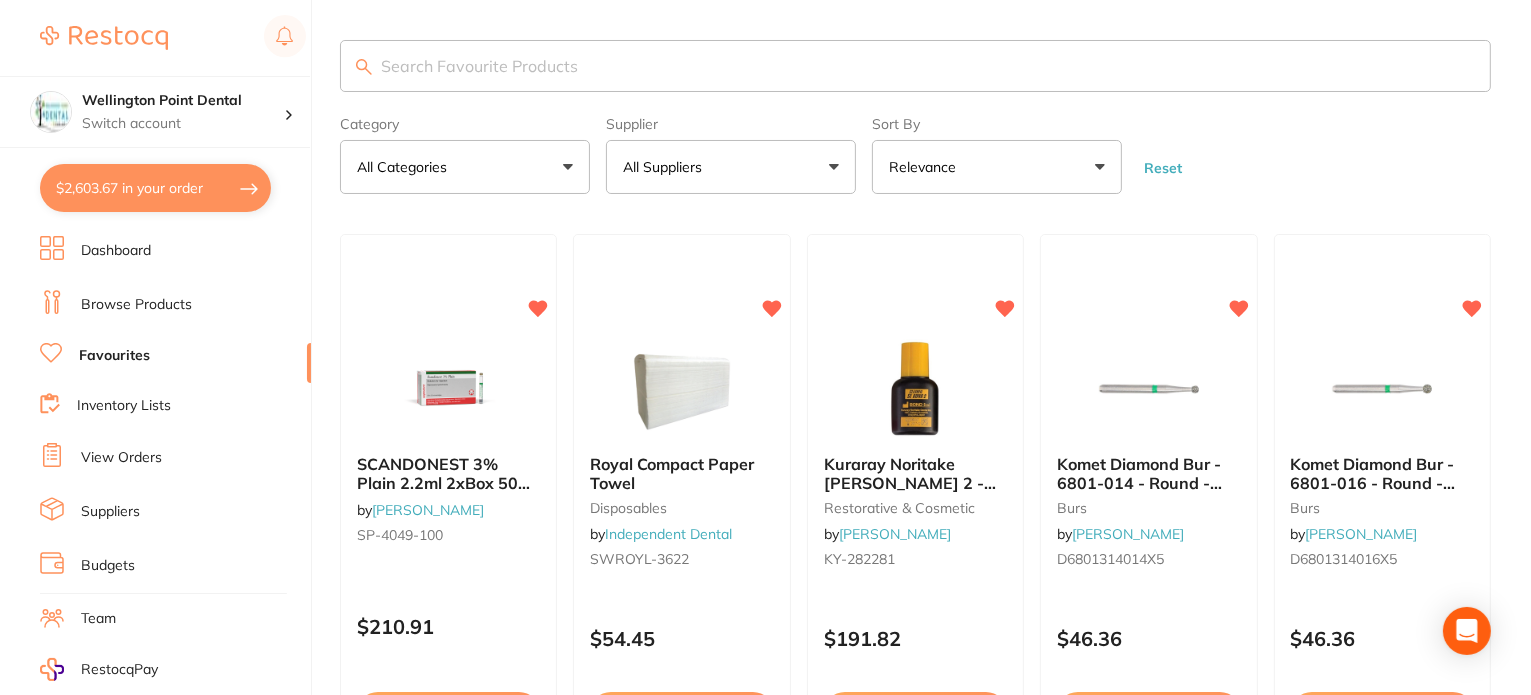 scroll, scrollTop: 0, scrollLeft: 0, axis: both 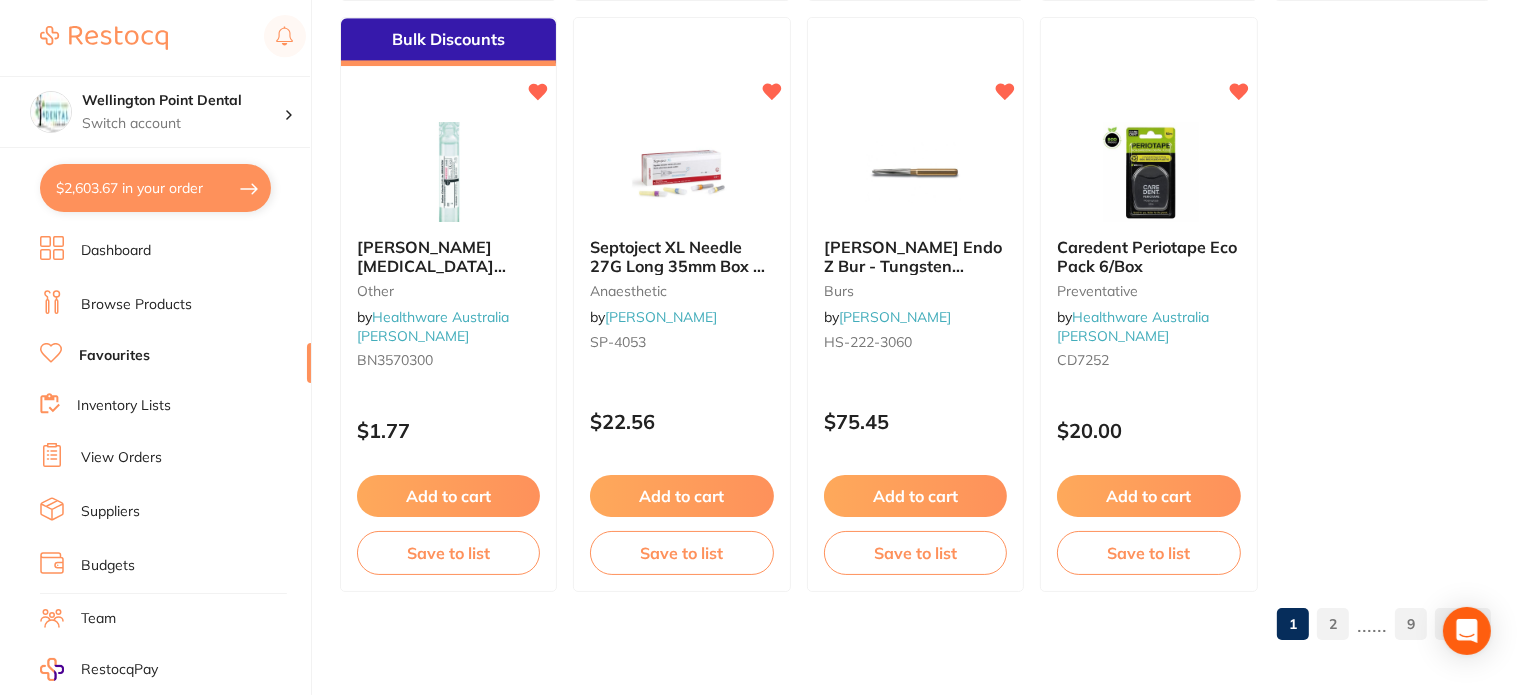 click on "2" at bounding box center [1333, 624] 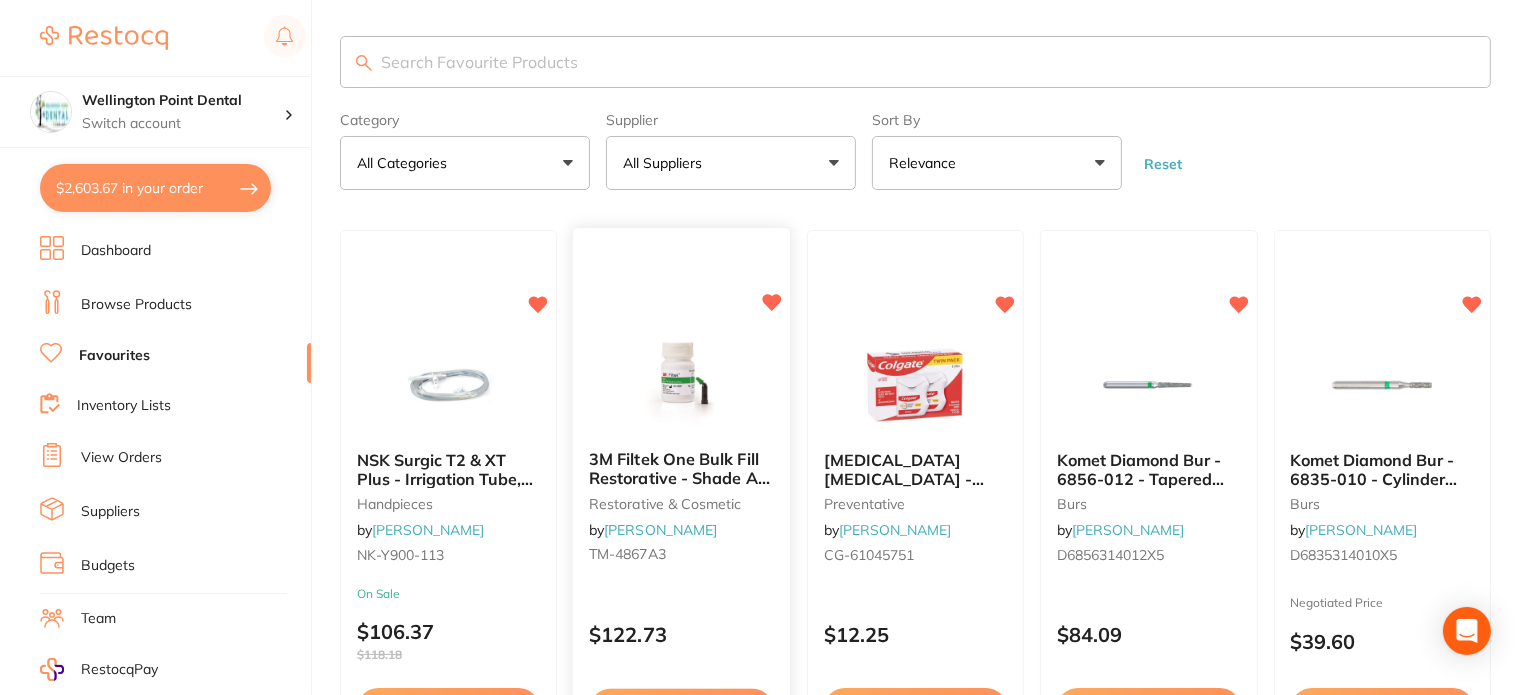 scroll, scrollTop: 0, scrollLeft: 0, axis: both 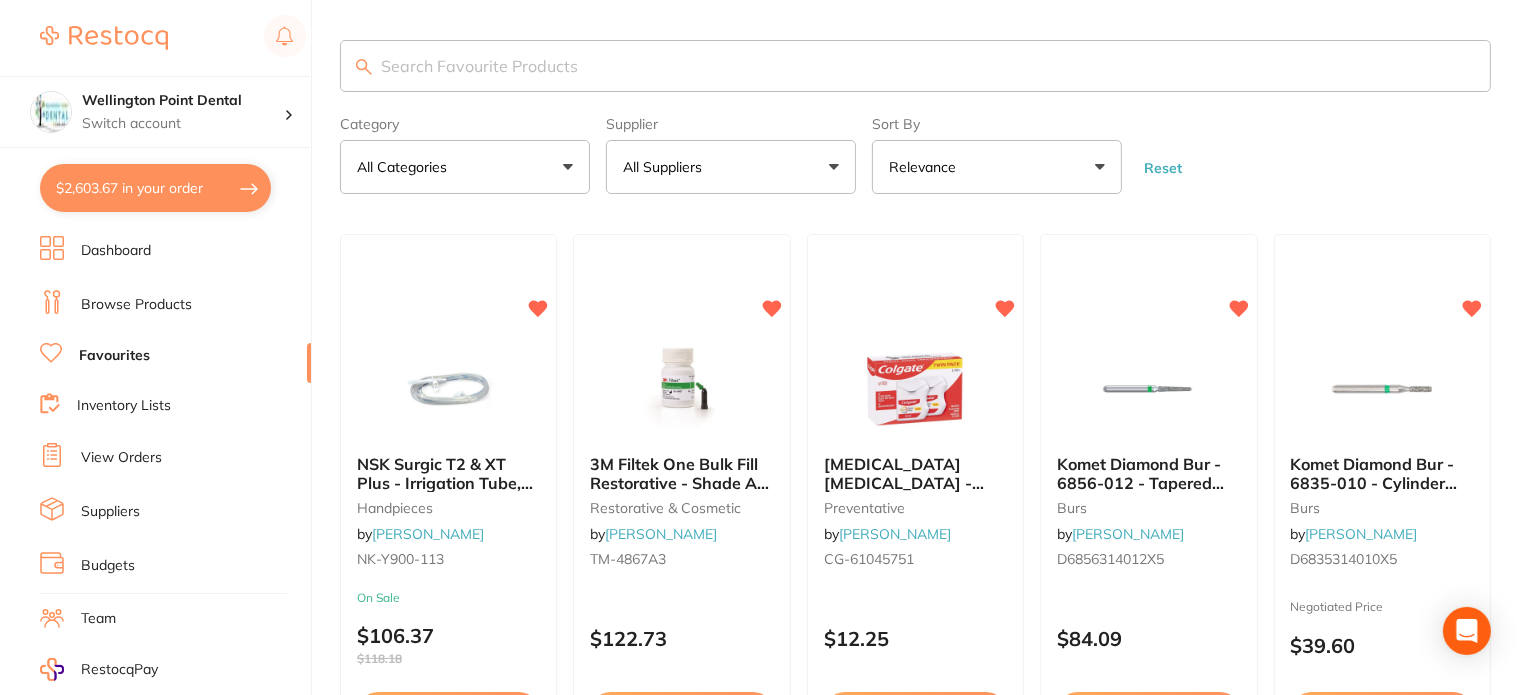 click on "All Suppliers" at bounding box center [731, 167] 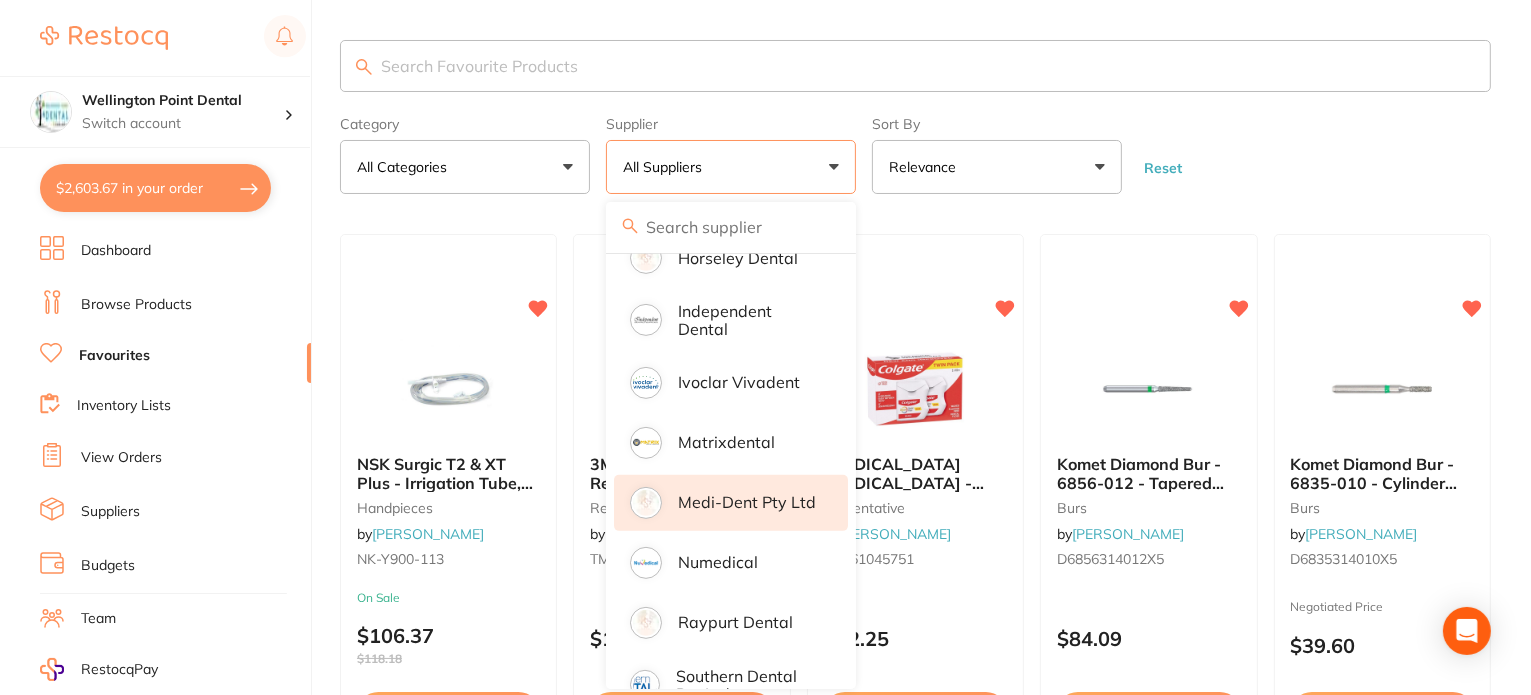 scroll, scrollTop: 800, scrollLeft: 0, axis: vertical 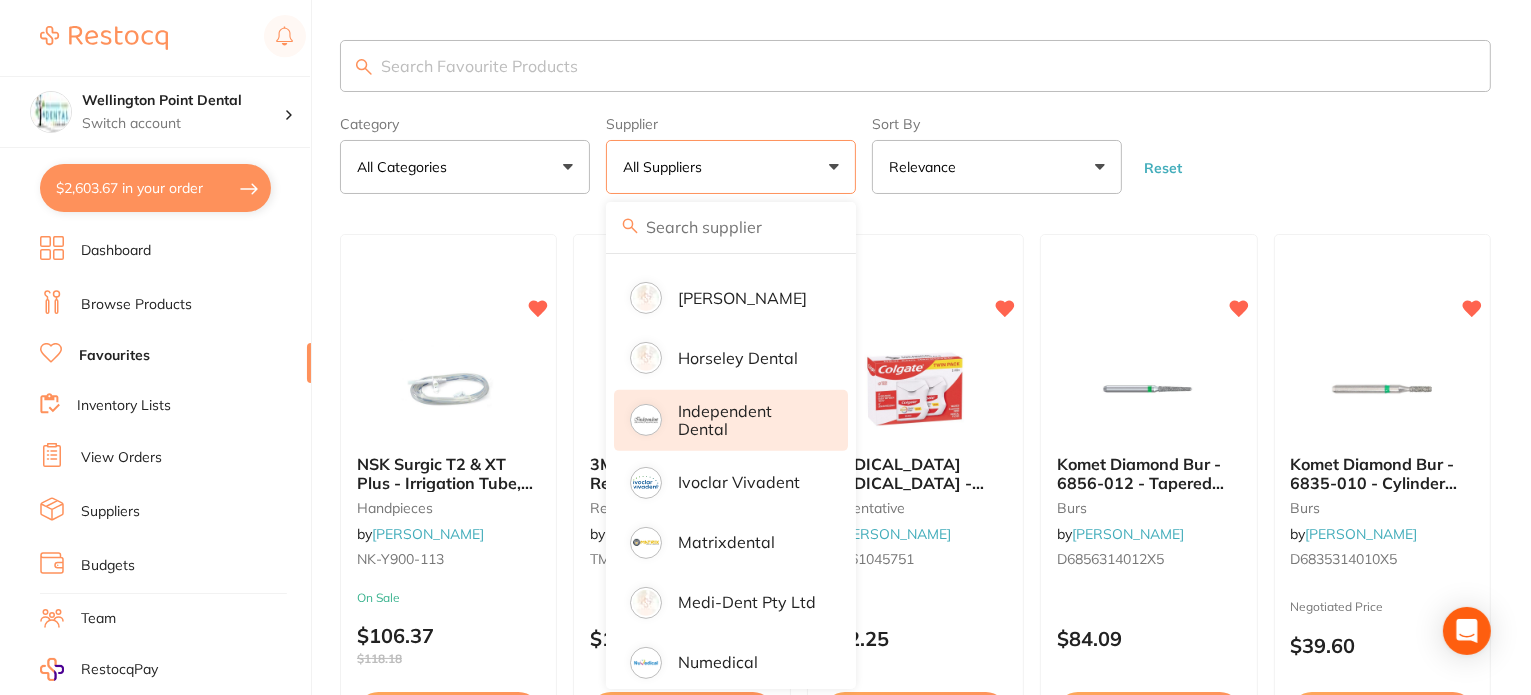 click on "Independent Dental" at bounding box center [749, 420] 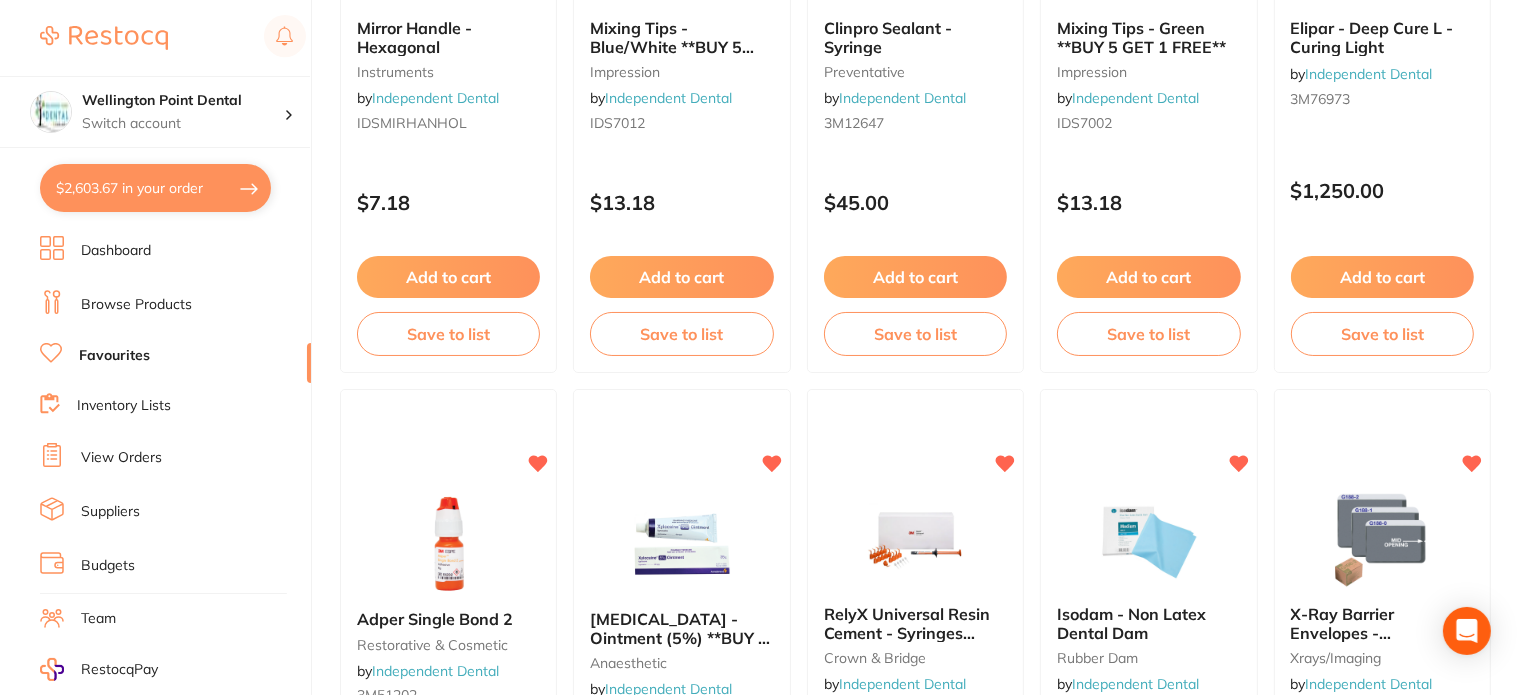 scroll, scrollTop: 3000, scrollLeft: 0, axis: vertical 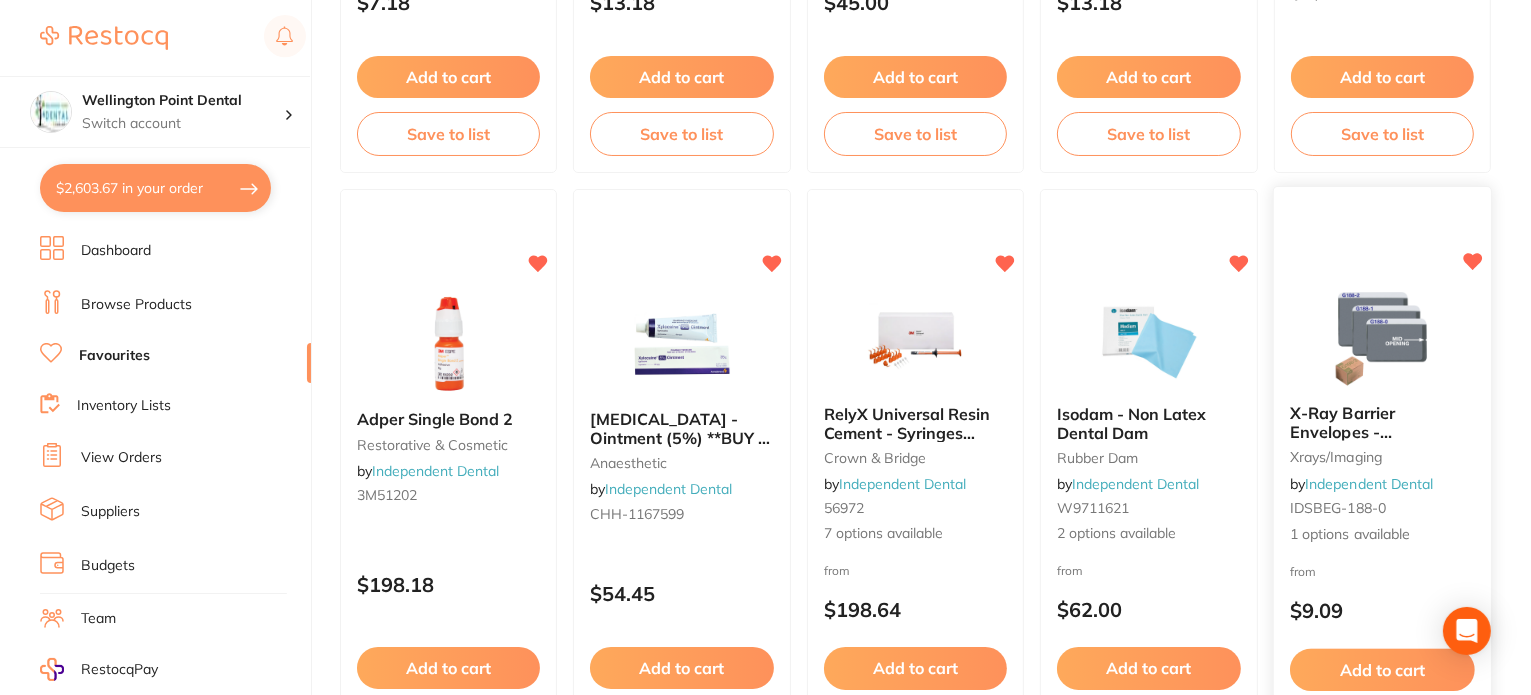 click on "X-Ray Barrier Envelopes - Biodegradable - Mid Opening ** CLEARANCE**" at bounding box center [1368, 450] 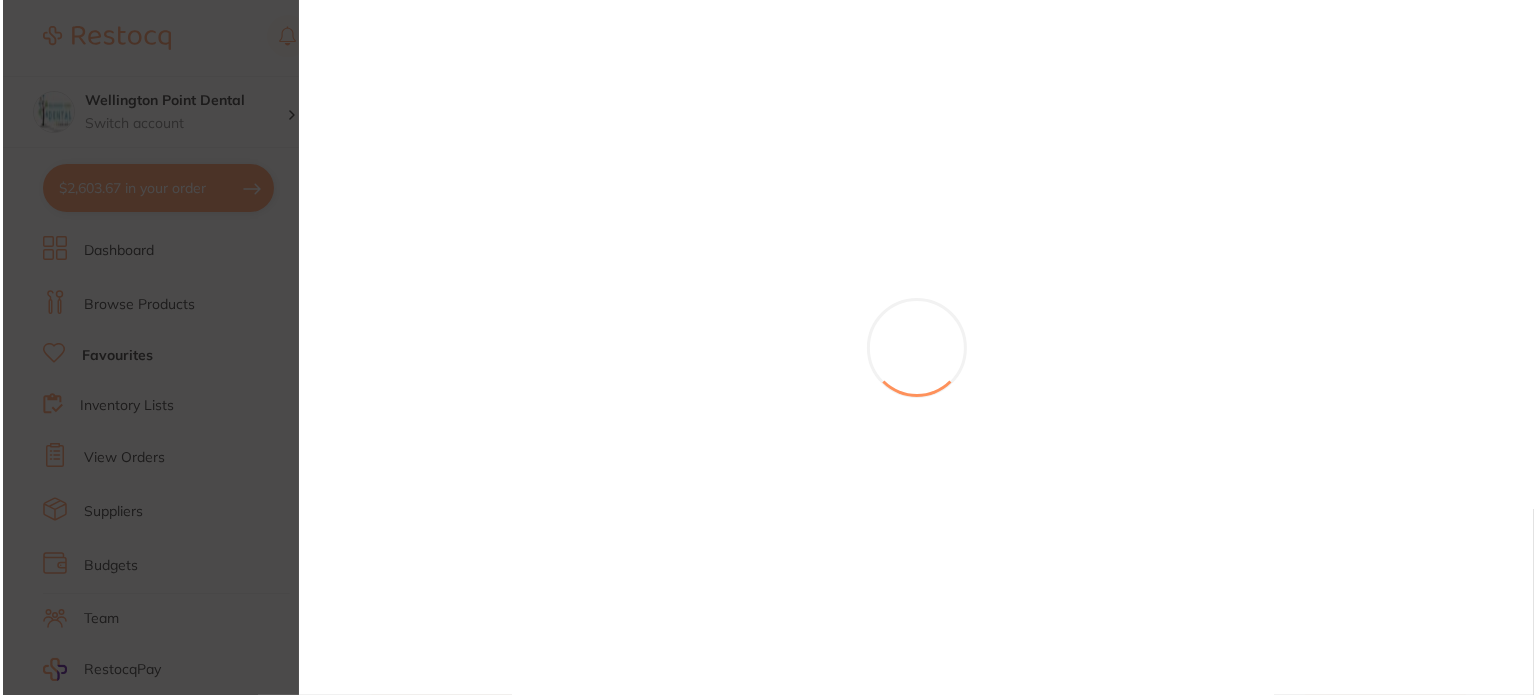 scroll, scrollTop: 0, scrollLeft: 0, axis: both 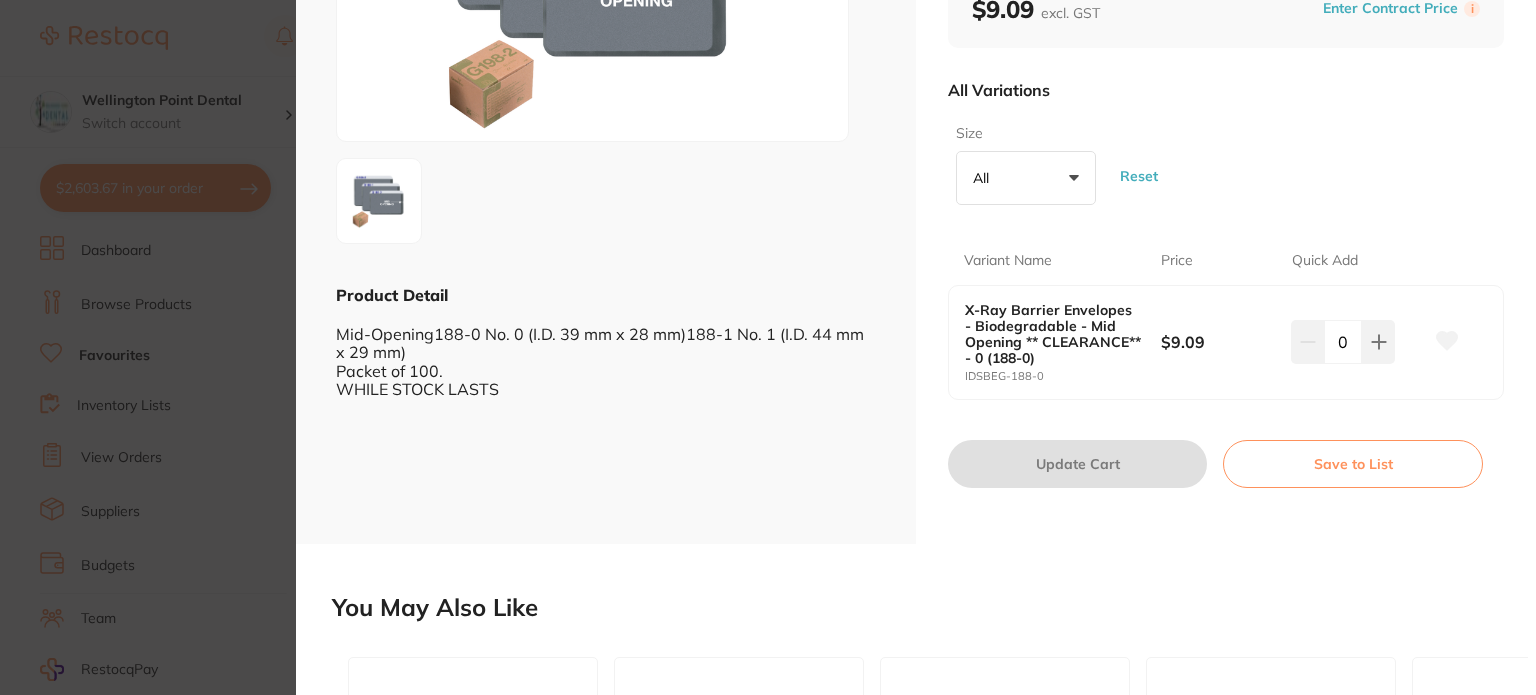click on "All +0" at bounding box center [1026, 178] 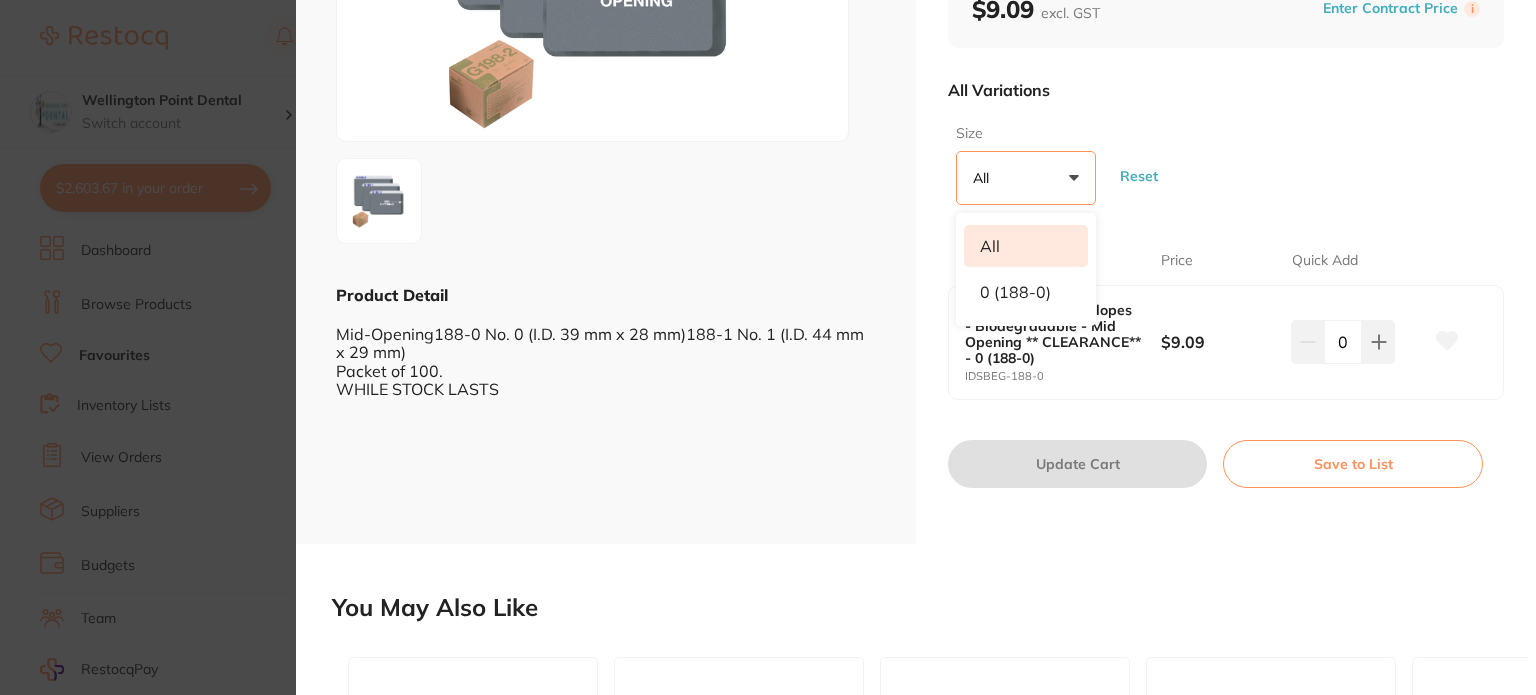 click on "All +0" at bounding box center (1026, 178) 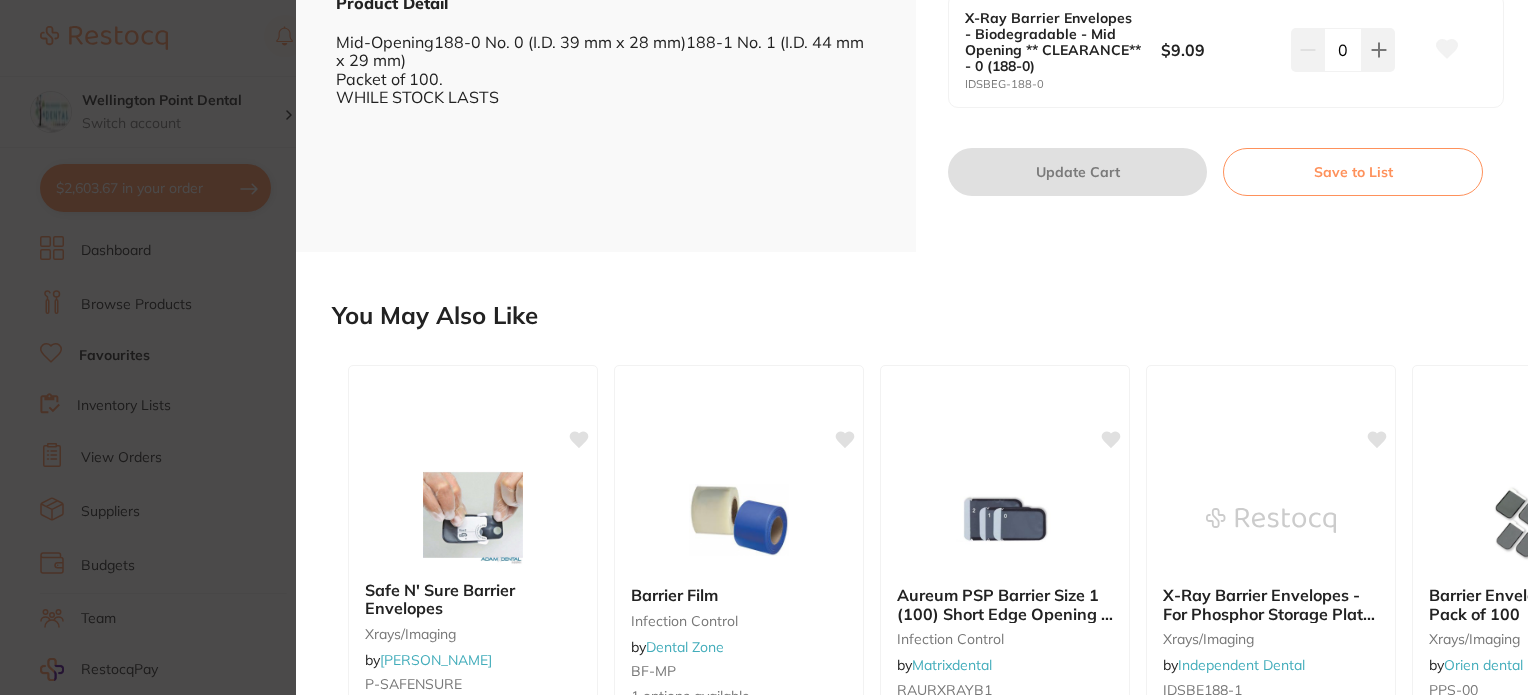 scroll, scrollTop: 700, scrollLeft: 0, axis: vertical 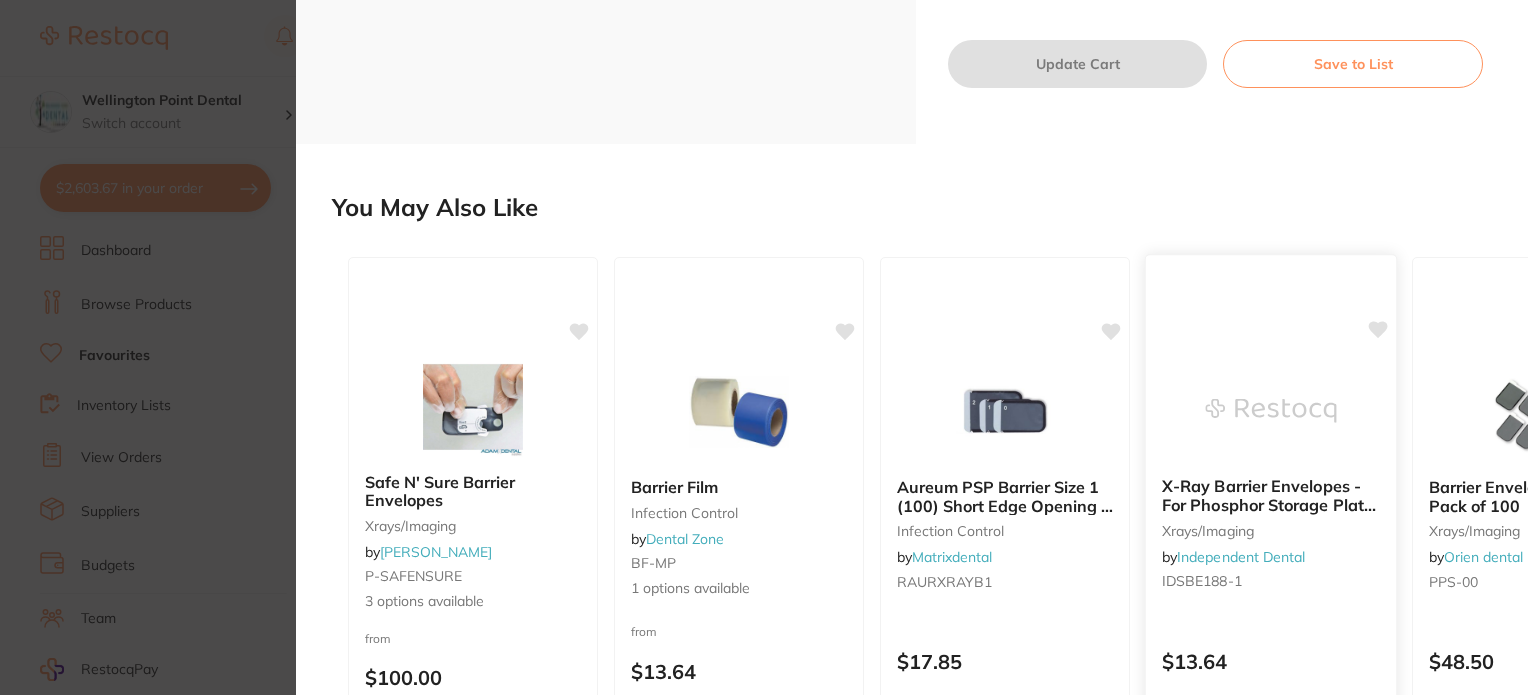 click on "X-Ray Barrier Envelopes - For Phosphor Storage Plate **PRICE DROP** BUY 5 GET 1 FREE ** - 1 (188-1)" at bounding box center (1271, 496) 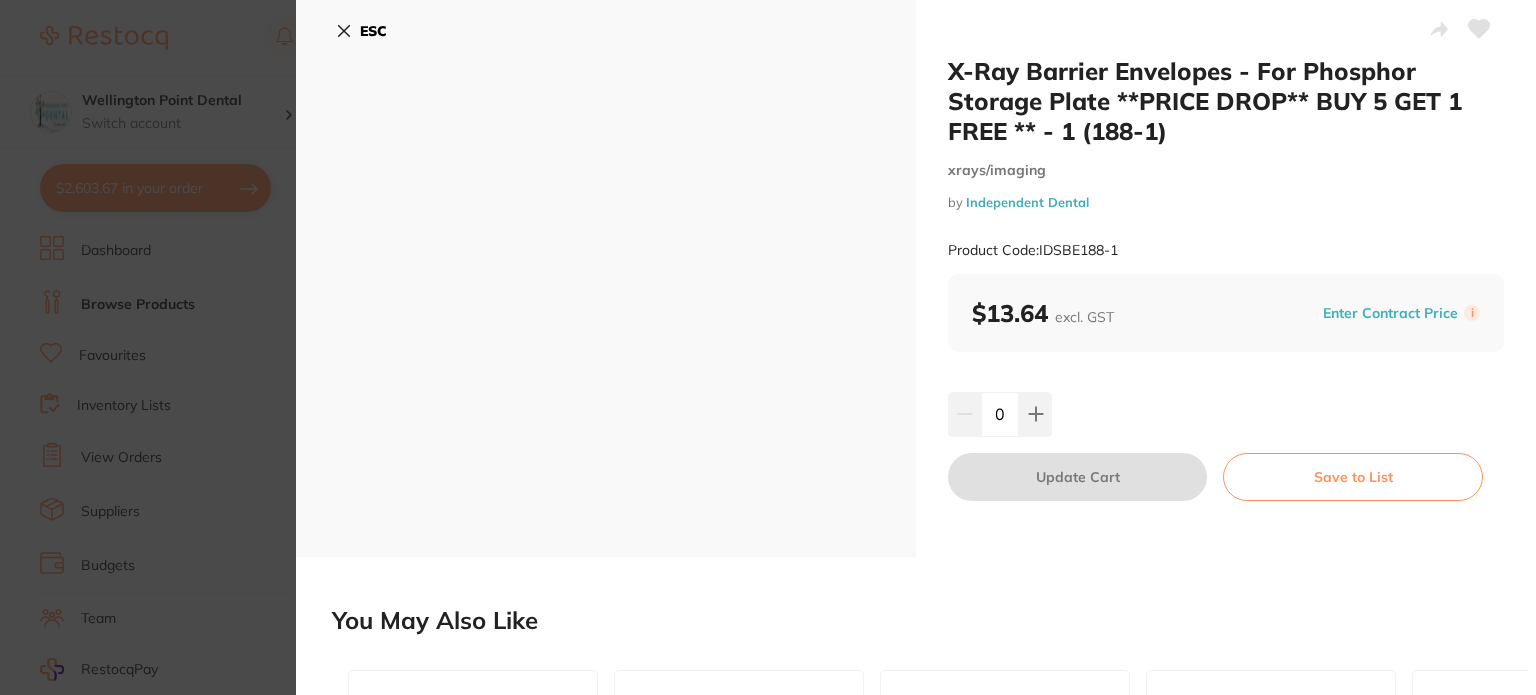 scroll, scrollTop: 0, scrollLeft: 0, axis: both 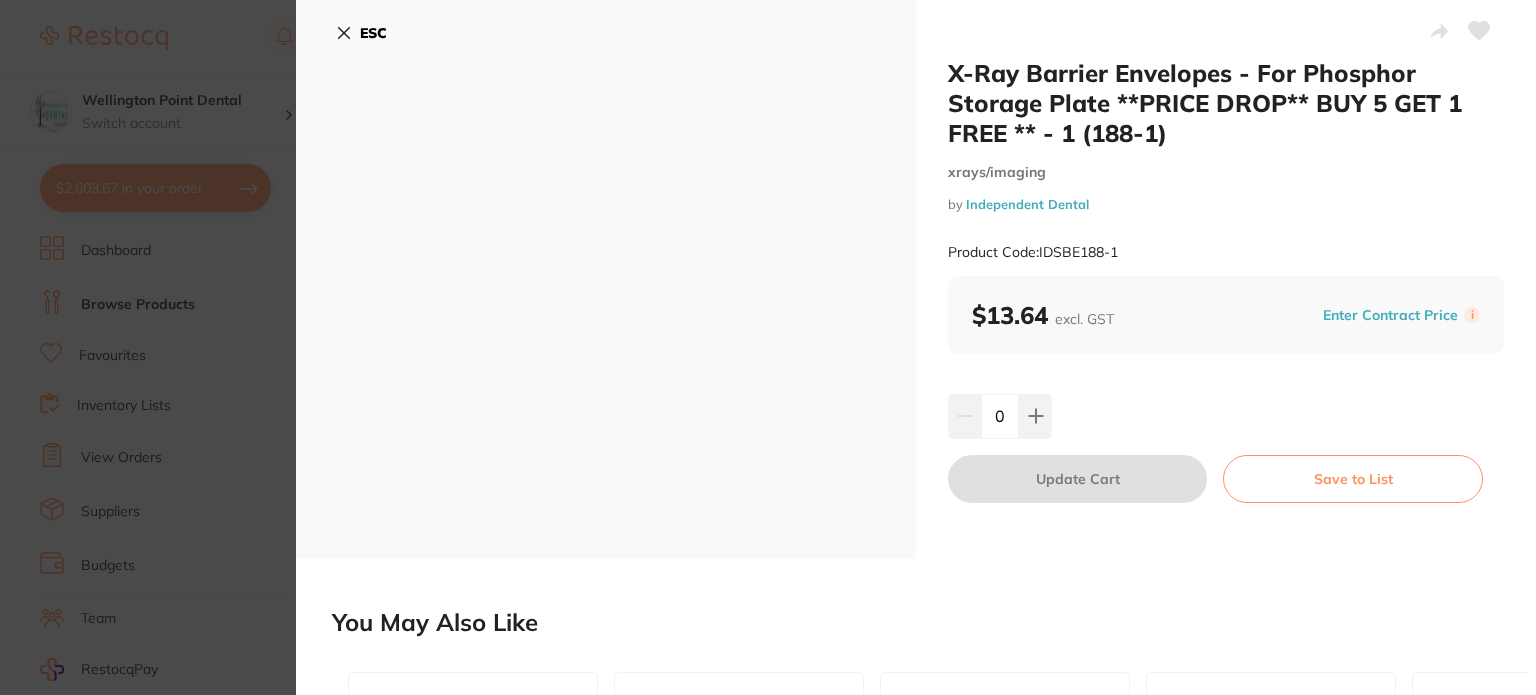 click on "ESC" at bounding box center (373, 33) 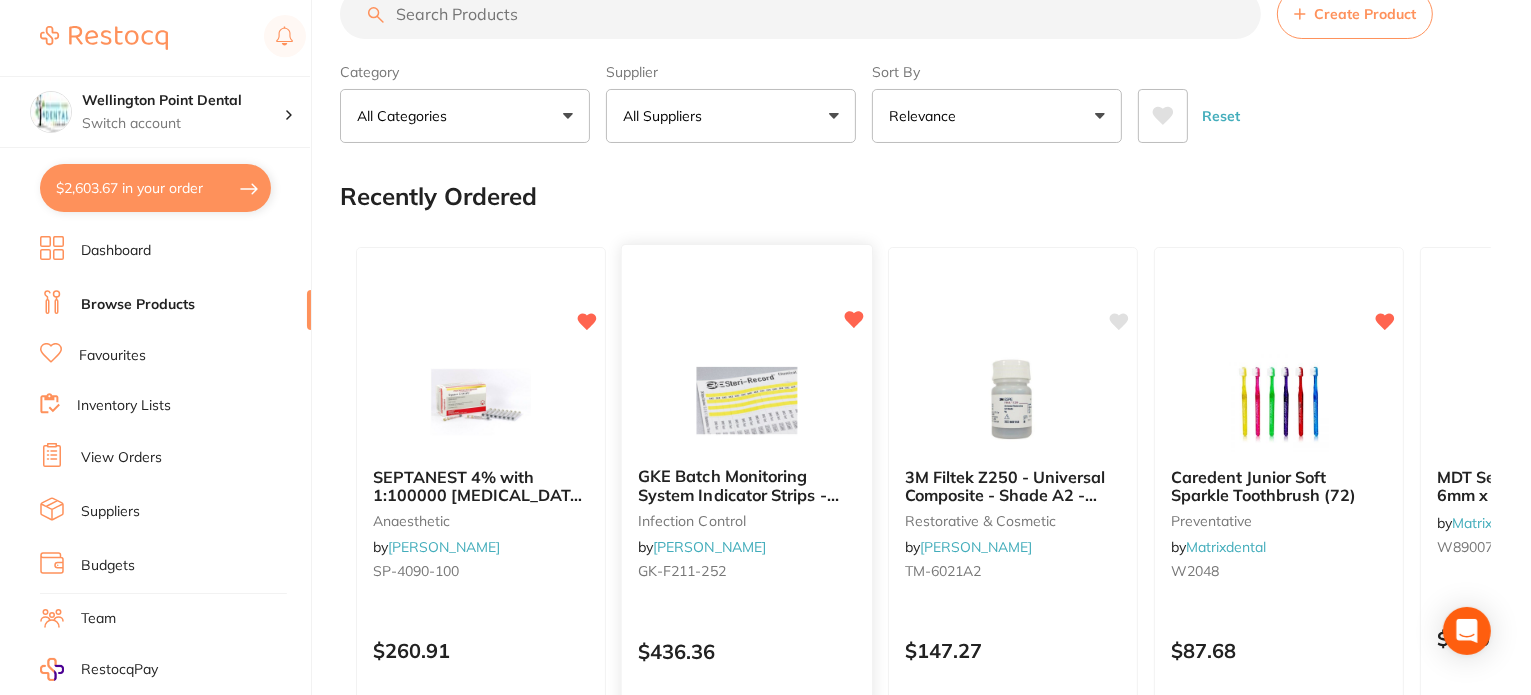 scroll, scrollTop: 0, scrollLeft: 0, axis: both 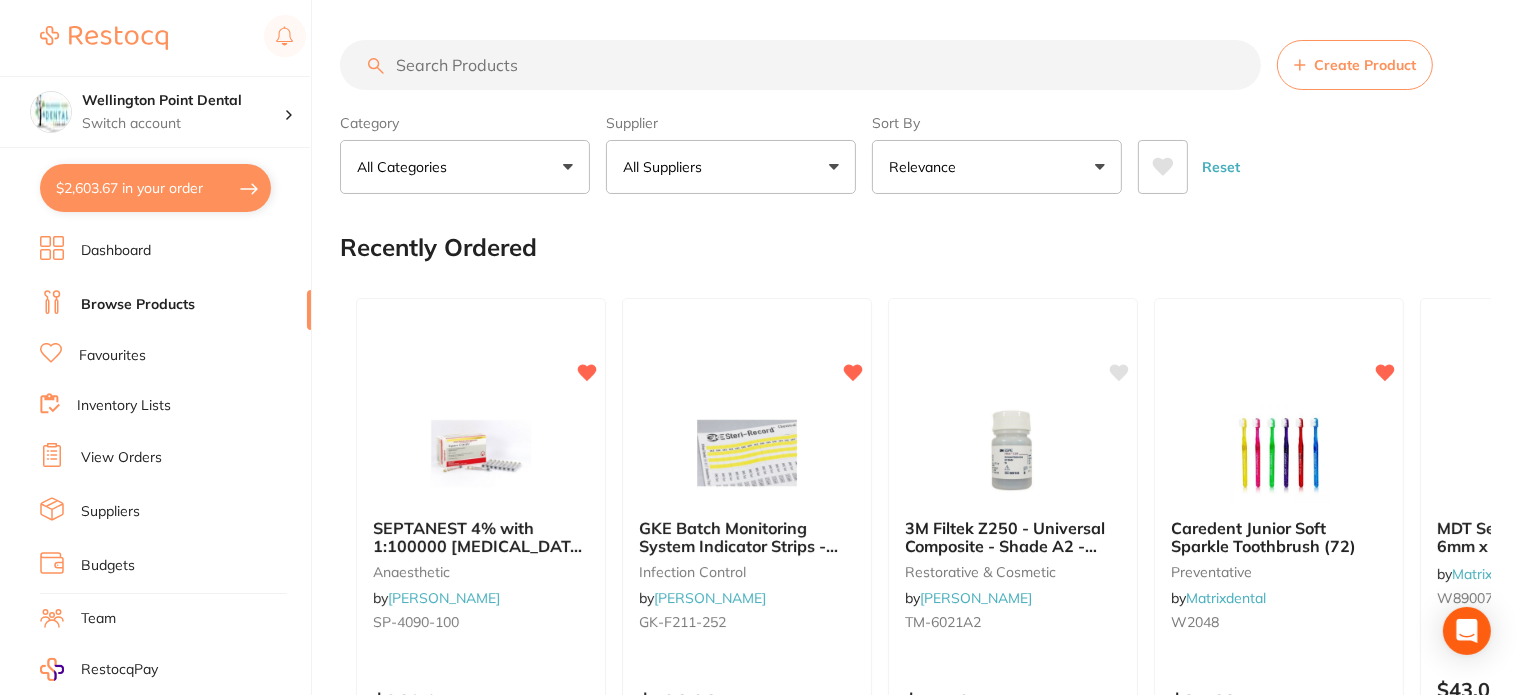 click at bounding box center (800, 65) 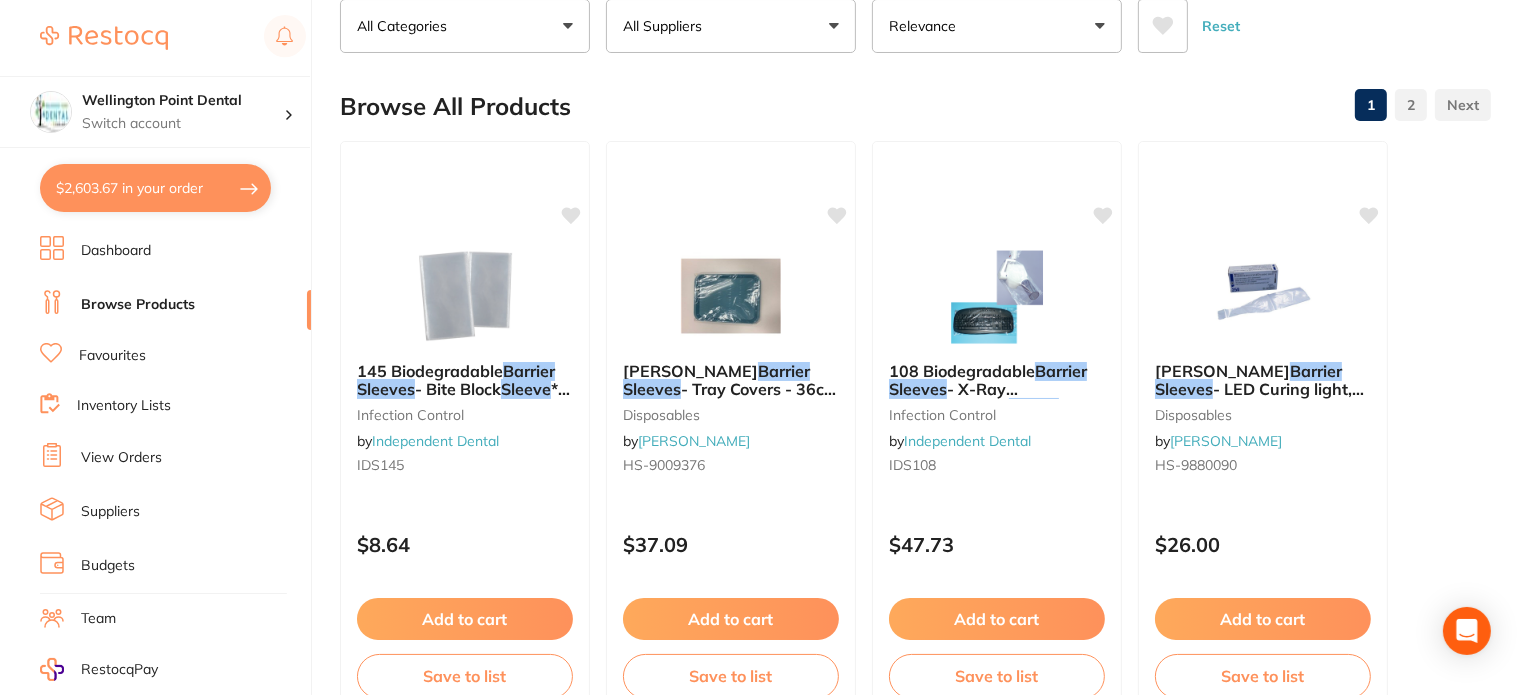 scroll, scrollTop: 0, scrollLeft: 0, axis: both 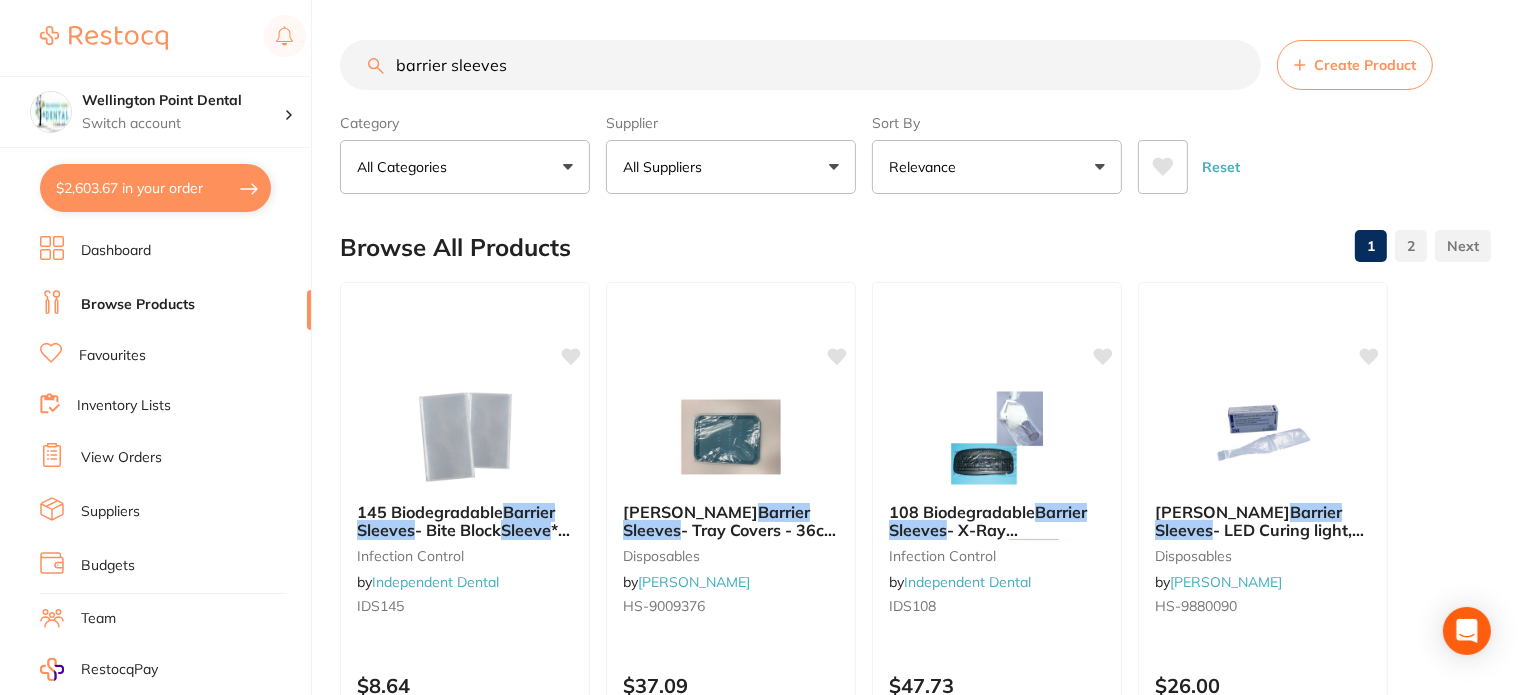 click on "barrier sleeves" at bounding box center (800, 65) 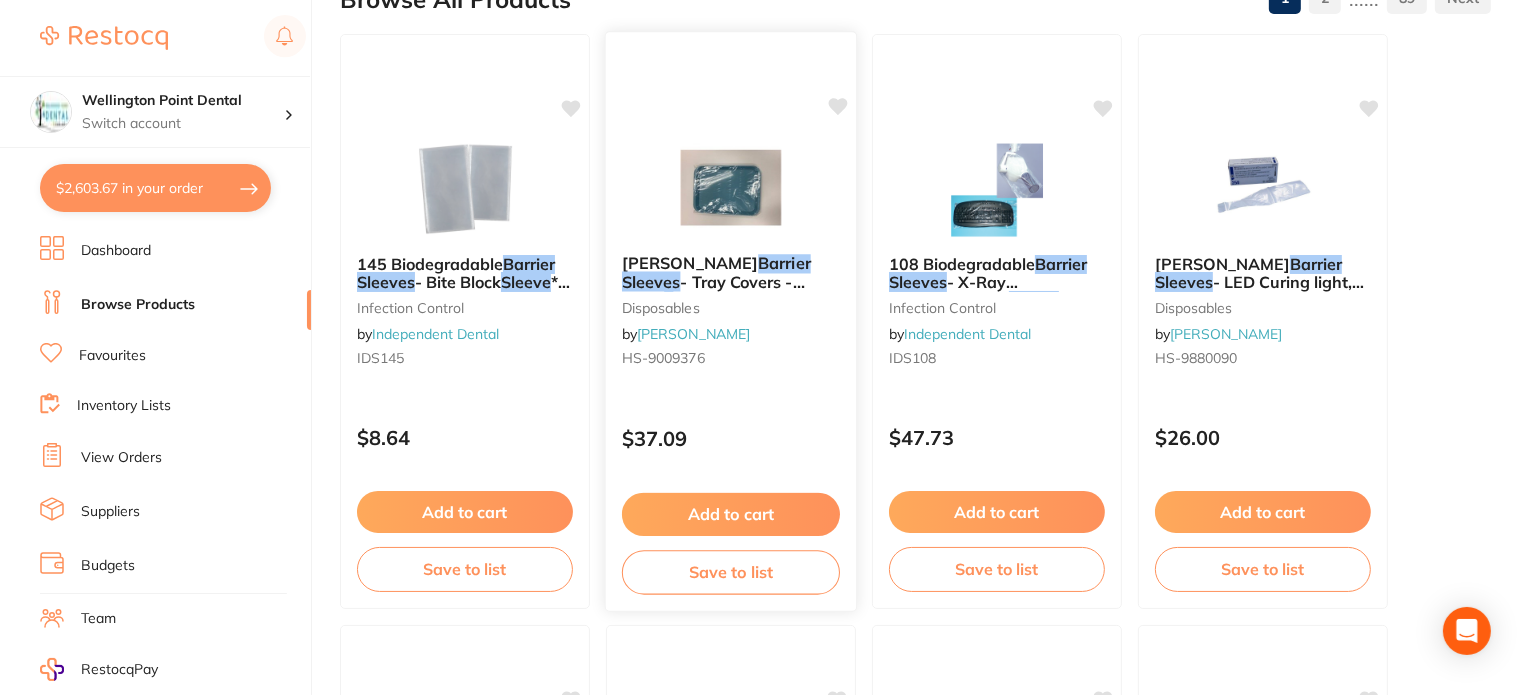 scroll, scrollTop: 0, scrollLeft: 0, axis: both 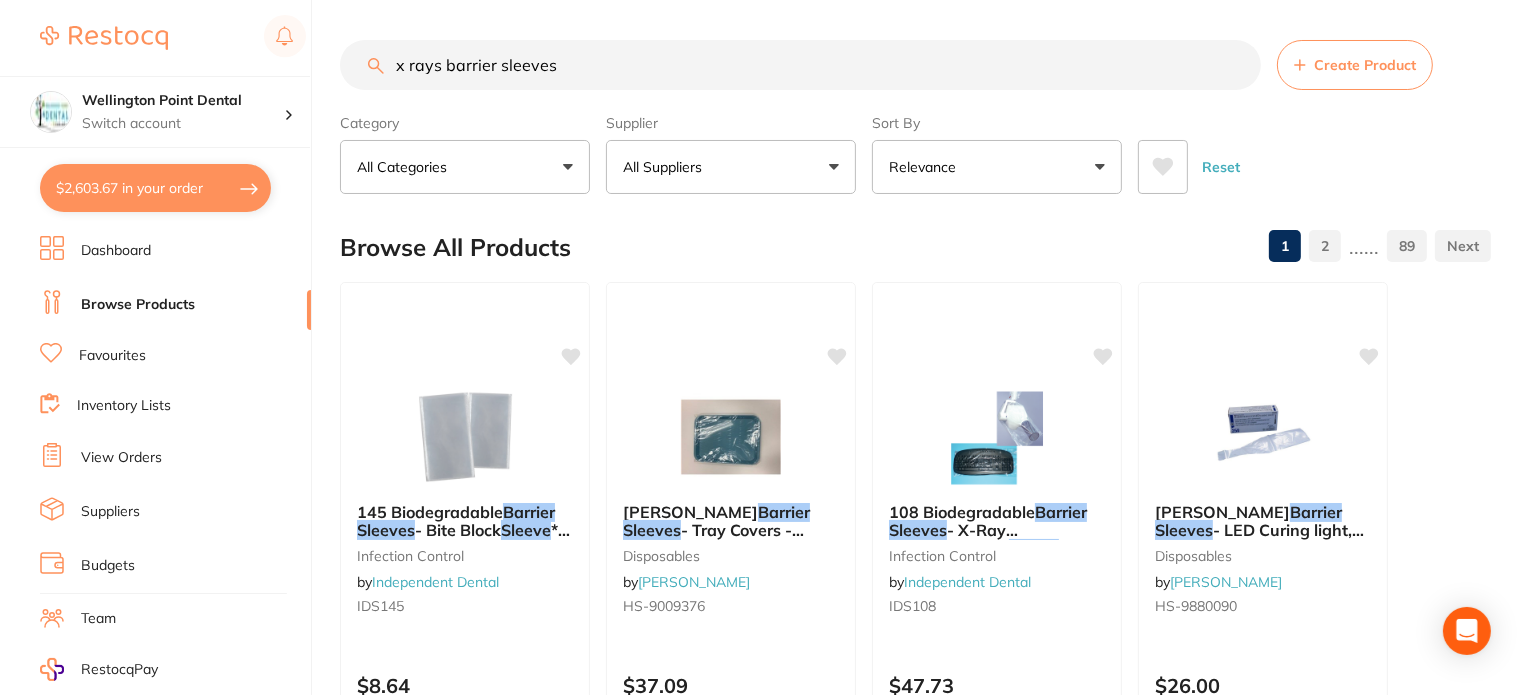 type on "x rays barrier sleeves" 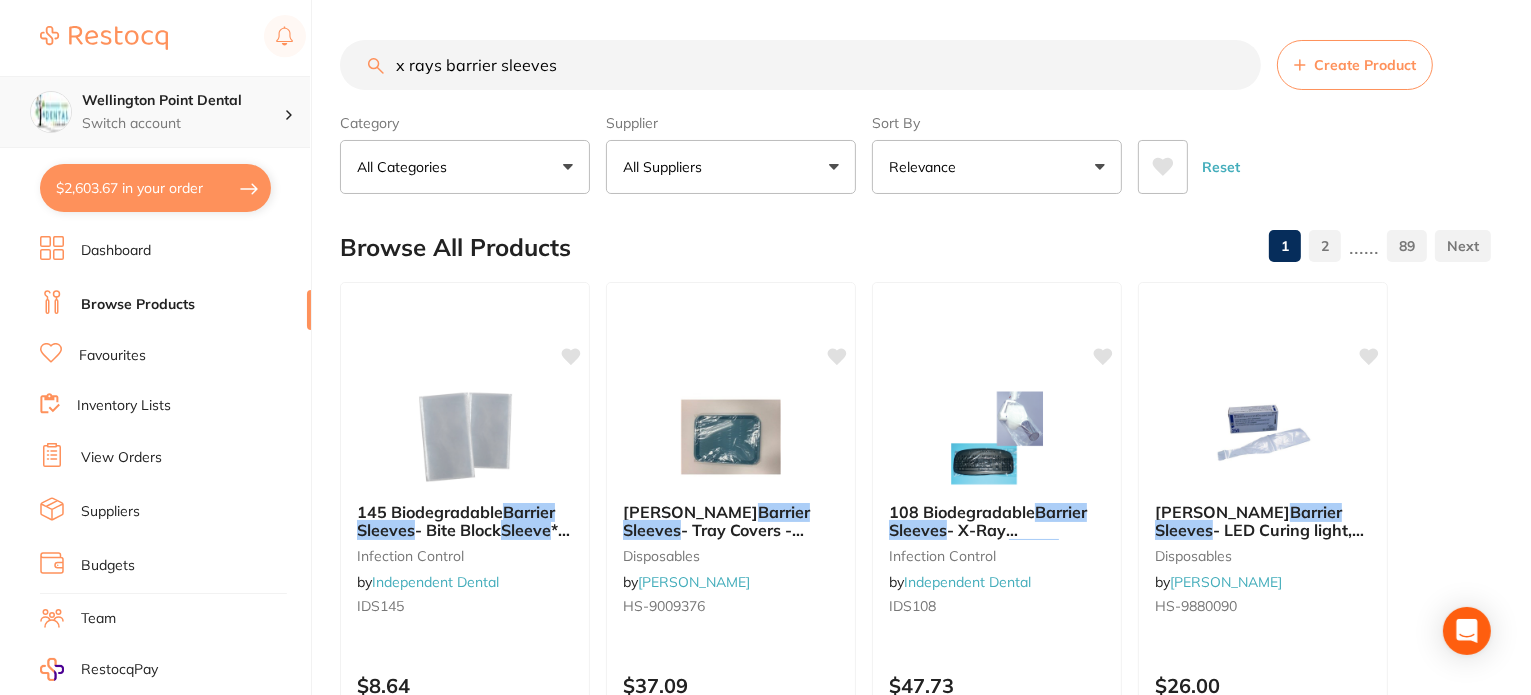 drag, startPoint x: 582, startPoint y: 55, endPoint x: 276, endPoint y: 86, distance: 307.56625 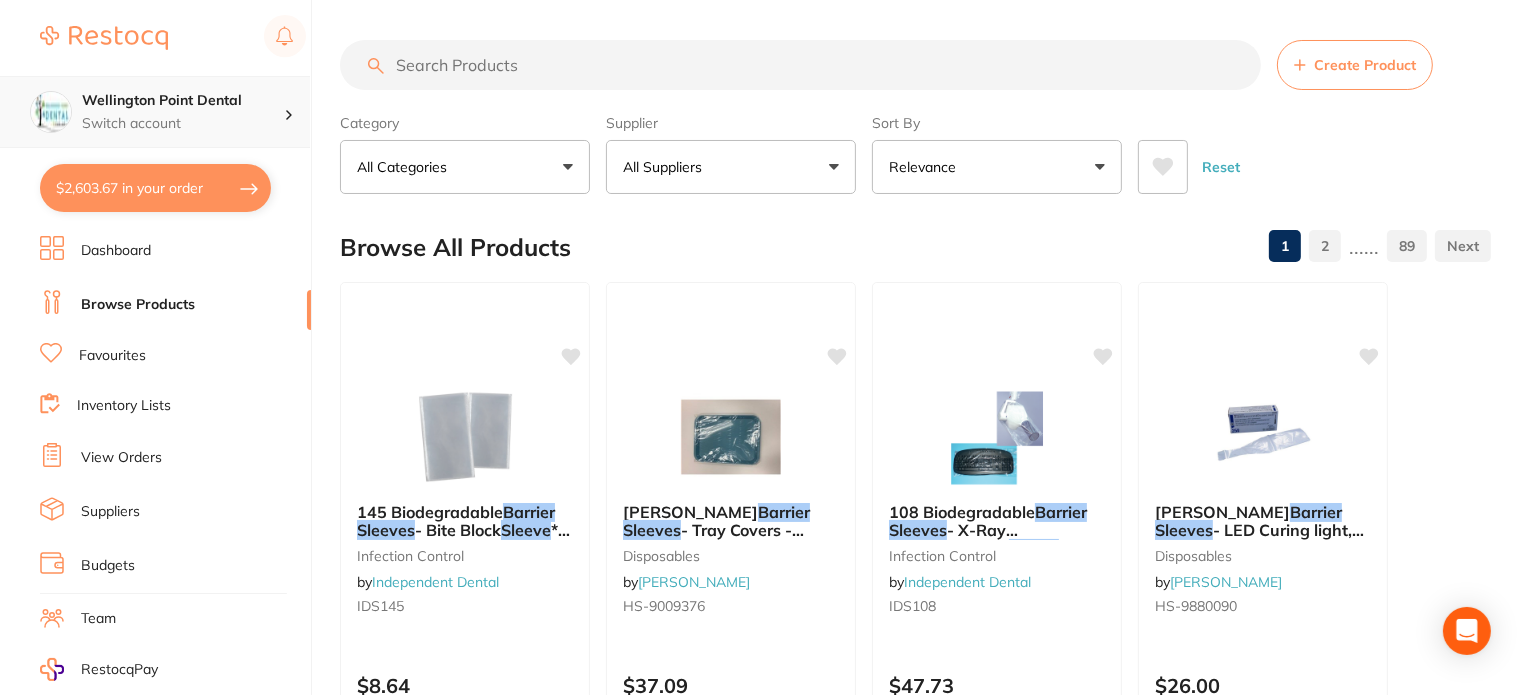 scroll, scrollTop: 0, scrollLeft: 0, axis: both 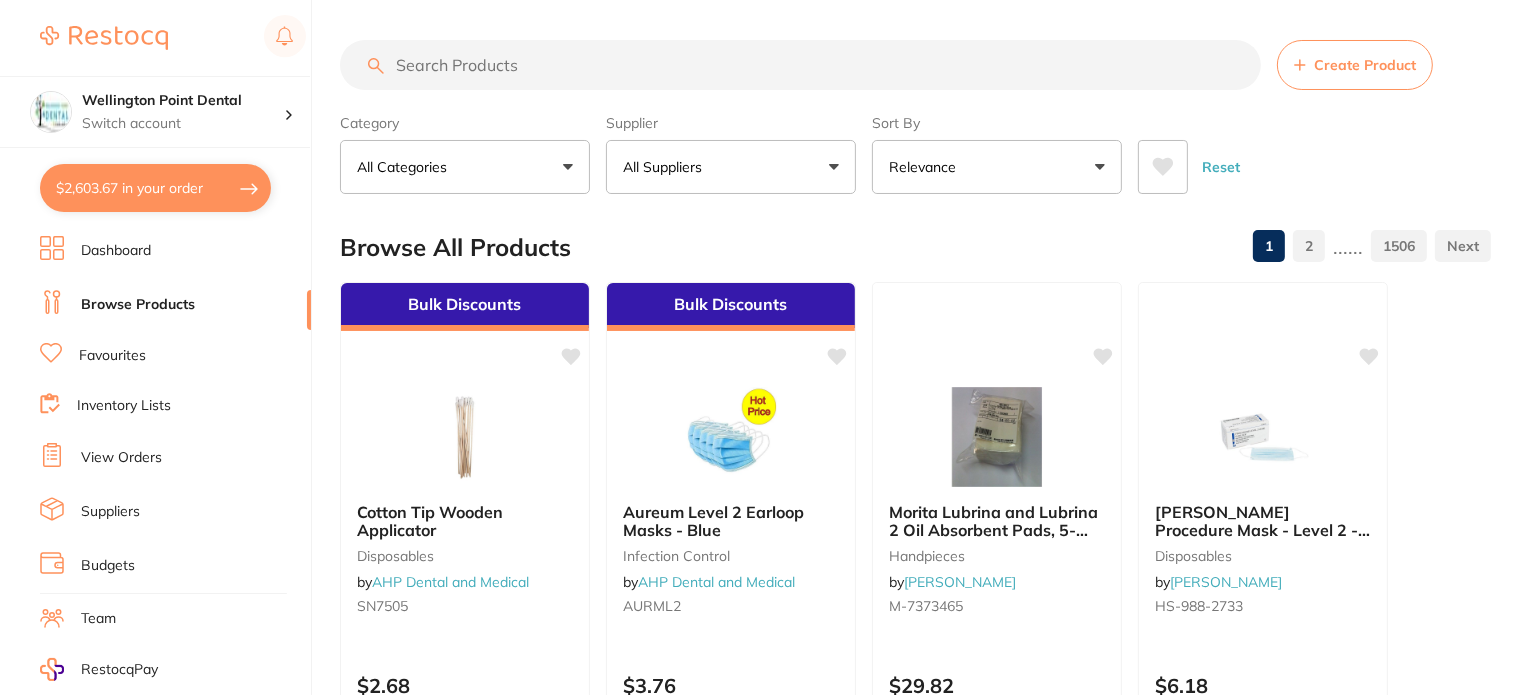 click on "Browse Products" at bounding box center (138, 305) 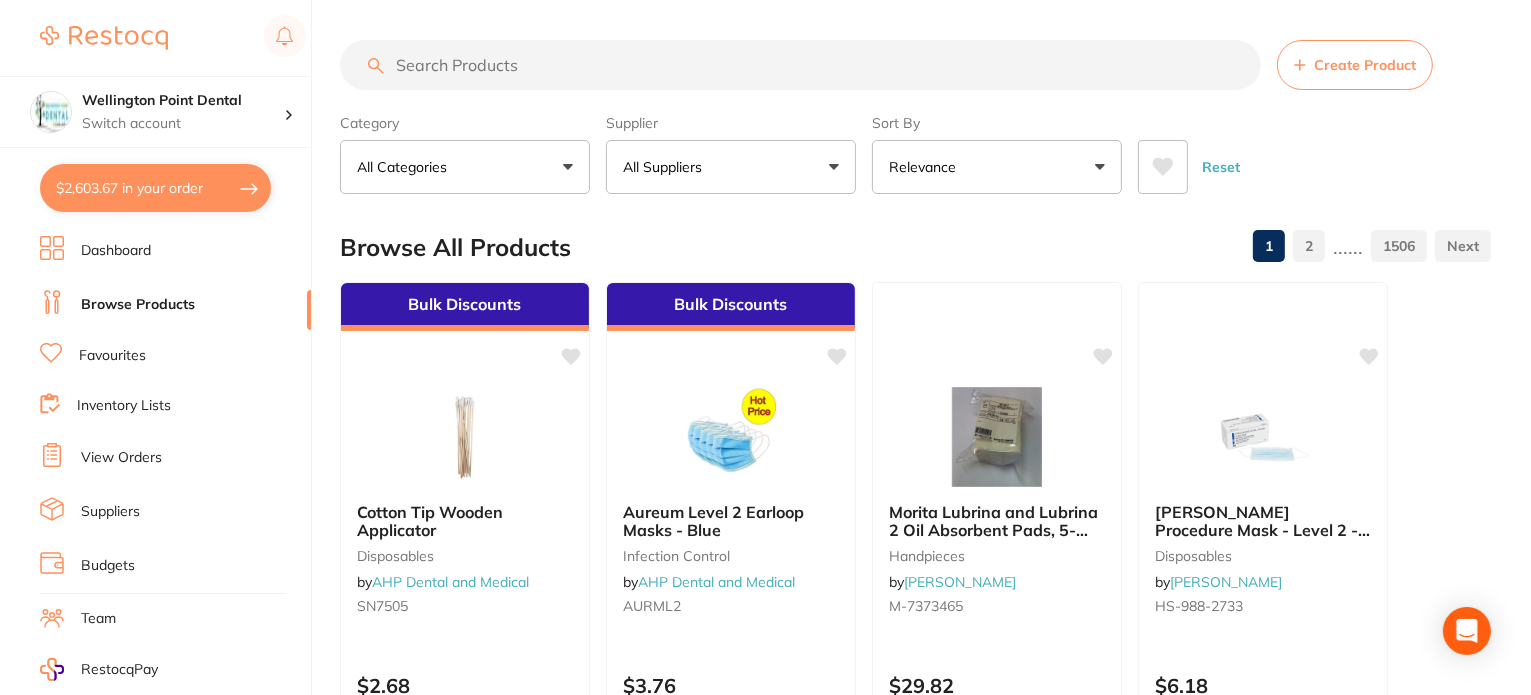 click at bounding box center (800, 65) 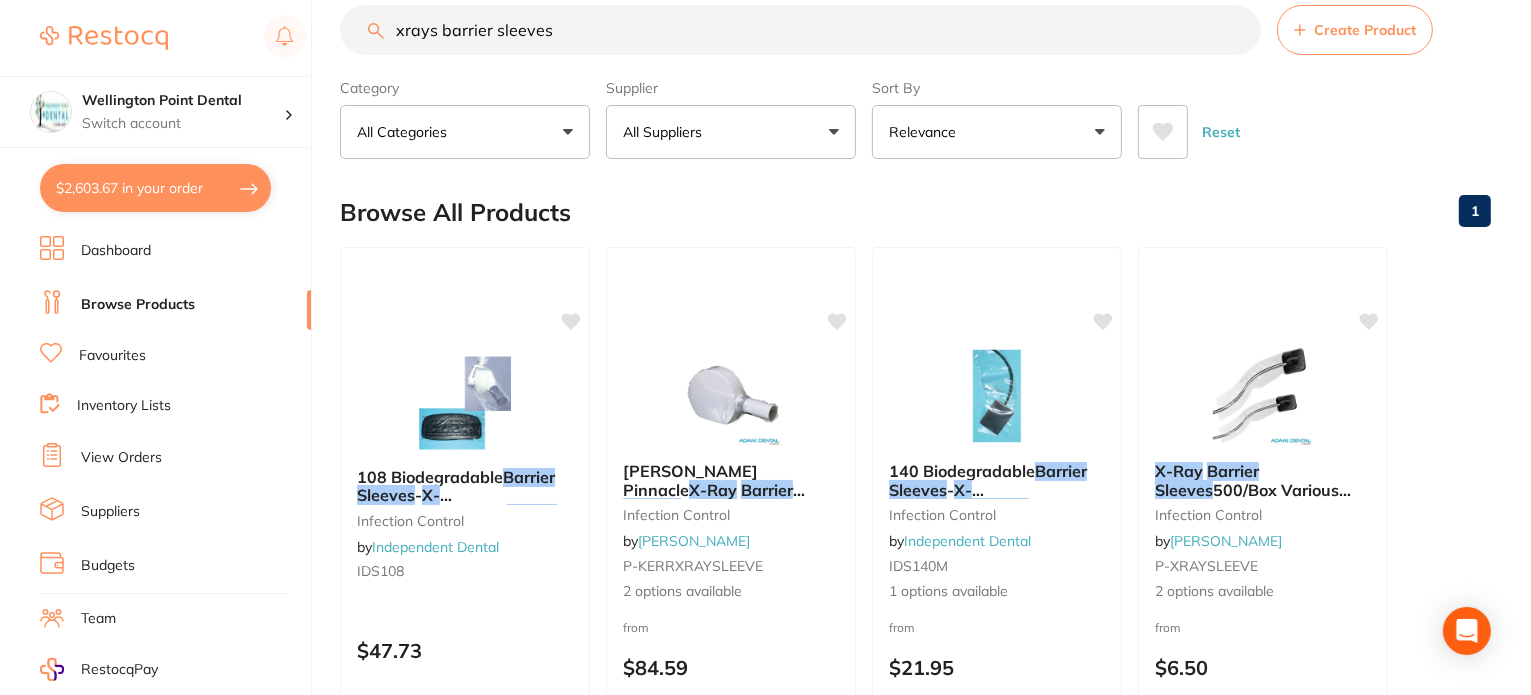 scroll, scrollTop: 0, scrollLeft: 0, axis: both 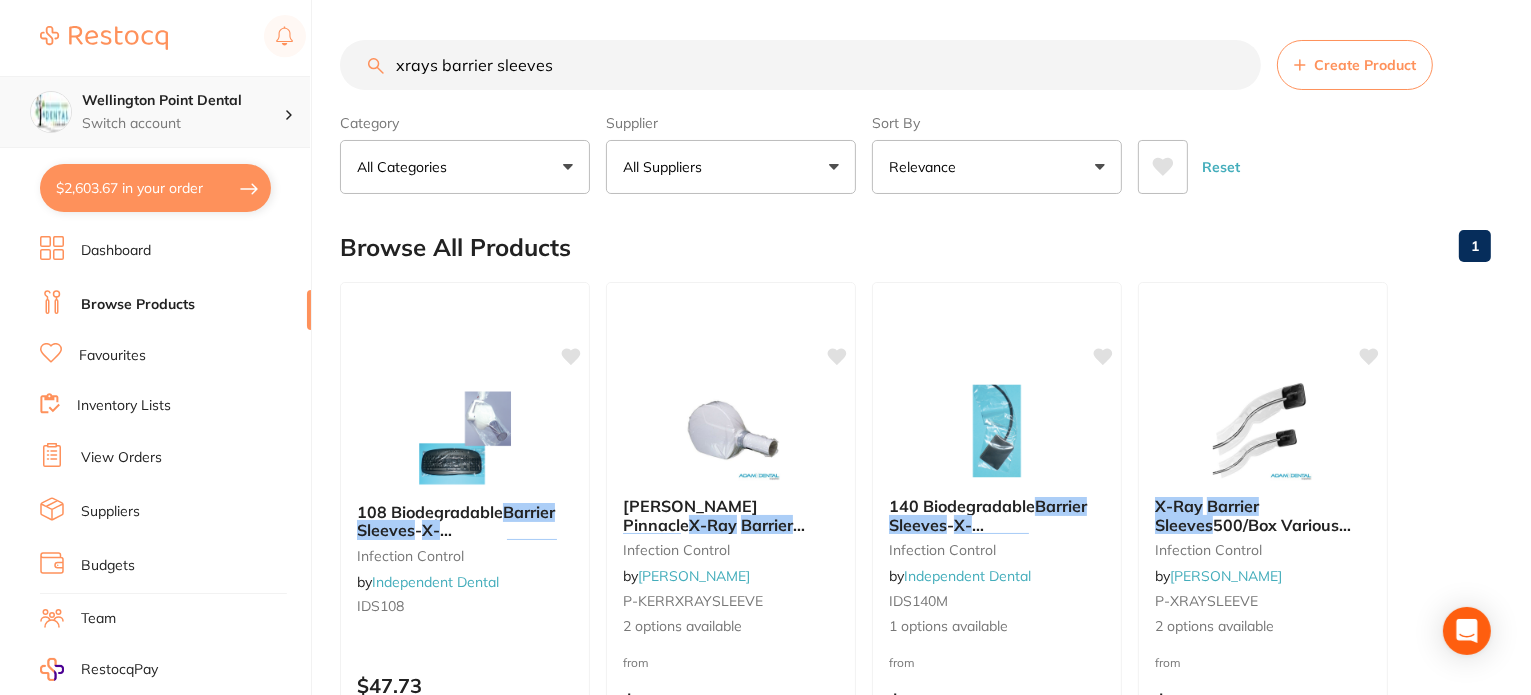 drag, startPoint x: 434, startPoint y: 70, endPoint x: 306, endPoint y: 75, distance: 128.09763 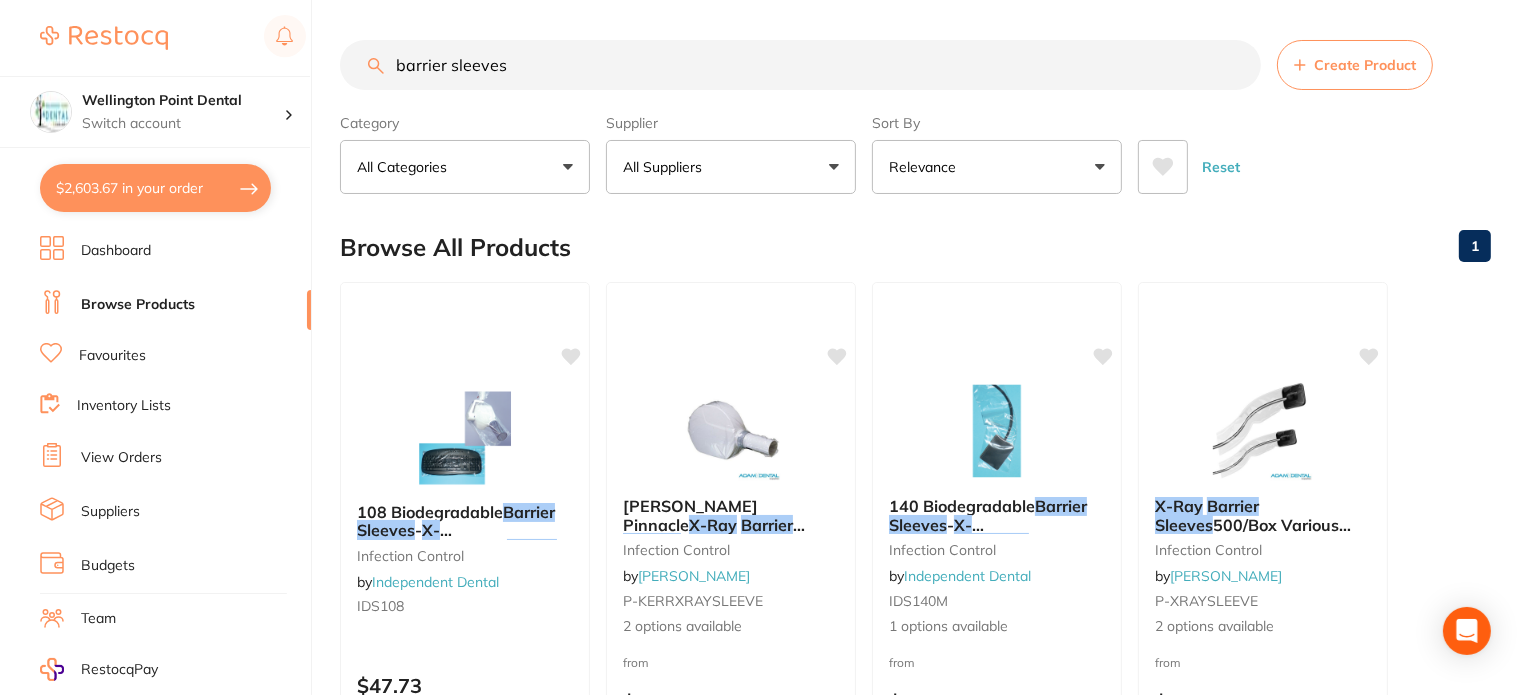click on "barrier sleeves" at bounding box center [800, 65] 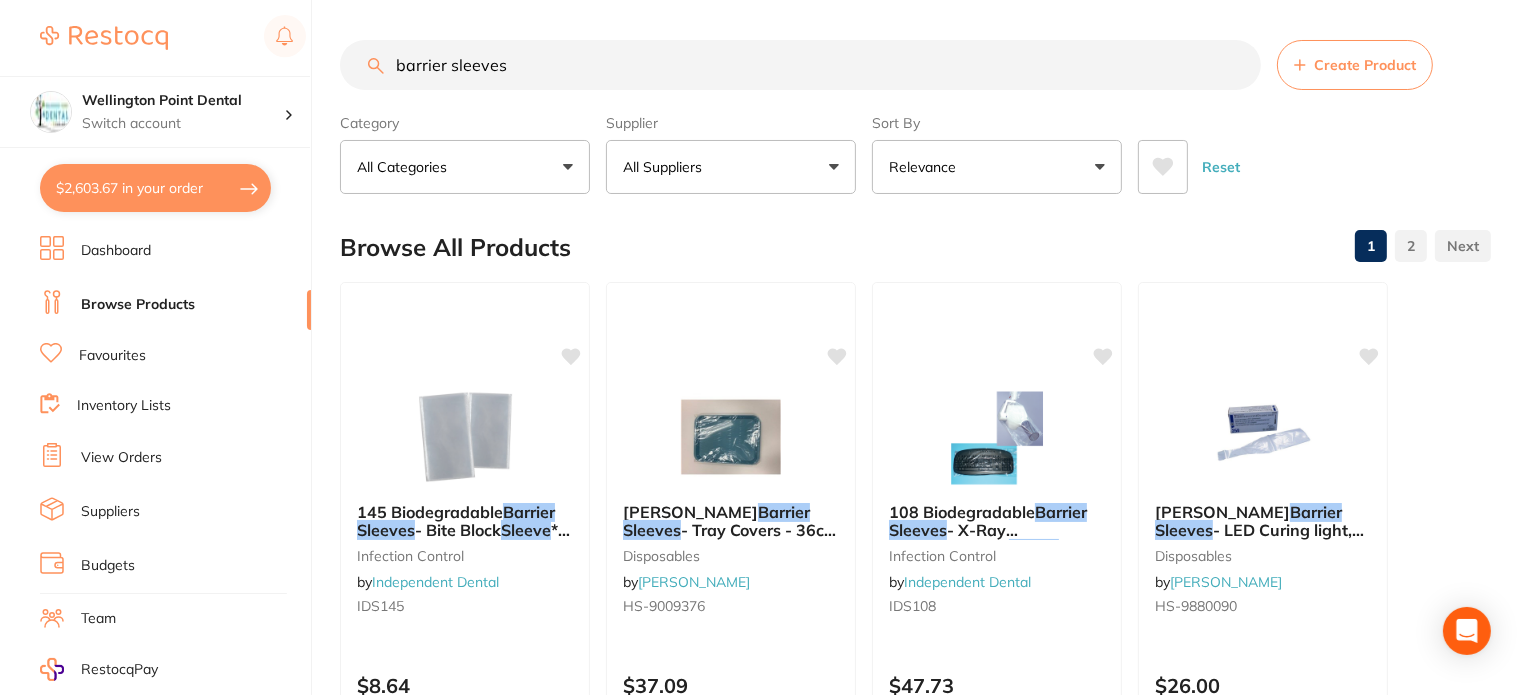 type on "barrier sleeves" 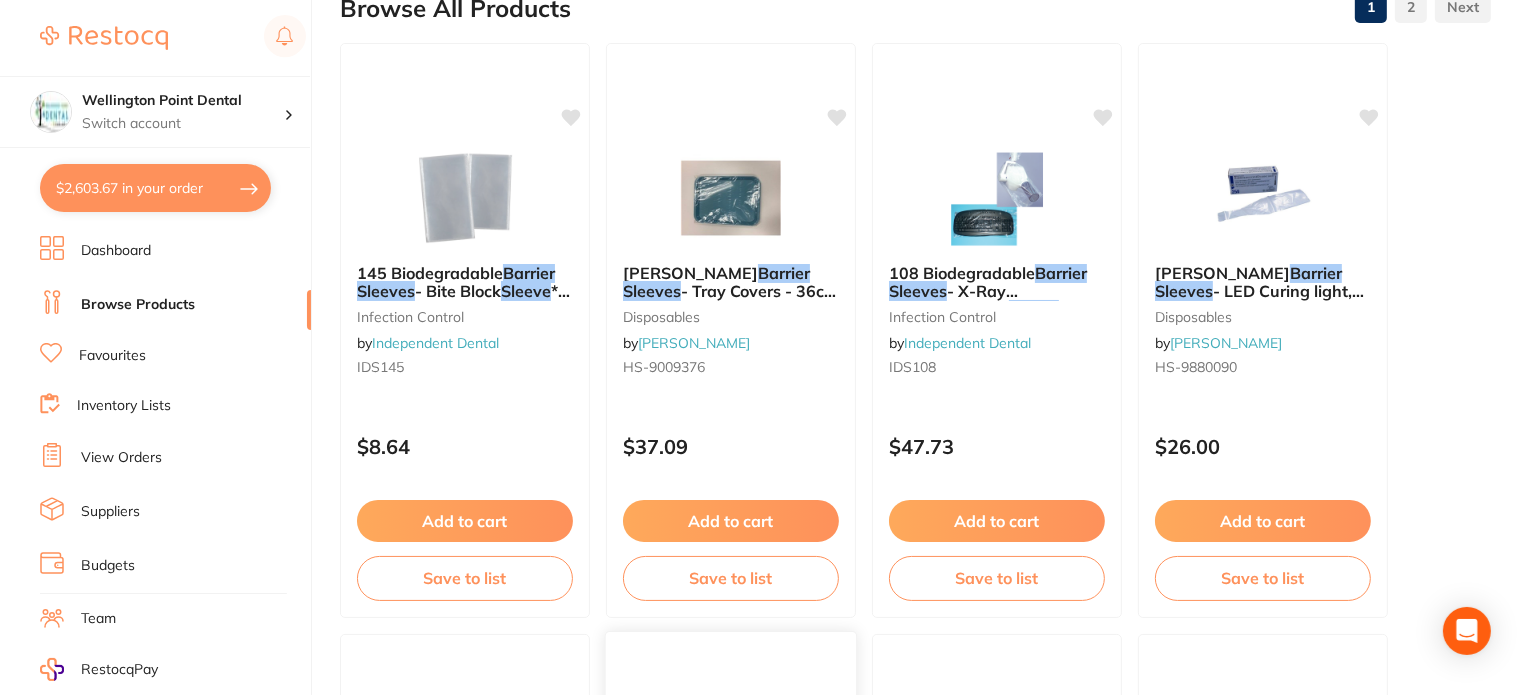 scroll, scrollTop: 0, scrollLeft: 0, axis: both 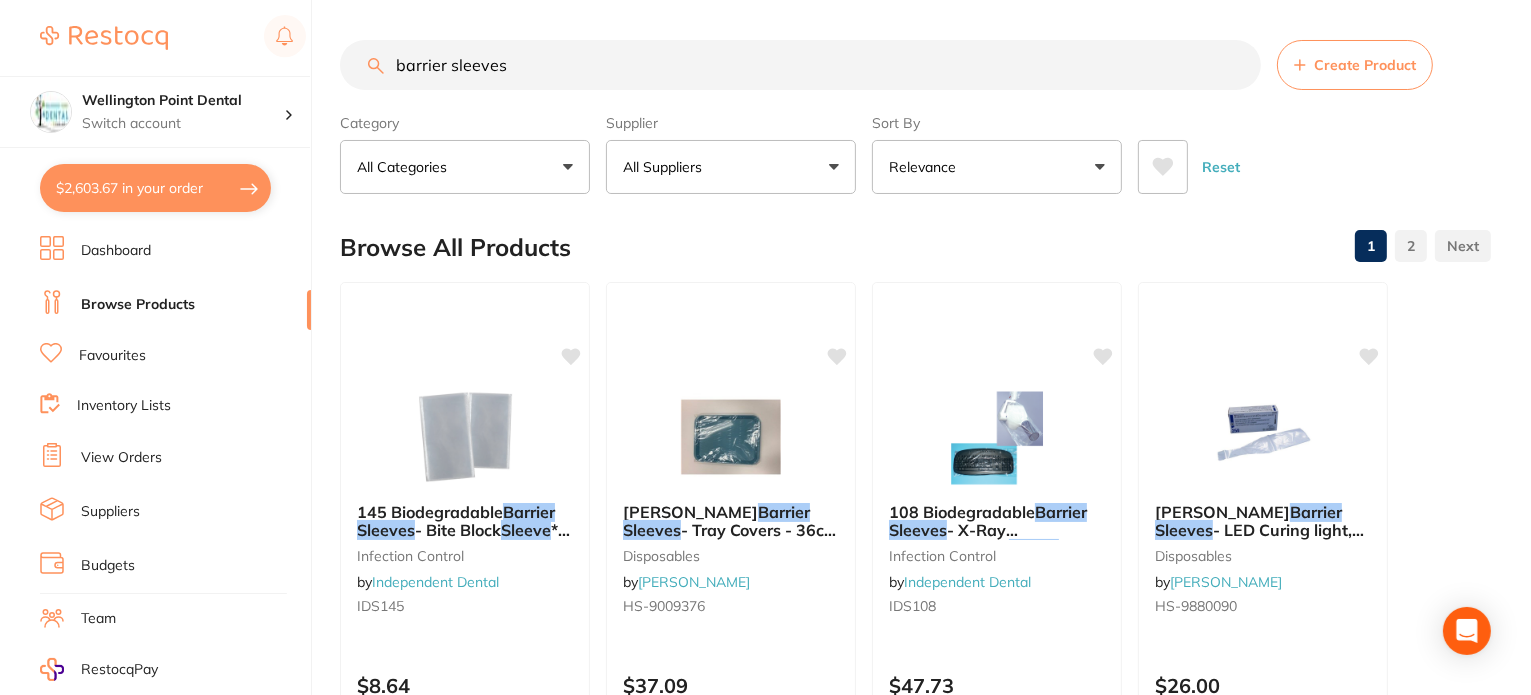 click on "All Suppliers" at bounding box center (731, 167) 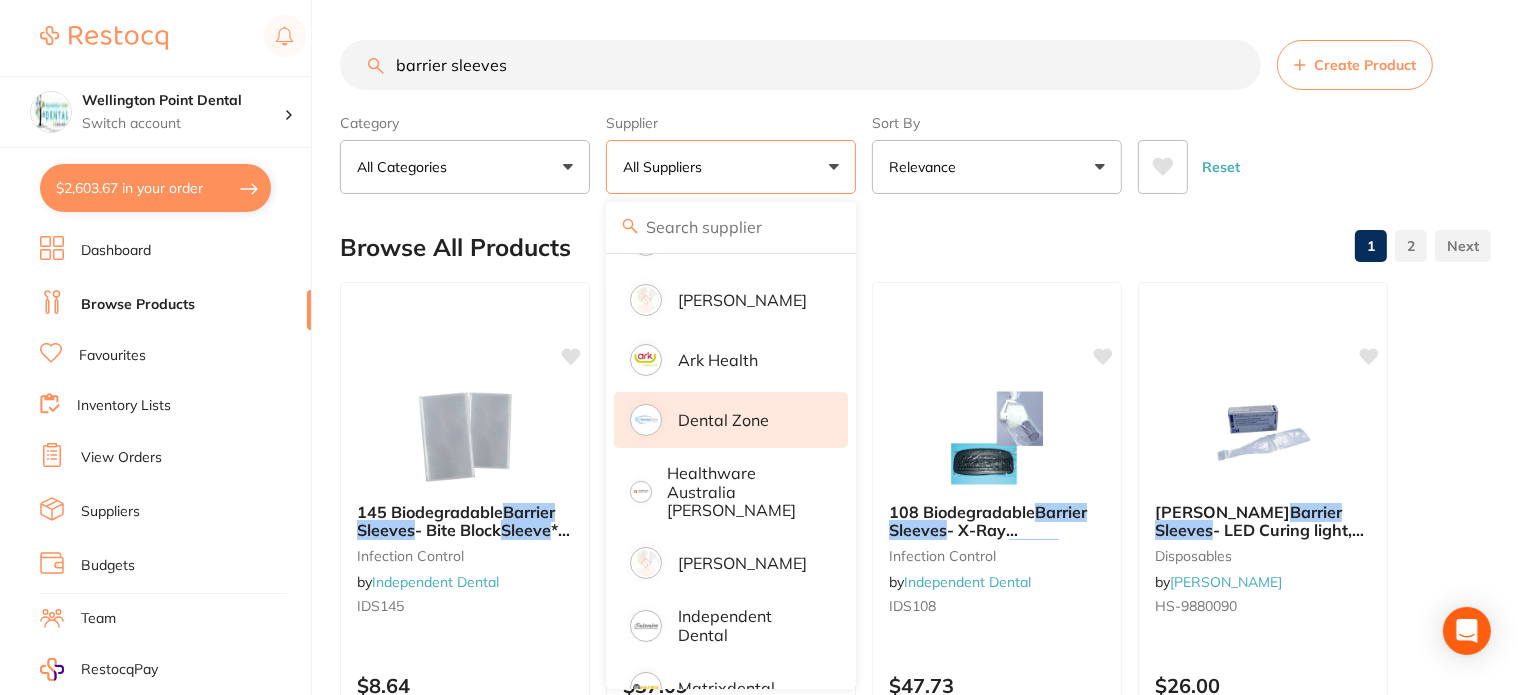 scroll, scrollTop: 300, scrollLeft: 0, axis: vertical 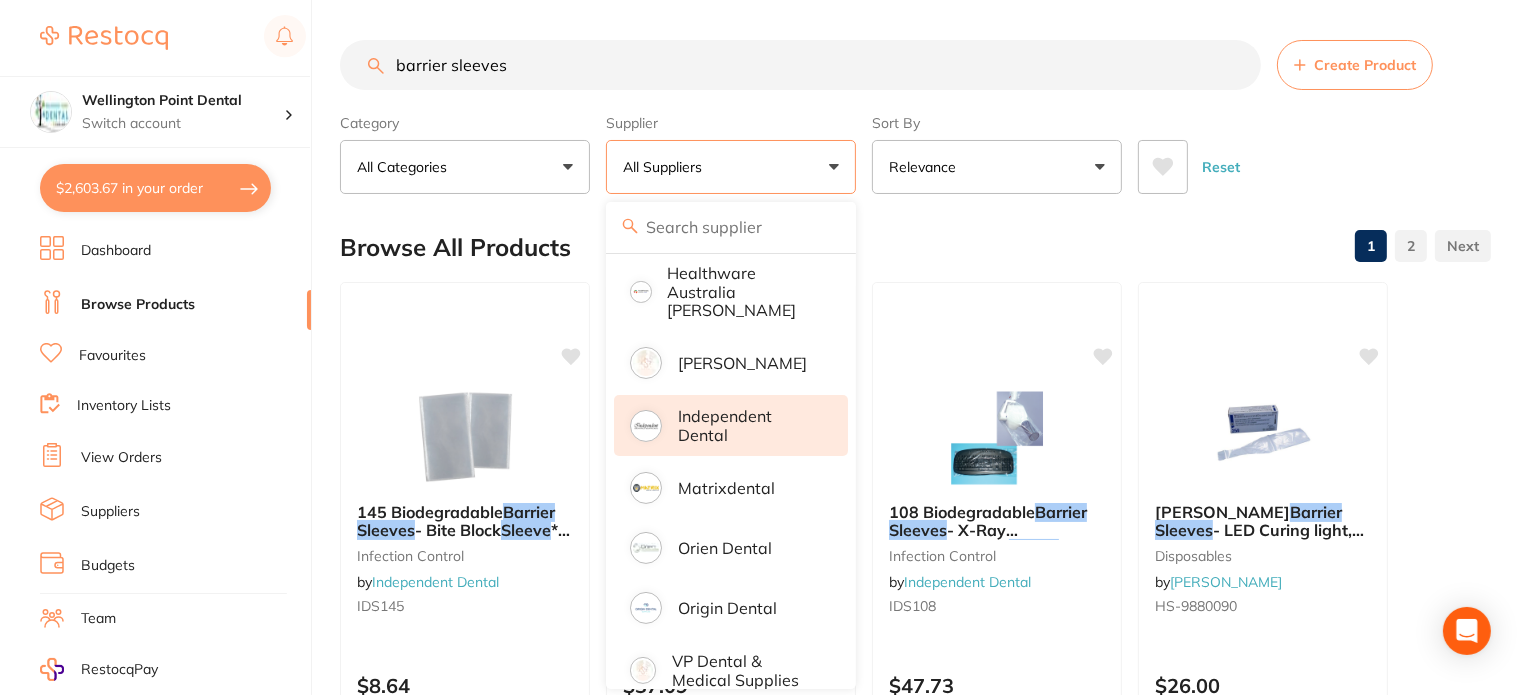 click on "Independent Dental" at bounding box center (749, 425) 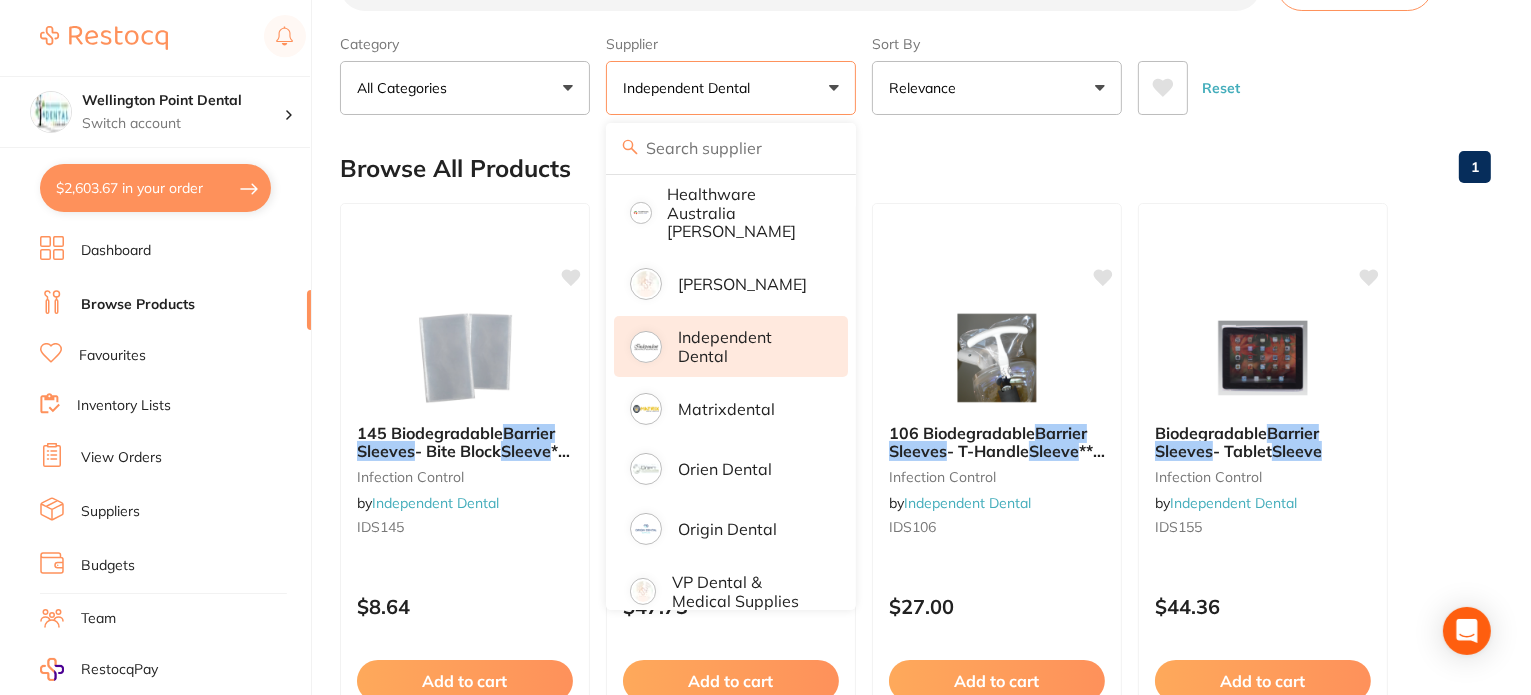 scroll, scrollTop: 0, scrollLeft: 0, axis: both 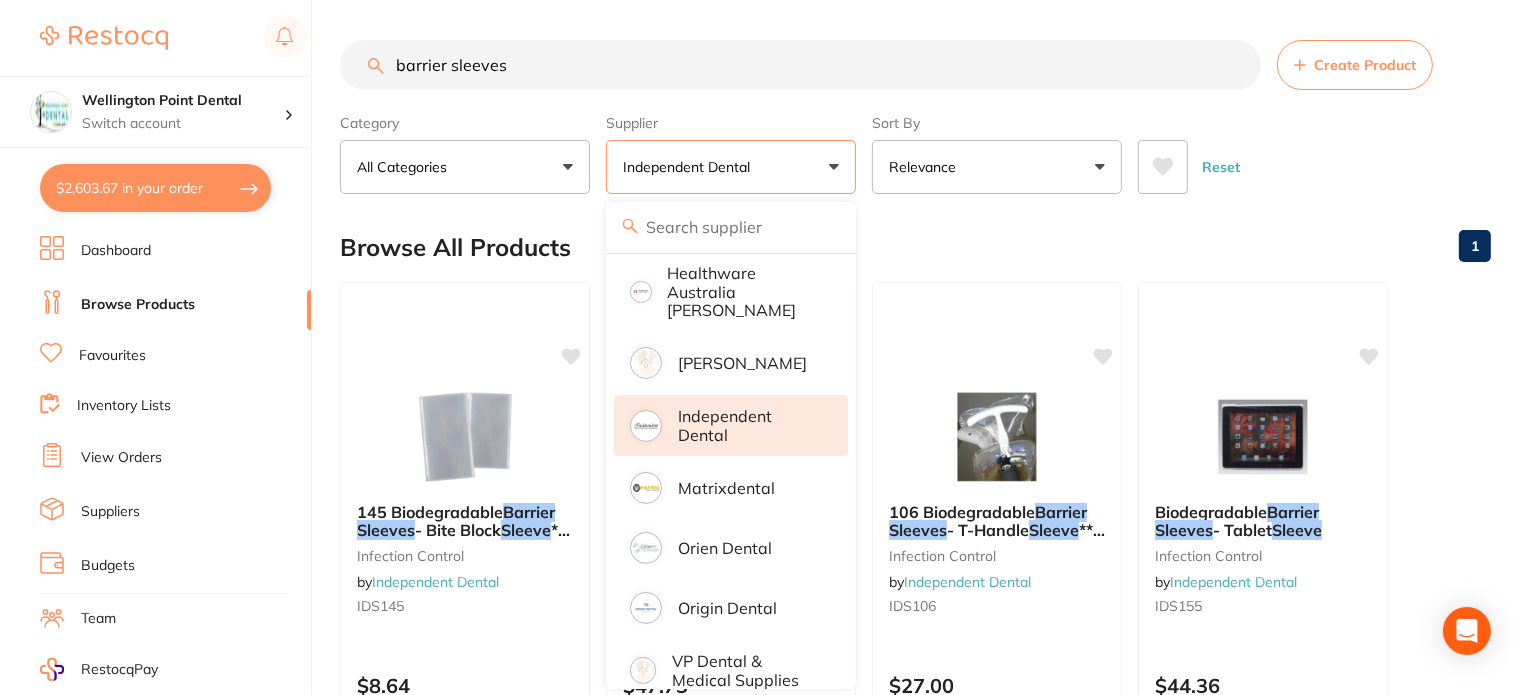 click on "Independent Dental" at bounding box center (731, 167) 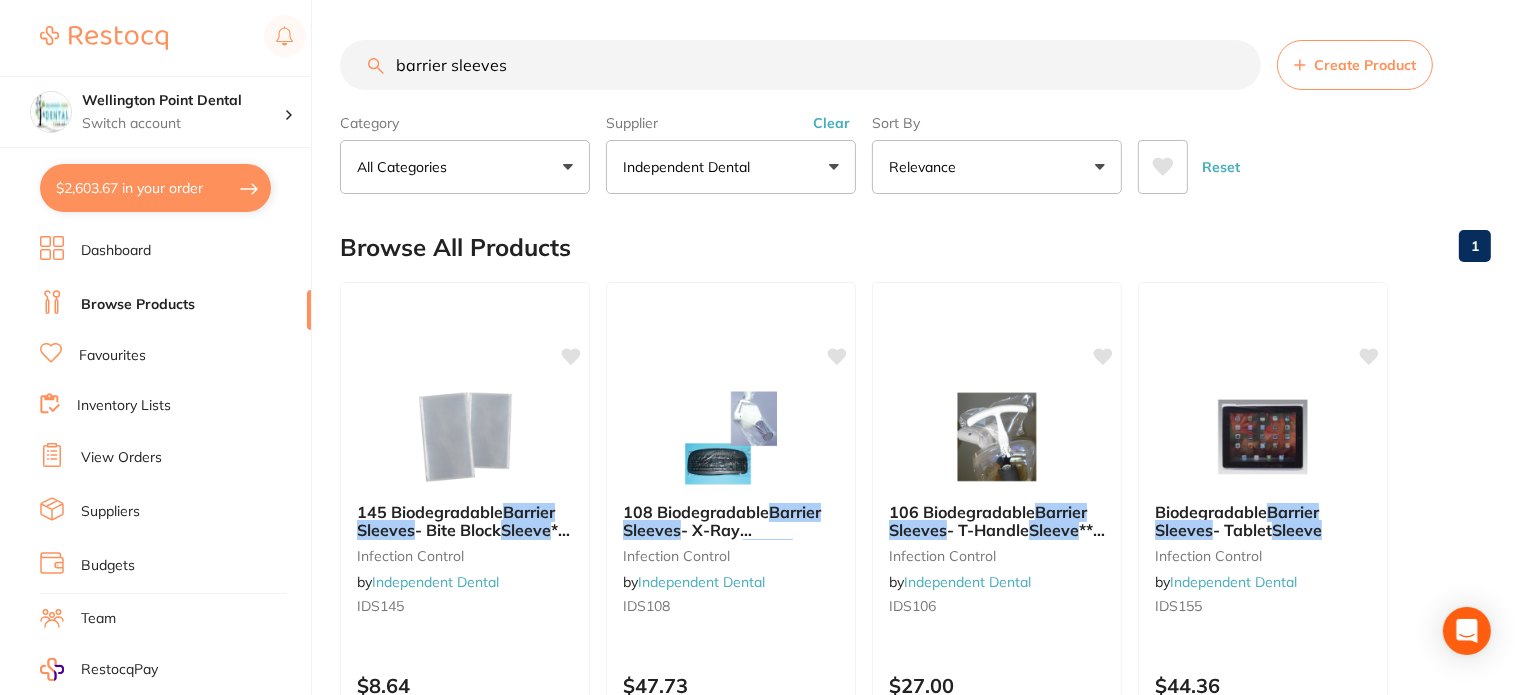 click on "Clear" at bounding box center [831, 123] 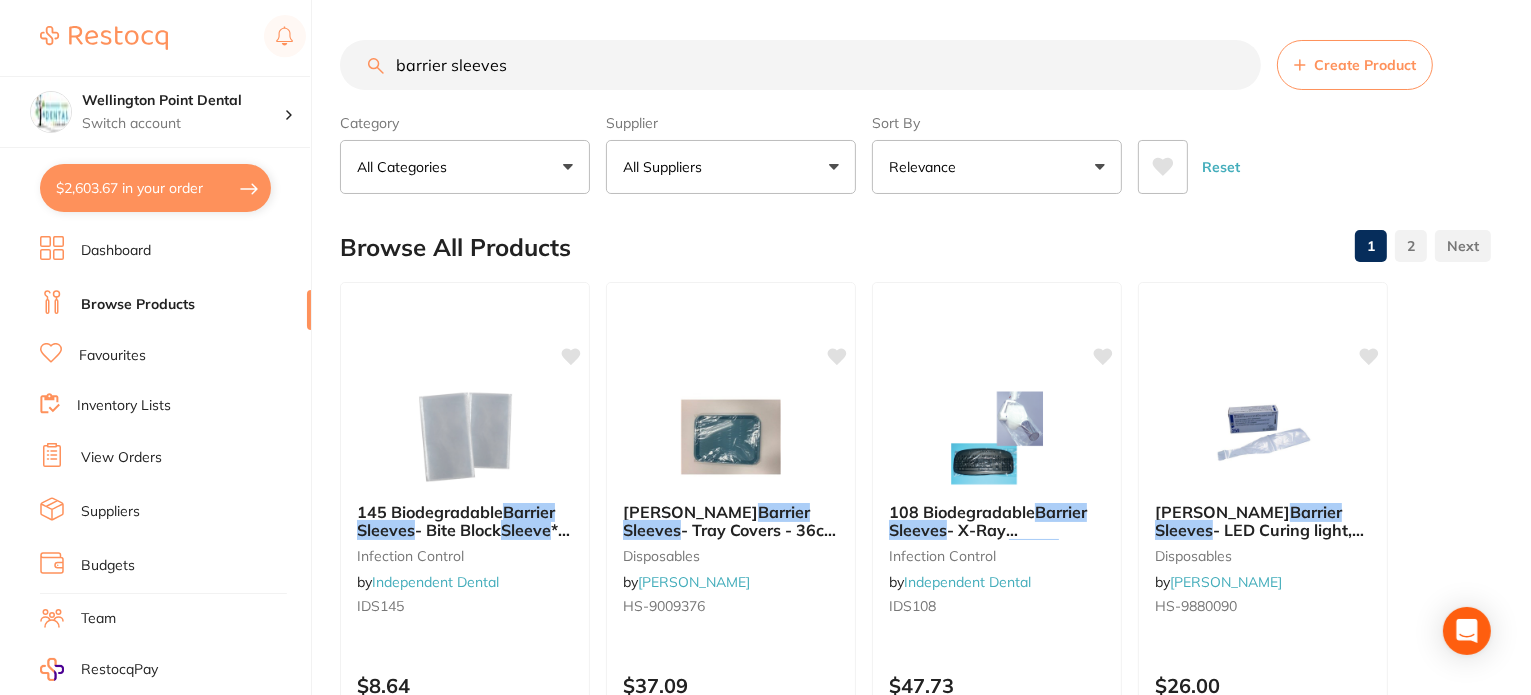 drag, startPoint x: 499, startPoint y: 63, endPoint x: 384, endPoint y: 44, distance: 116.559 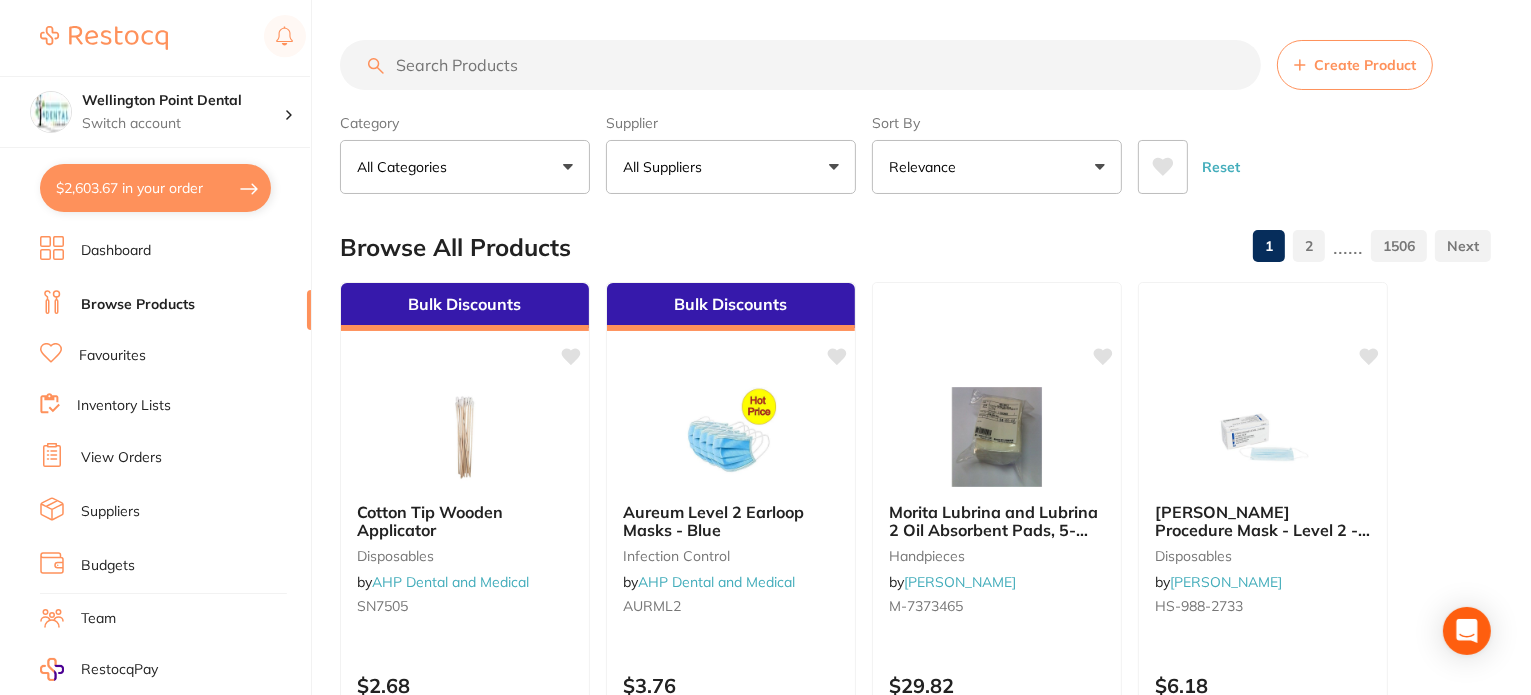 scroll, scrollTop: 849, scrollLeft: 0, axis: vertical 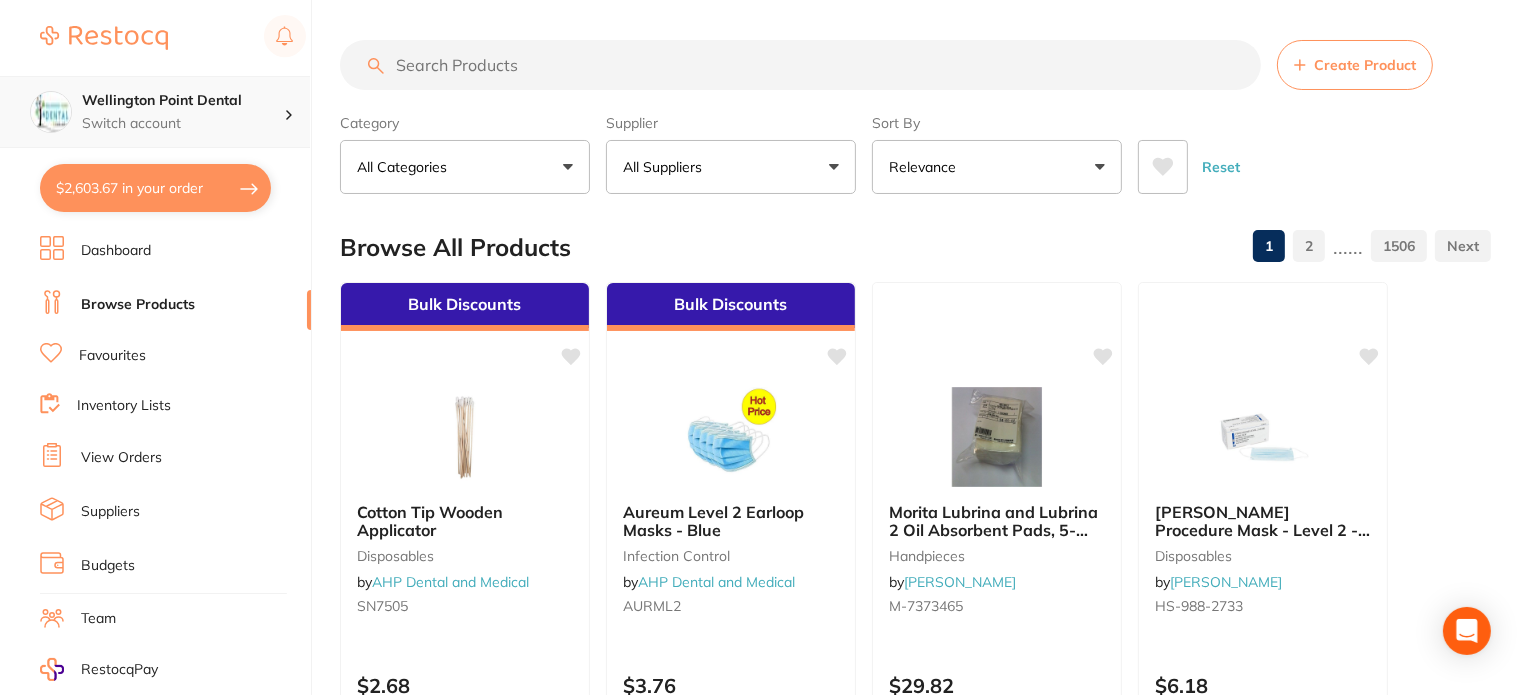 type 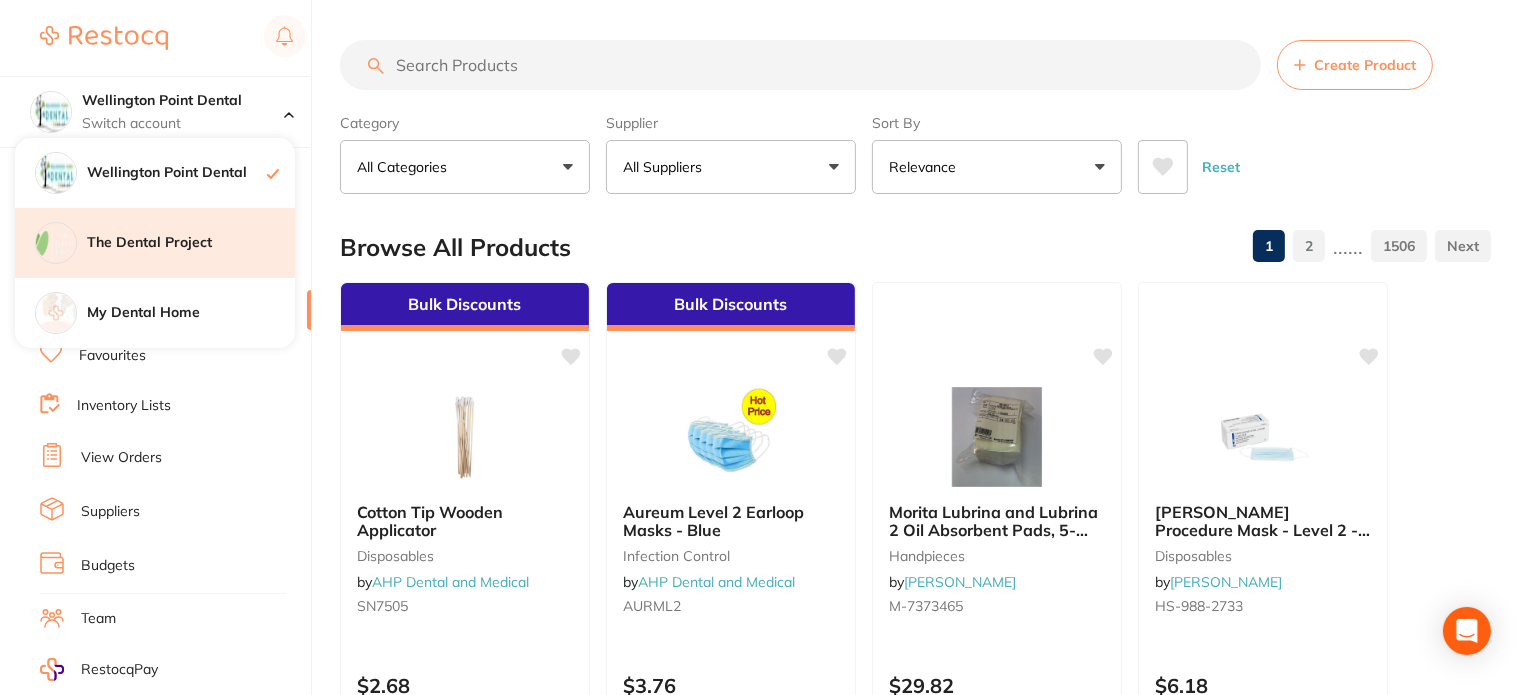click on "The Dental Project" at bounding box center (191, 243) 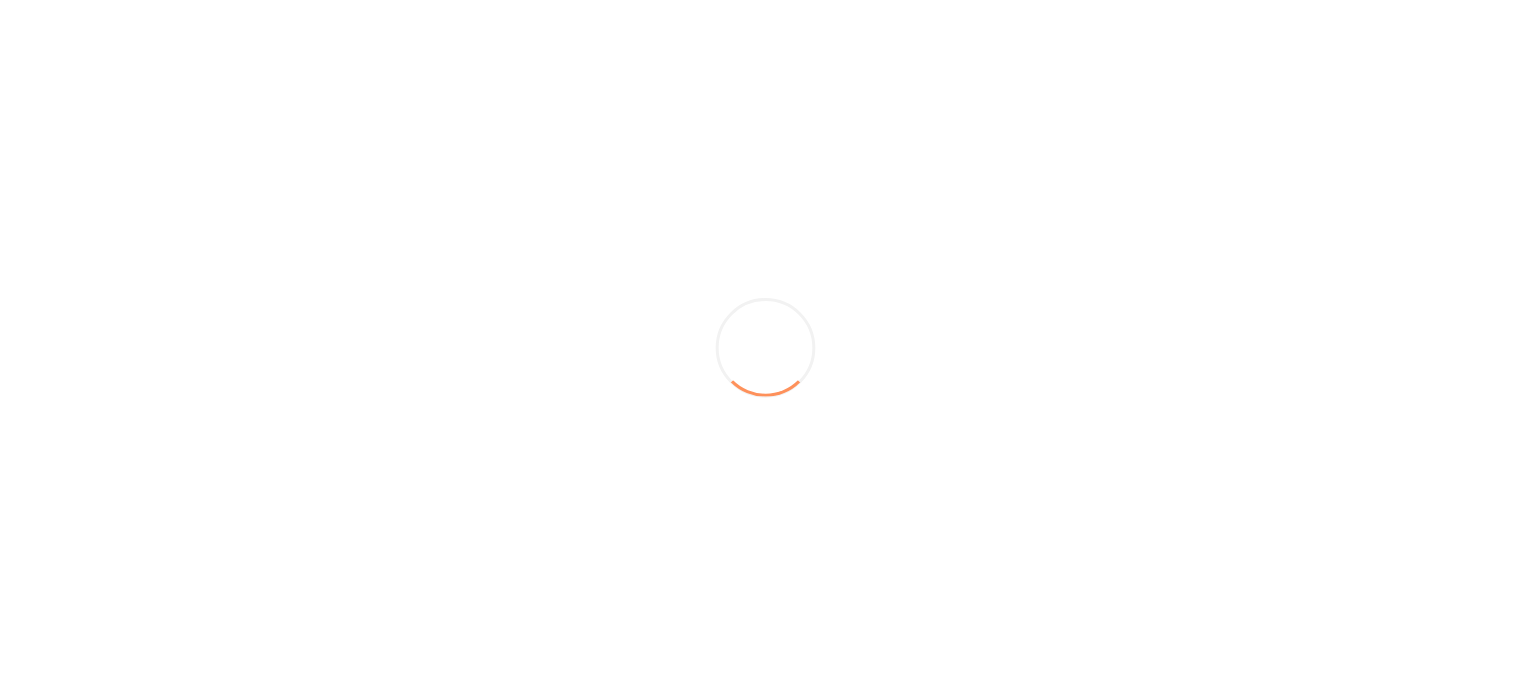 scroll, scrollTop: 0, scrollLeft: 0, axis: both 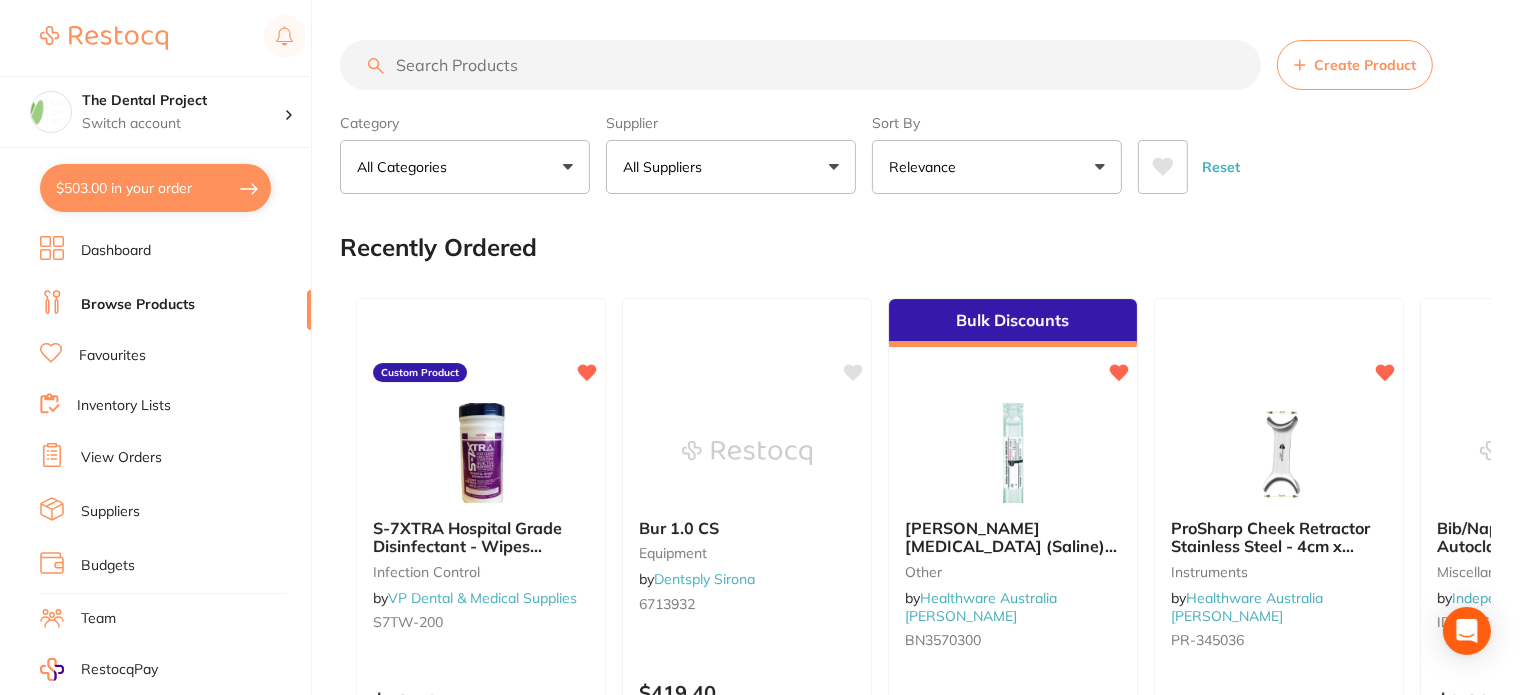 click on "Favourites" at bounding box center [112, 356] 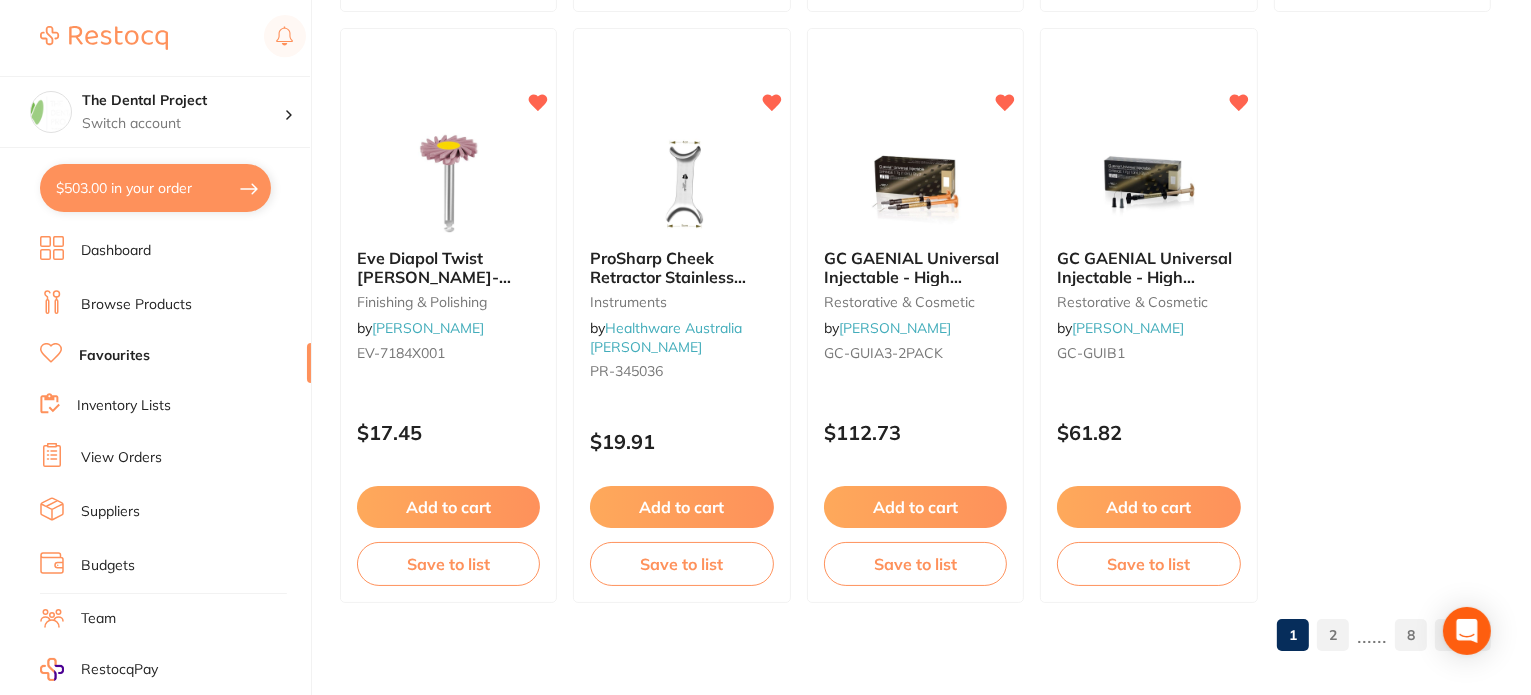 scroll, scrollTop: 6127, scrollLeft: 0, axis: vertical 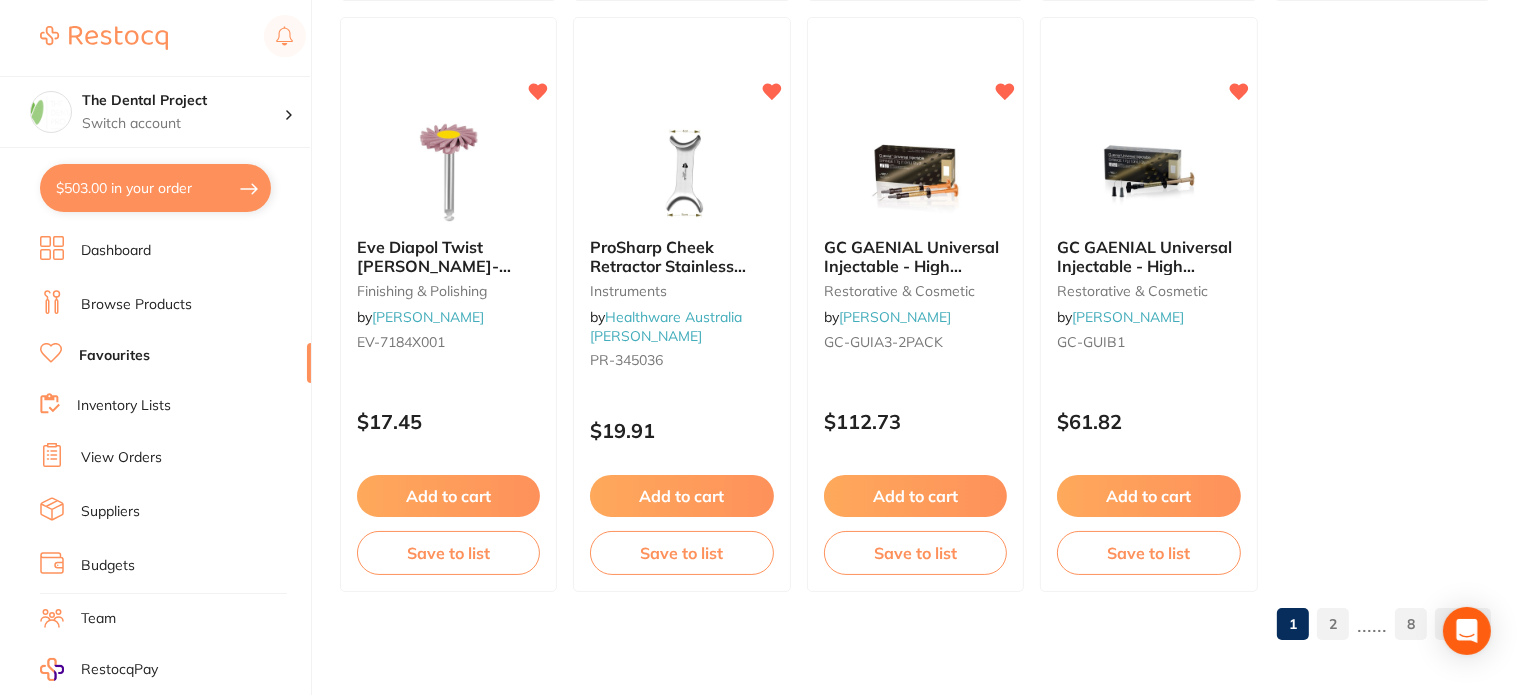 click on "2" at bounding box center [1333, 624] 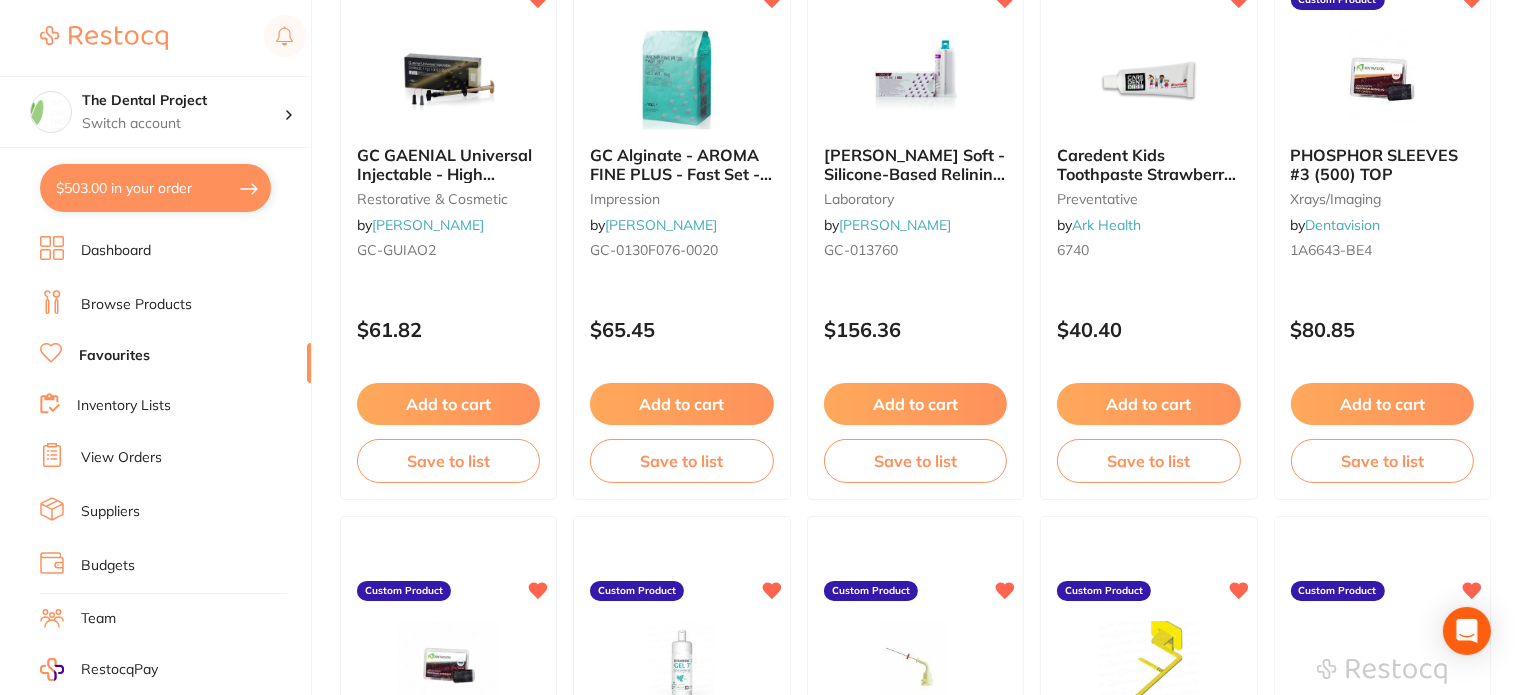 scroll, scrollTop: 2927, scrollLeft: 0, axis: vertical 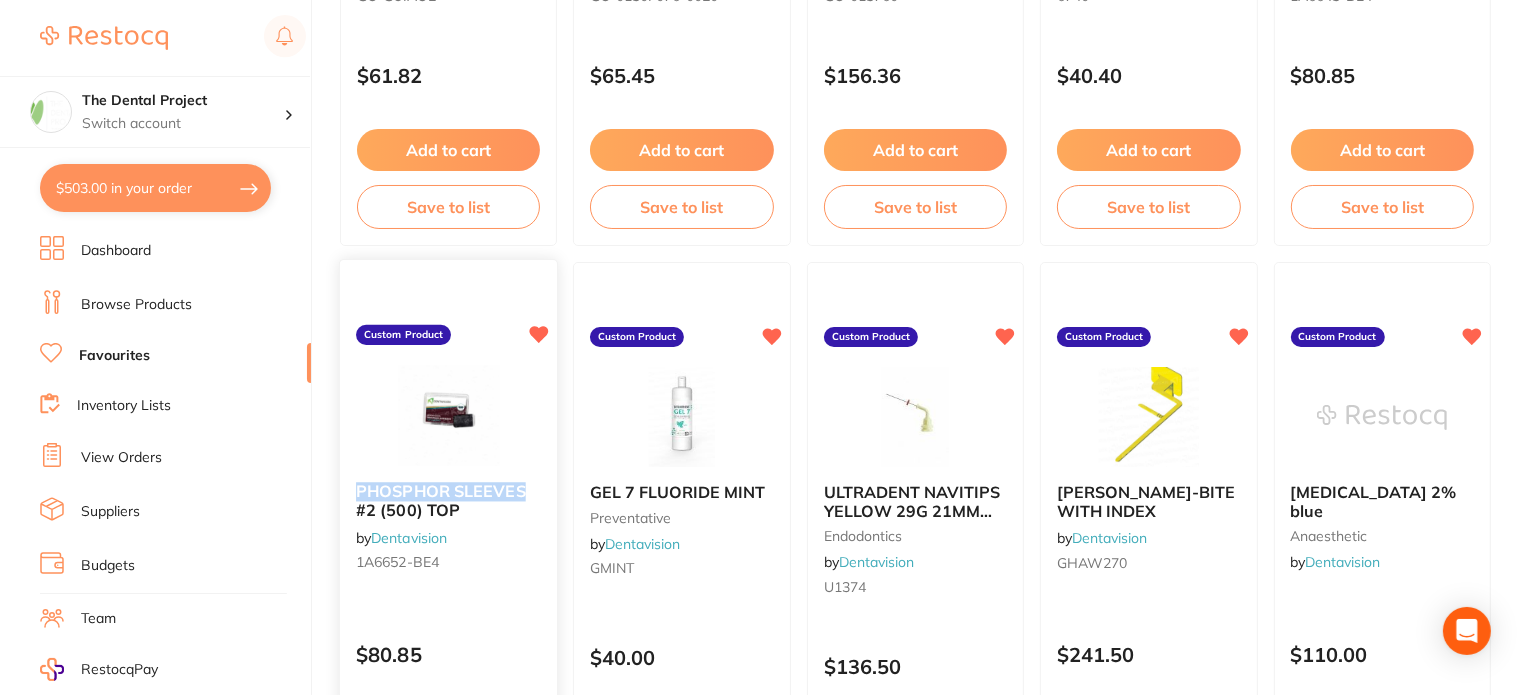 drag, startPoint x: 533, startPoint y: 489, endPoint x: 356, endPoint y: 484, distance: 177.0706 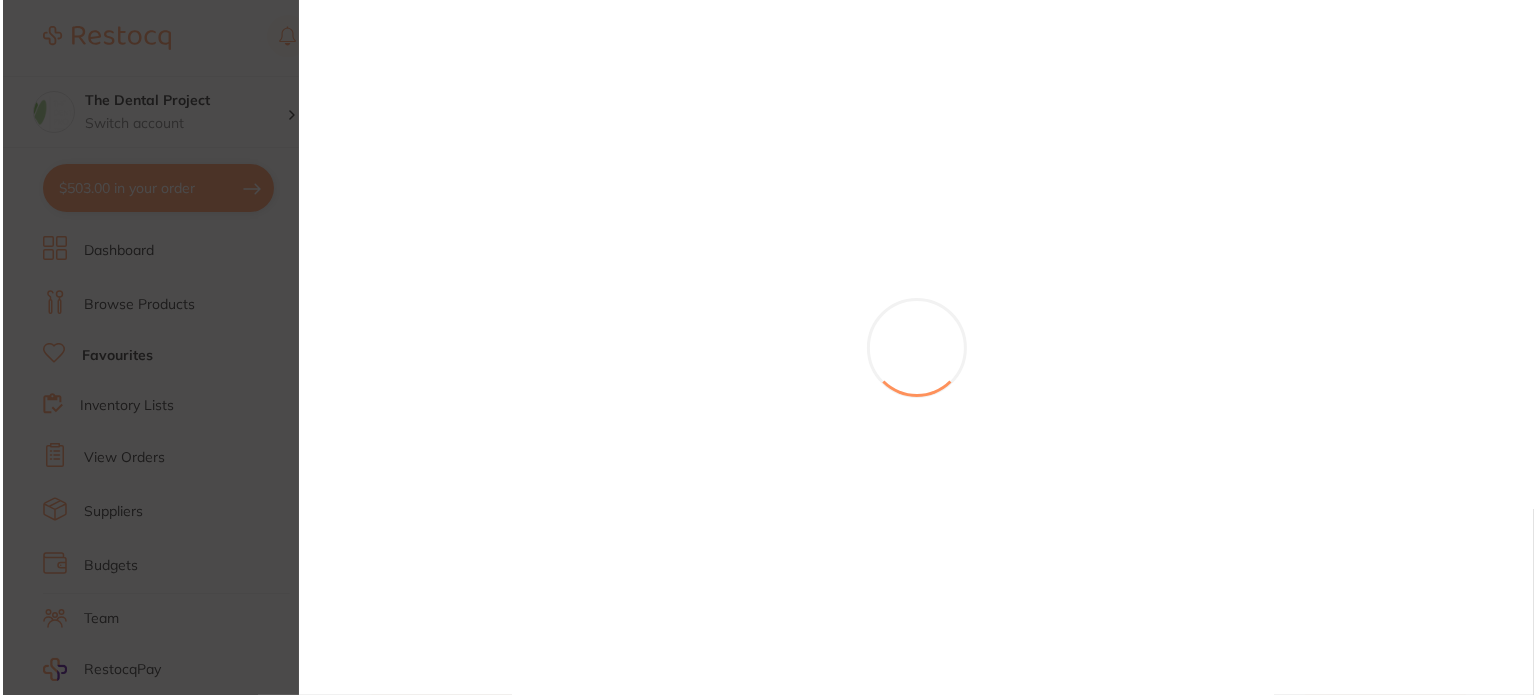 scroll, scrollTop: 0, scrollLeft: 0, axis: both 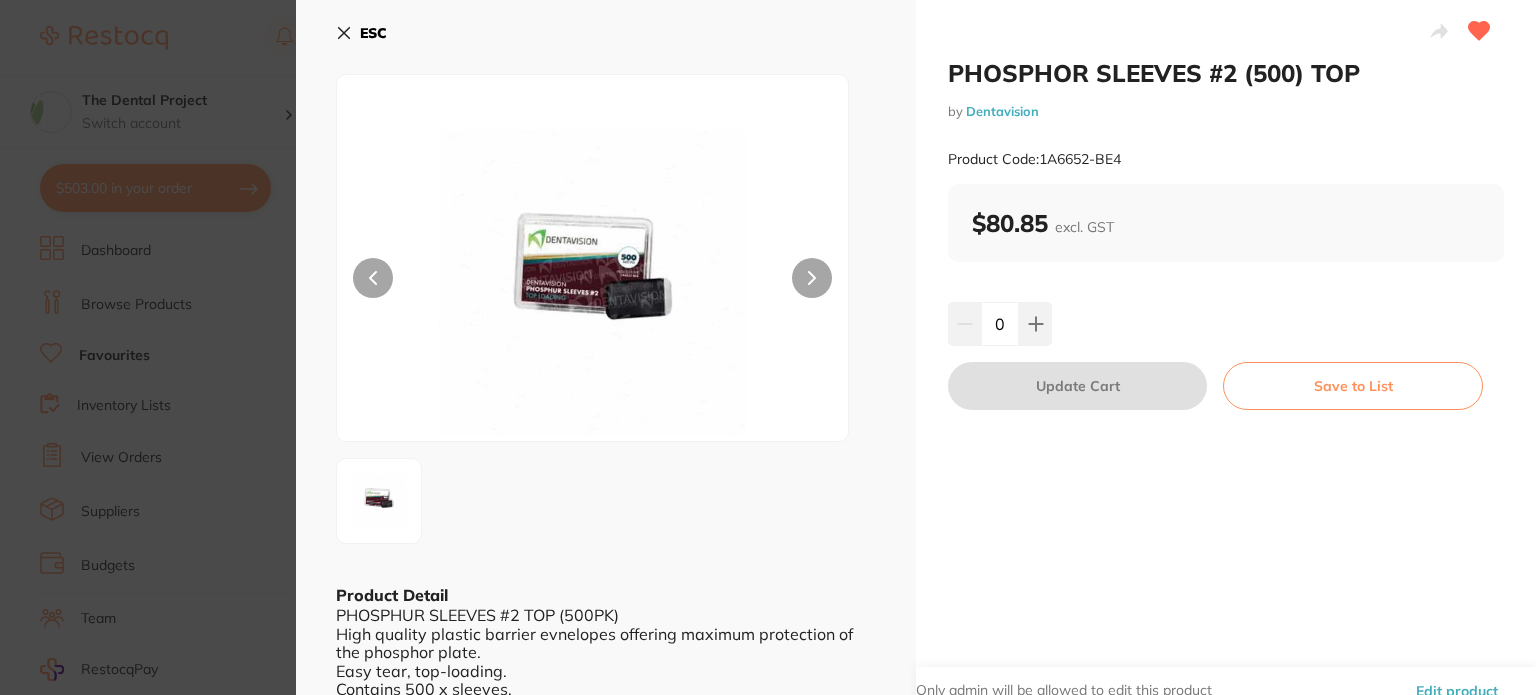 drag, startPoint x: 380, startPoint y: 491, endPoint x: 799, endPoint y: 549, distance: 422.99527 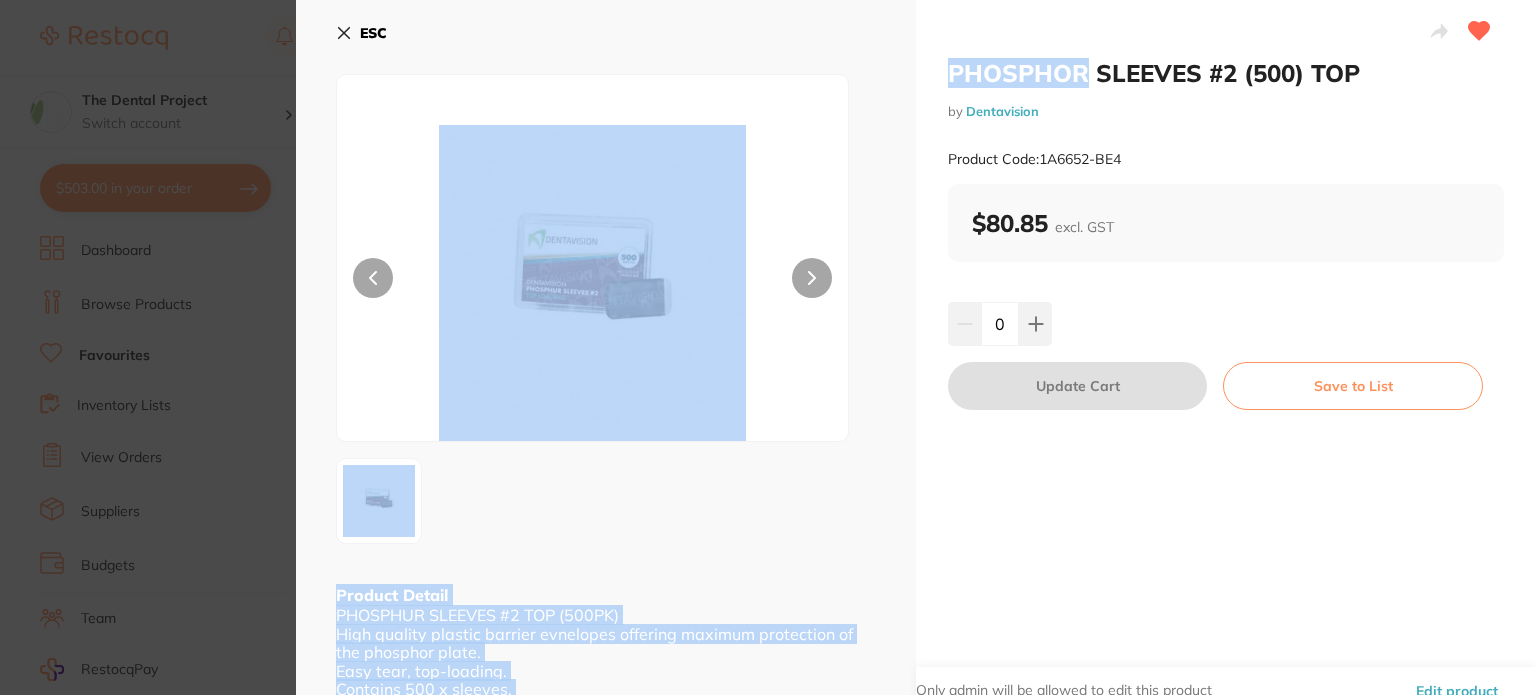 drag, startPoint x: 1085, startPoint y: 69, endPoint x: 919, endPoint y: 65, distance: 166.04819 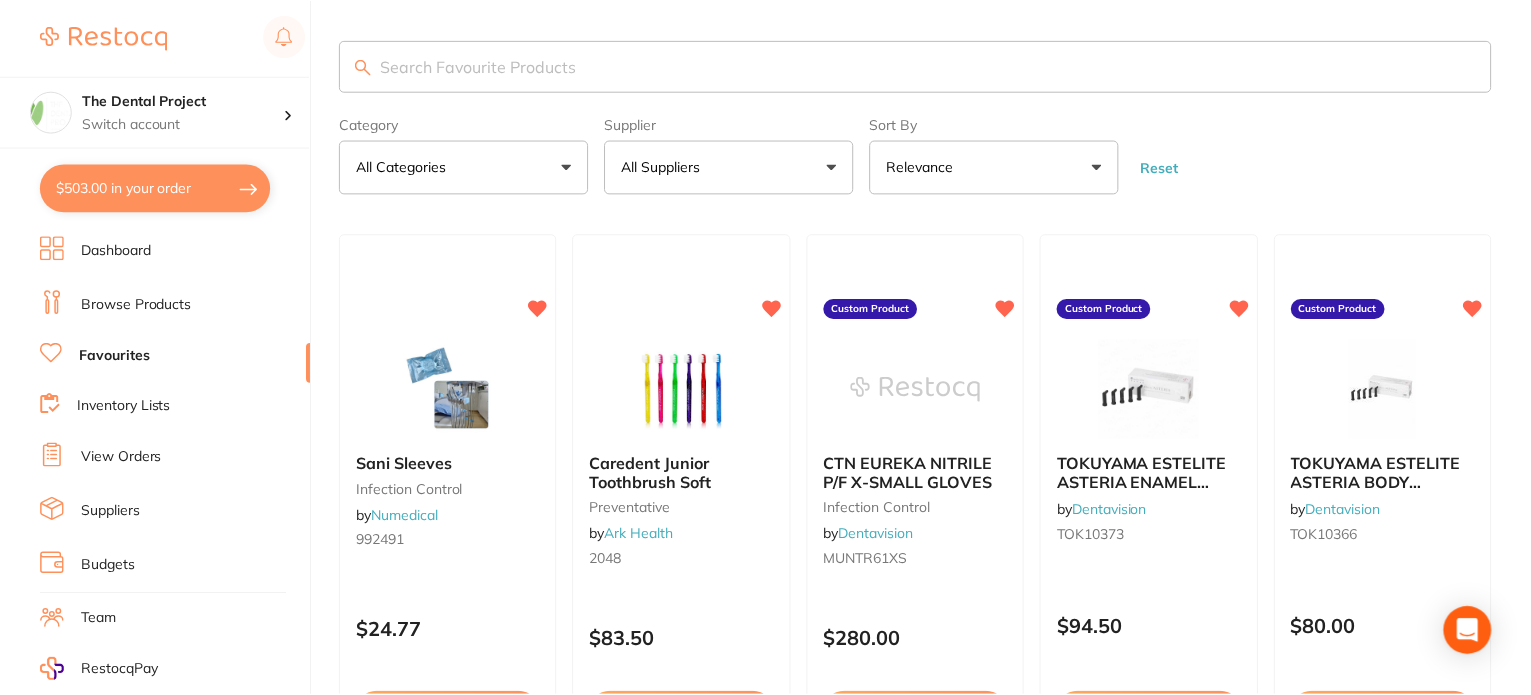 scroll, scrollTop: 2927, scrollLeft: 0, axis: vertical 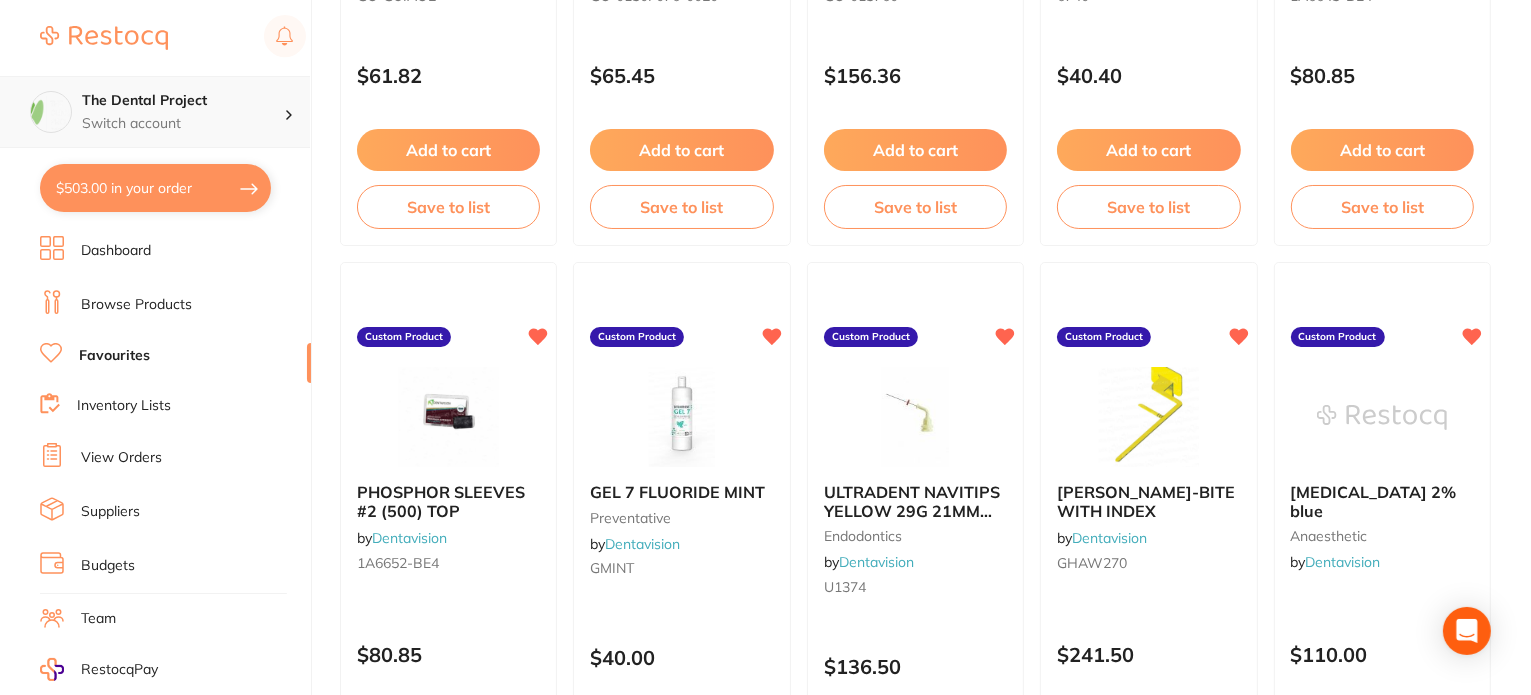 click on "The Dental Project" at bounding box center [183, 101] 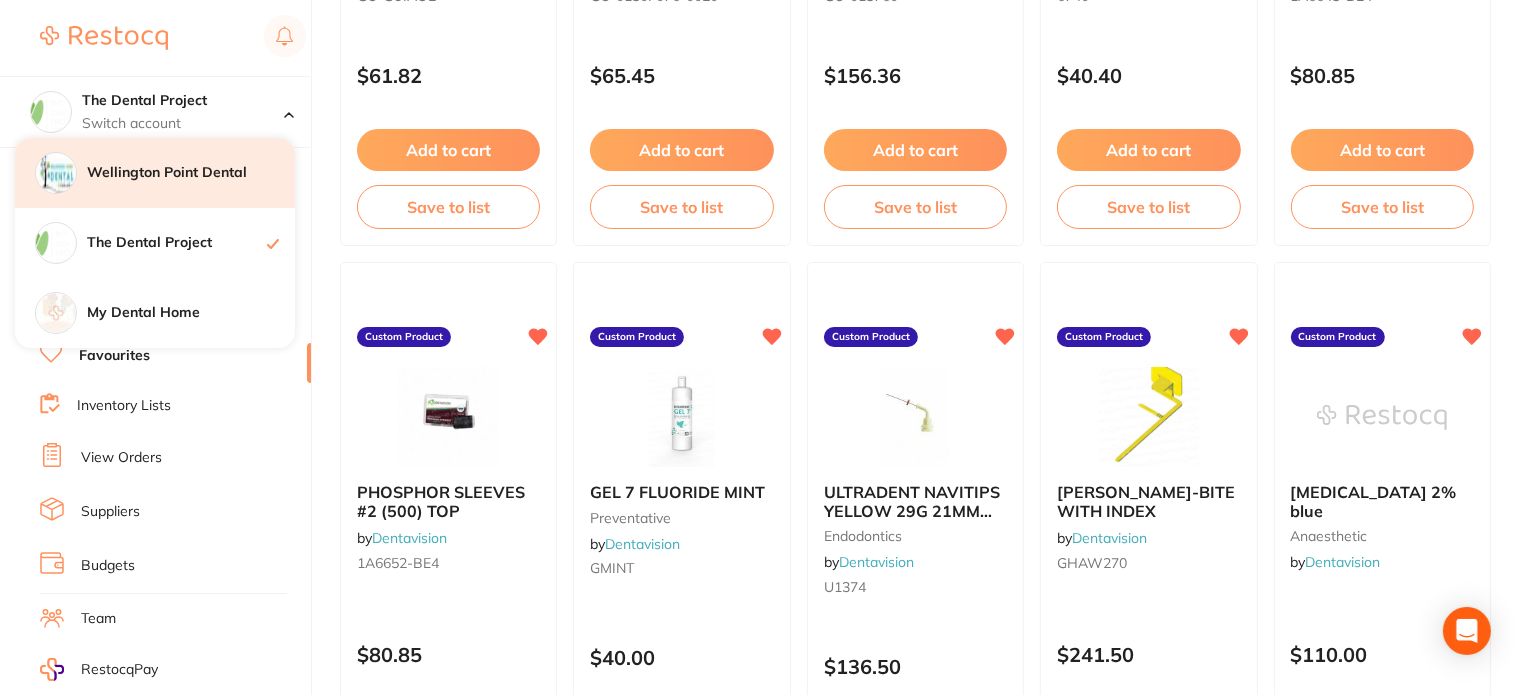 click on "Wellington Point Dental" at bounding box center (191, 173) 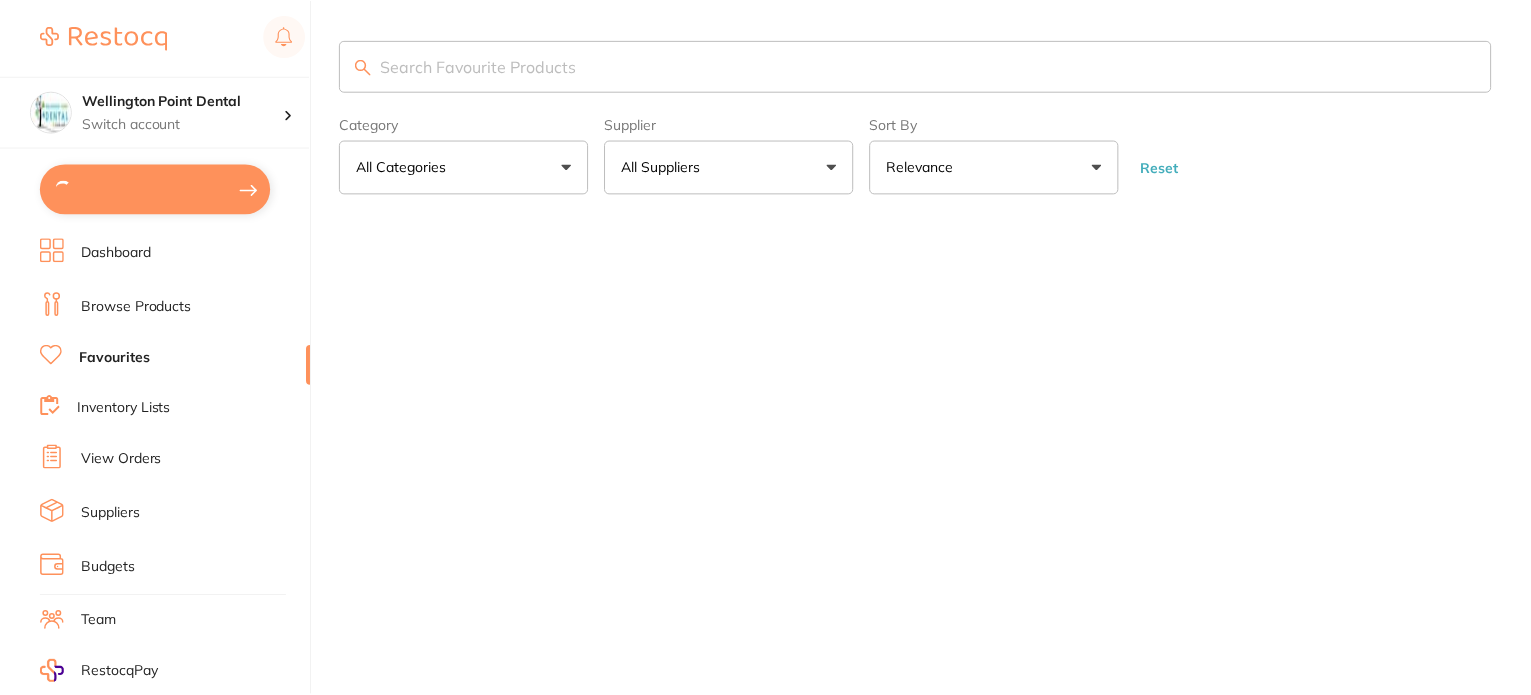 scroll, scrollTop: 0, scrollLeft: 0, axis: both 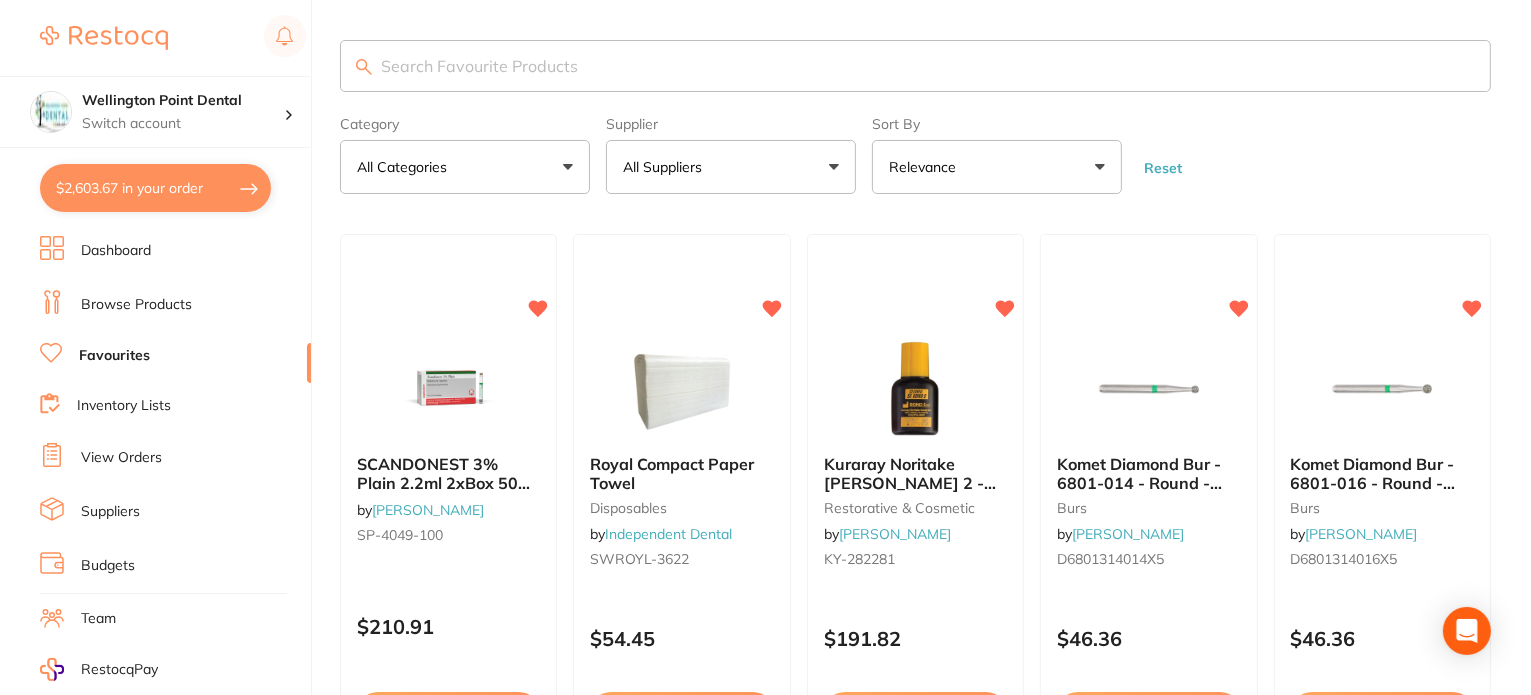 click on "All Suppliers" at bounding box center [731, 167] 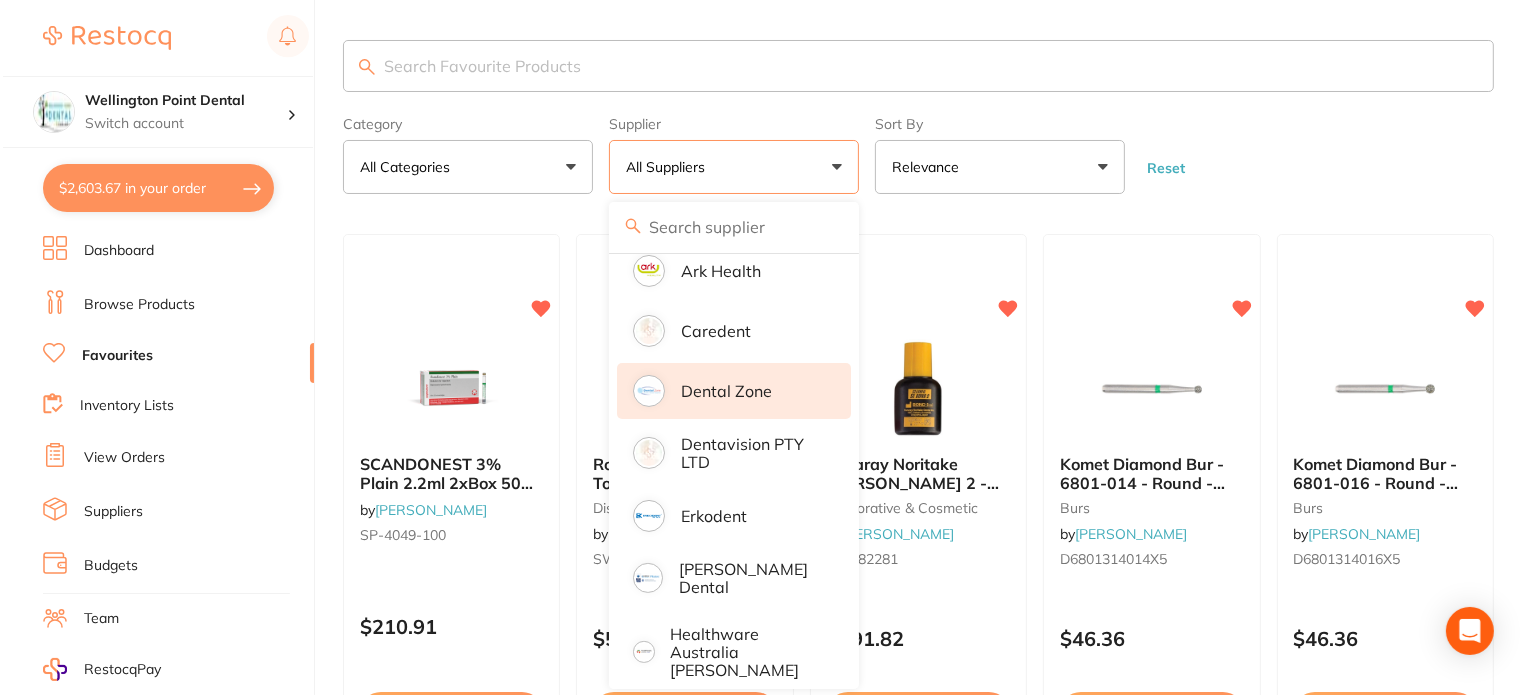 scroll, scrollTop: 400, scrollLeft: 0, axis: vertical 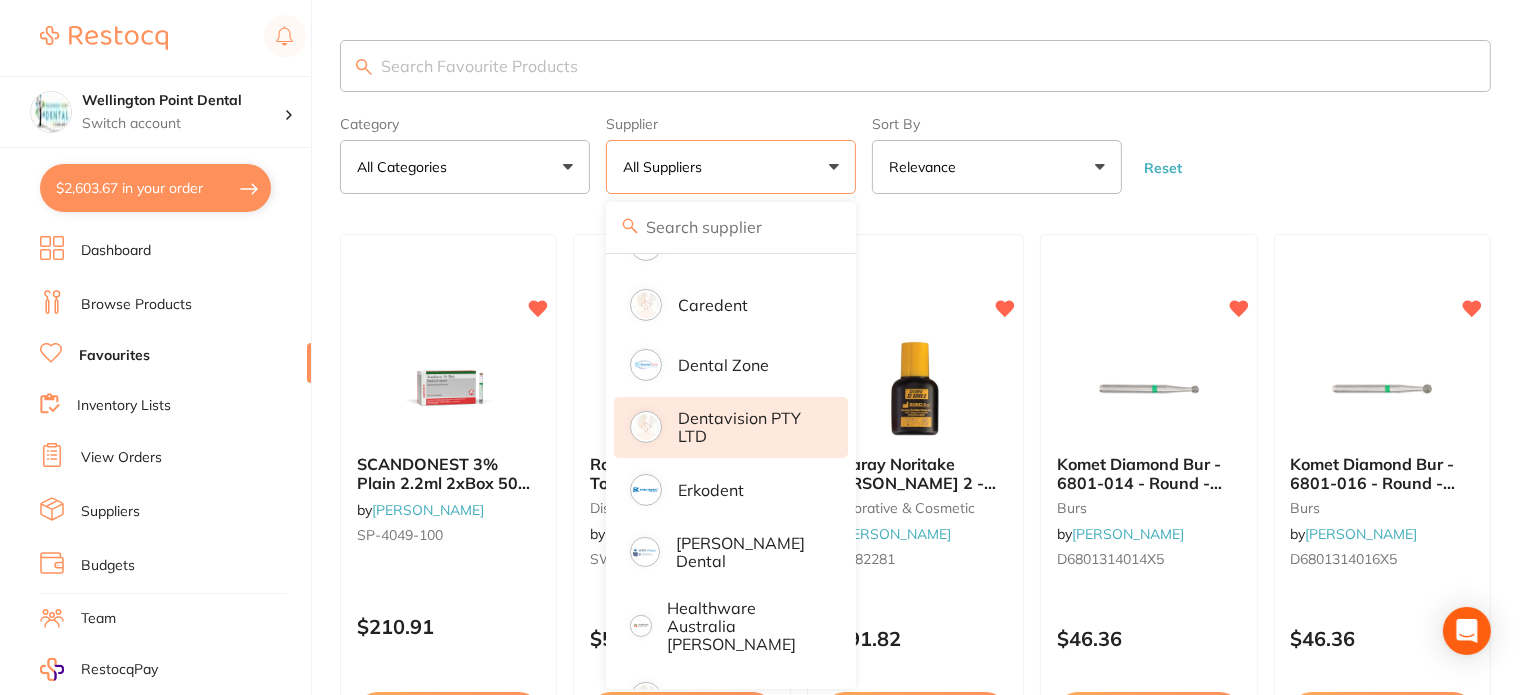 click on "Dentavision PTY LTD" at bounding box center [749, 427] 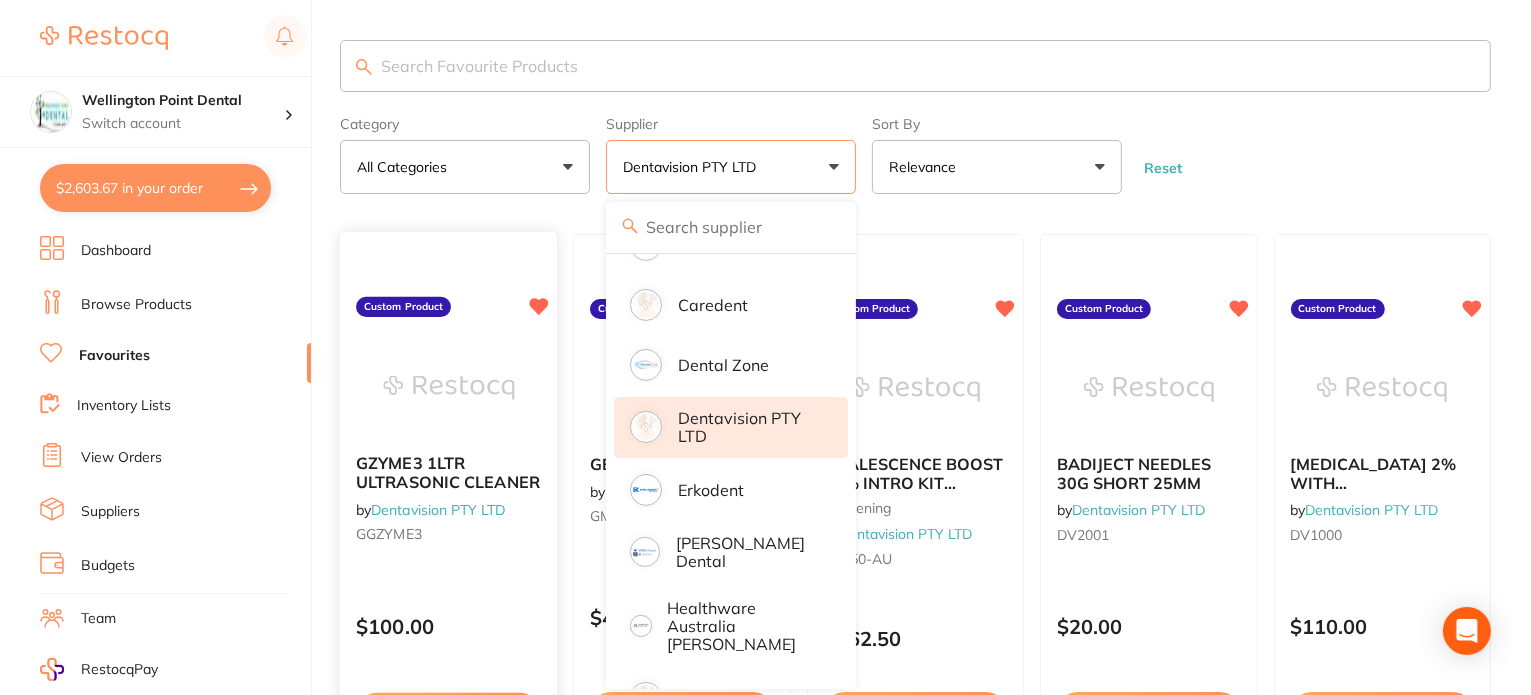 click at bounding box center (449, 258) 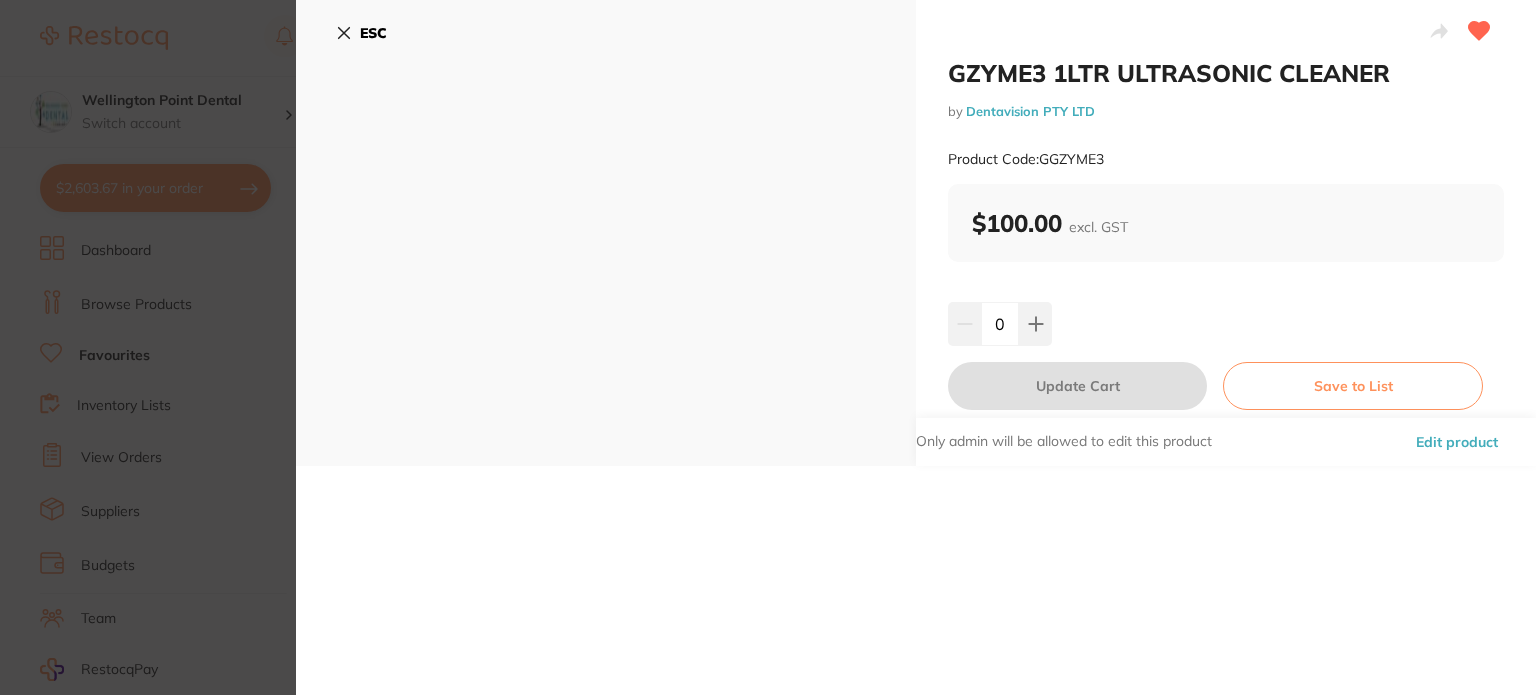 click on "ESC" at bounding box center (361, 33) 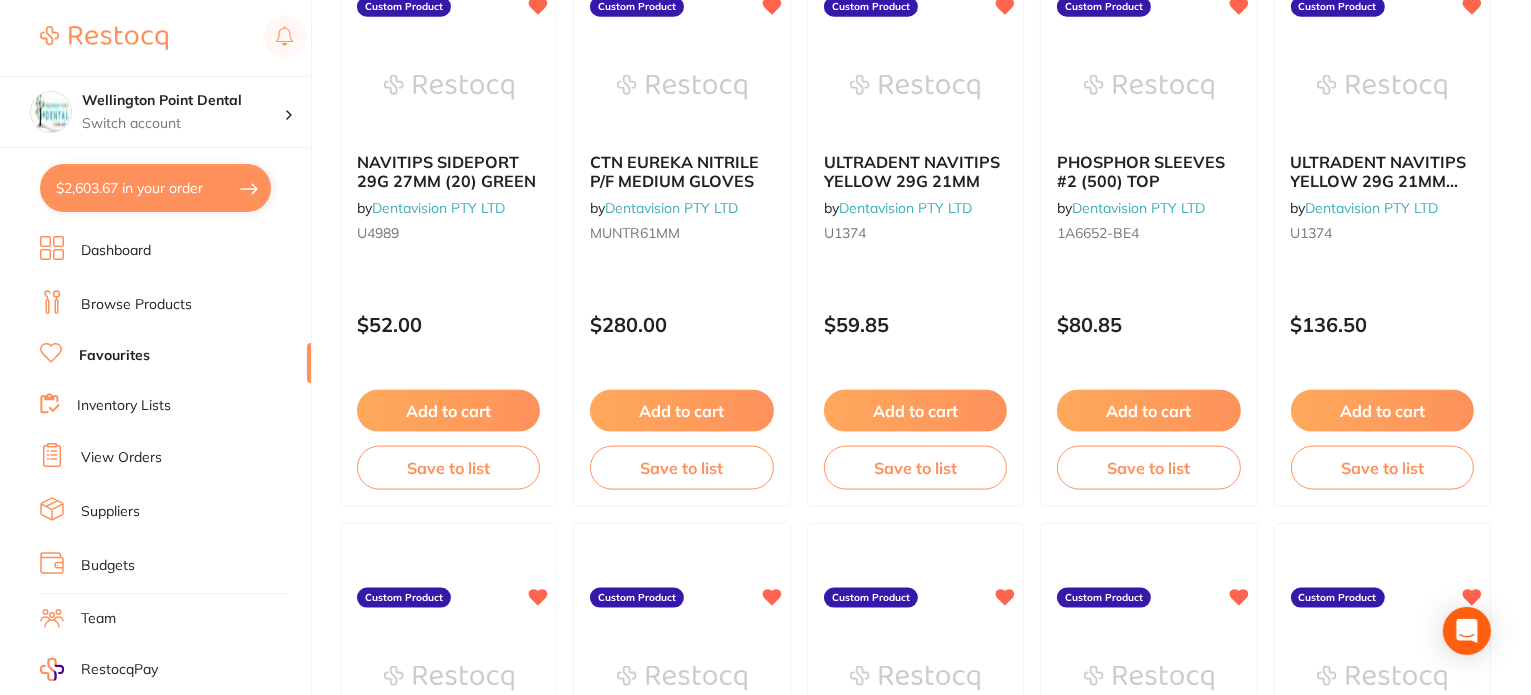 scroll, scrollTop: 2563, scrollLeft: 0, axis: vertical 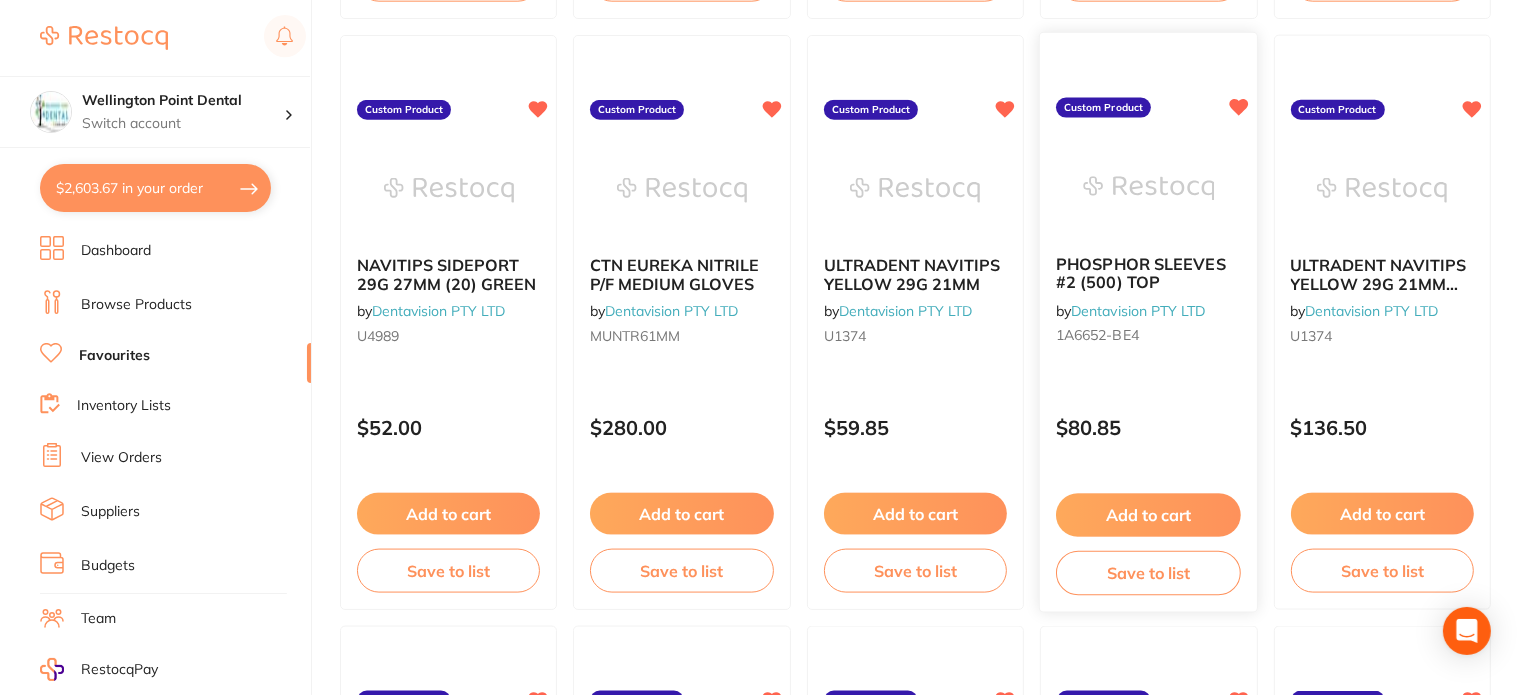click on "Add to cart" at bounding box center (1148, 515) 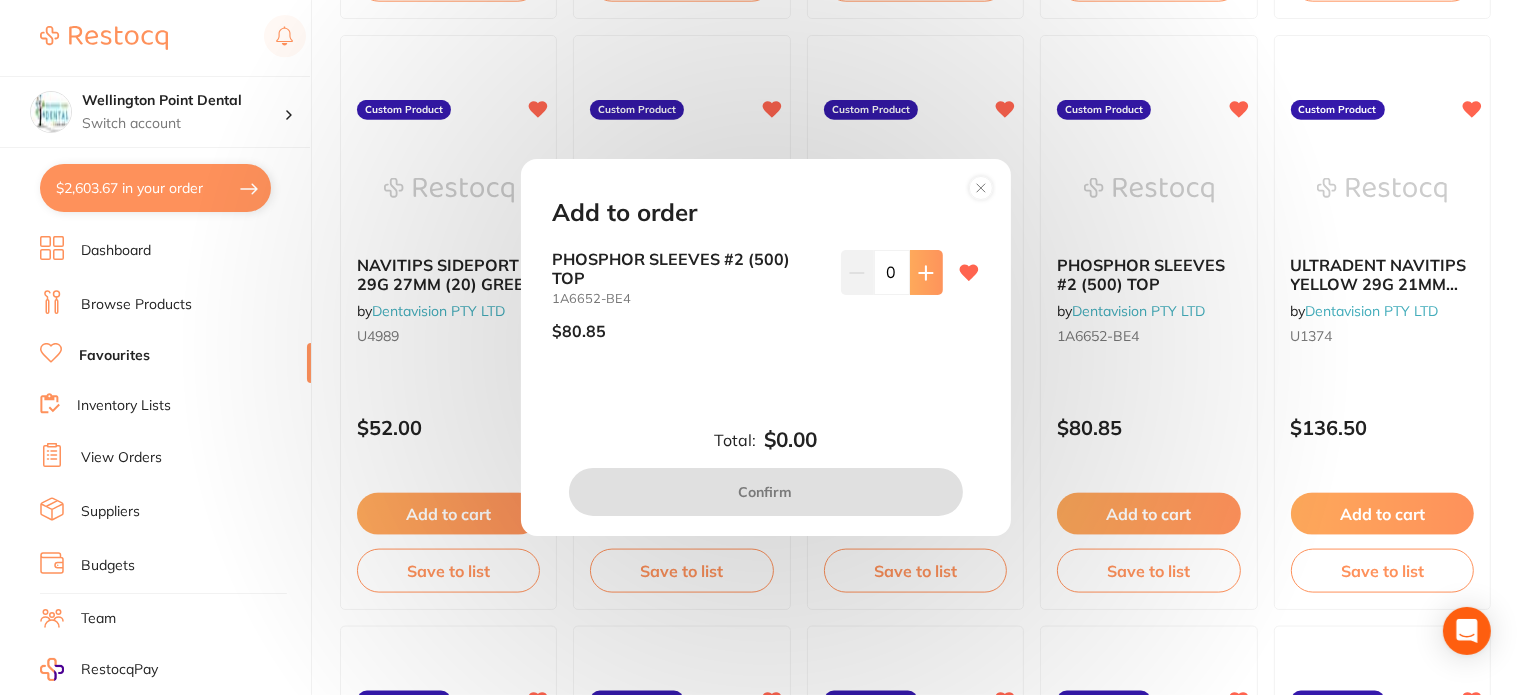 click 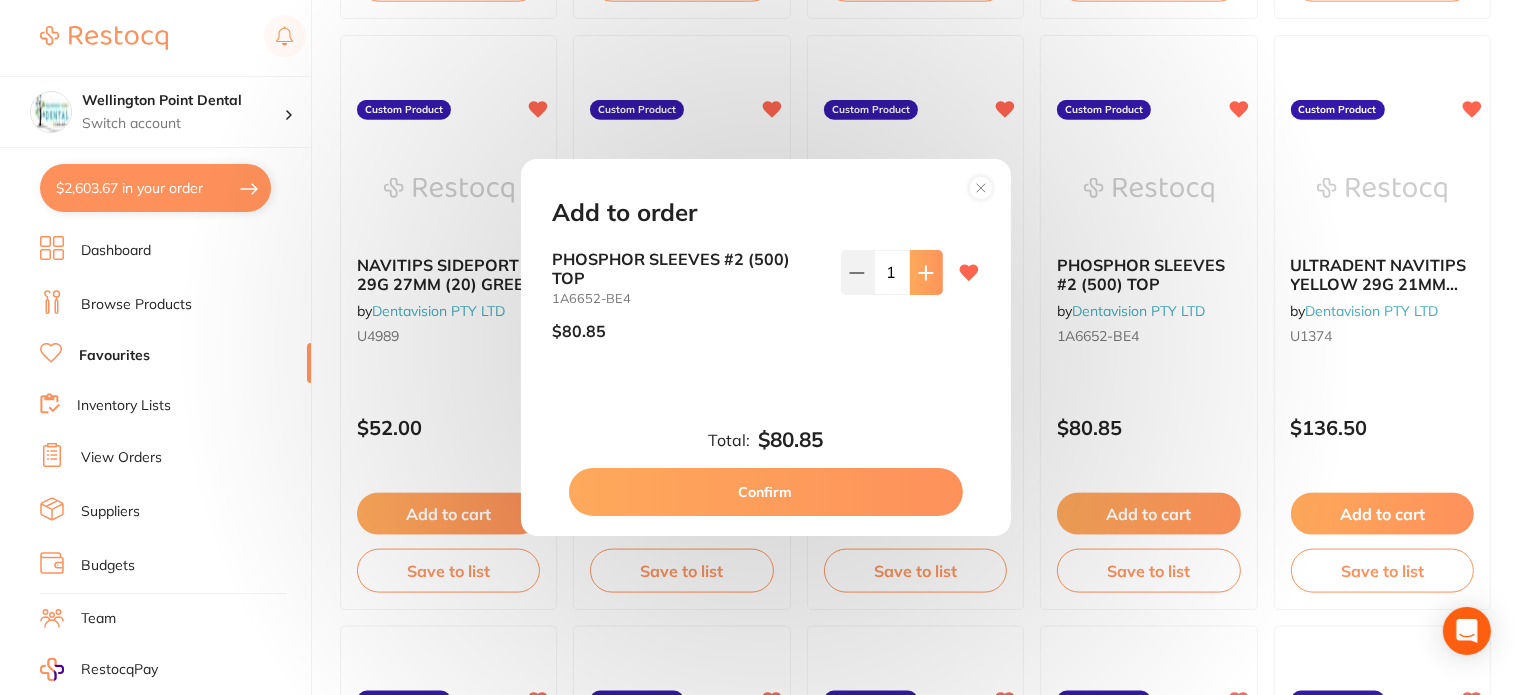 click 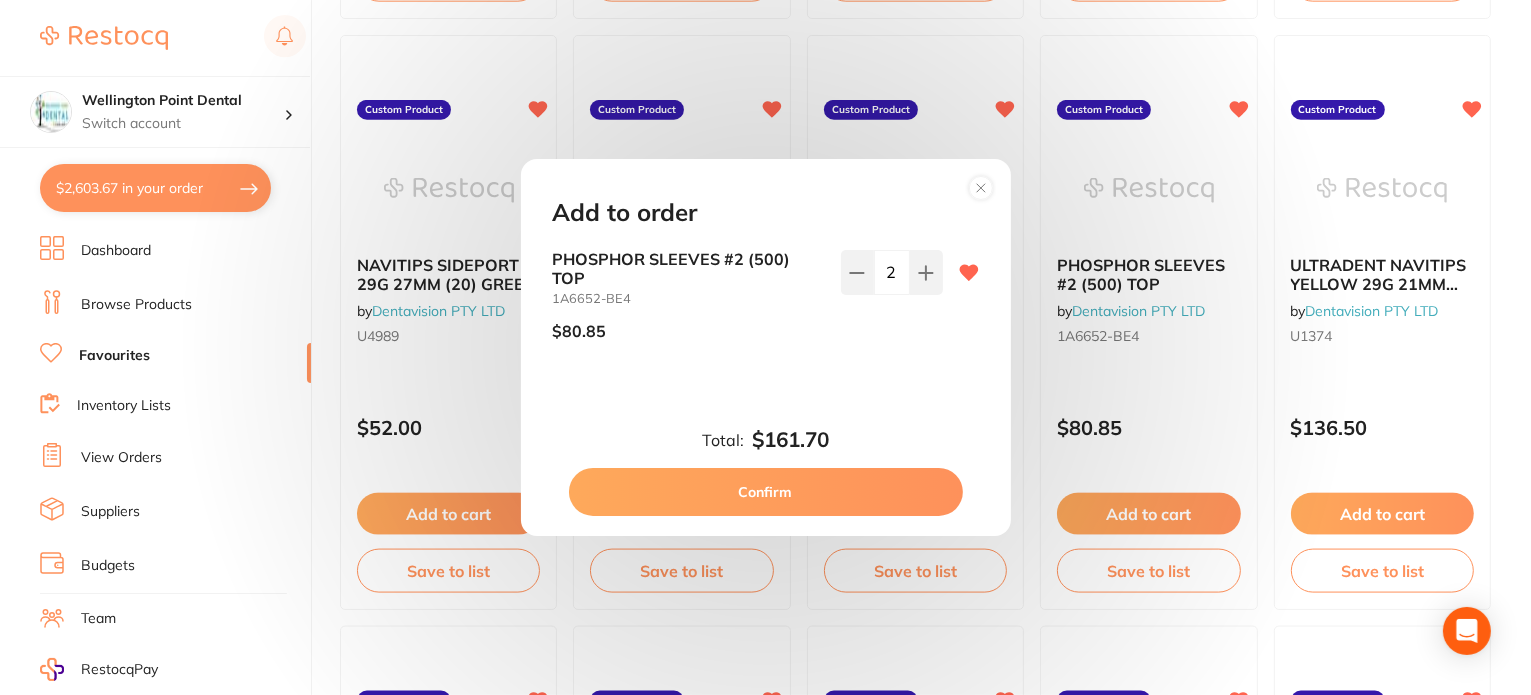 click on "Confirm" at bounding box center (766, 492) 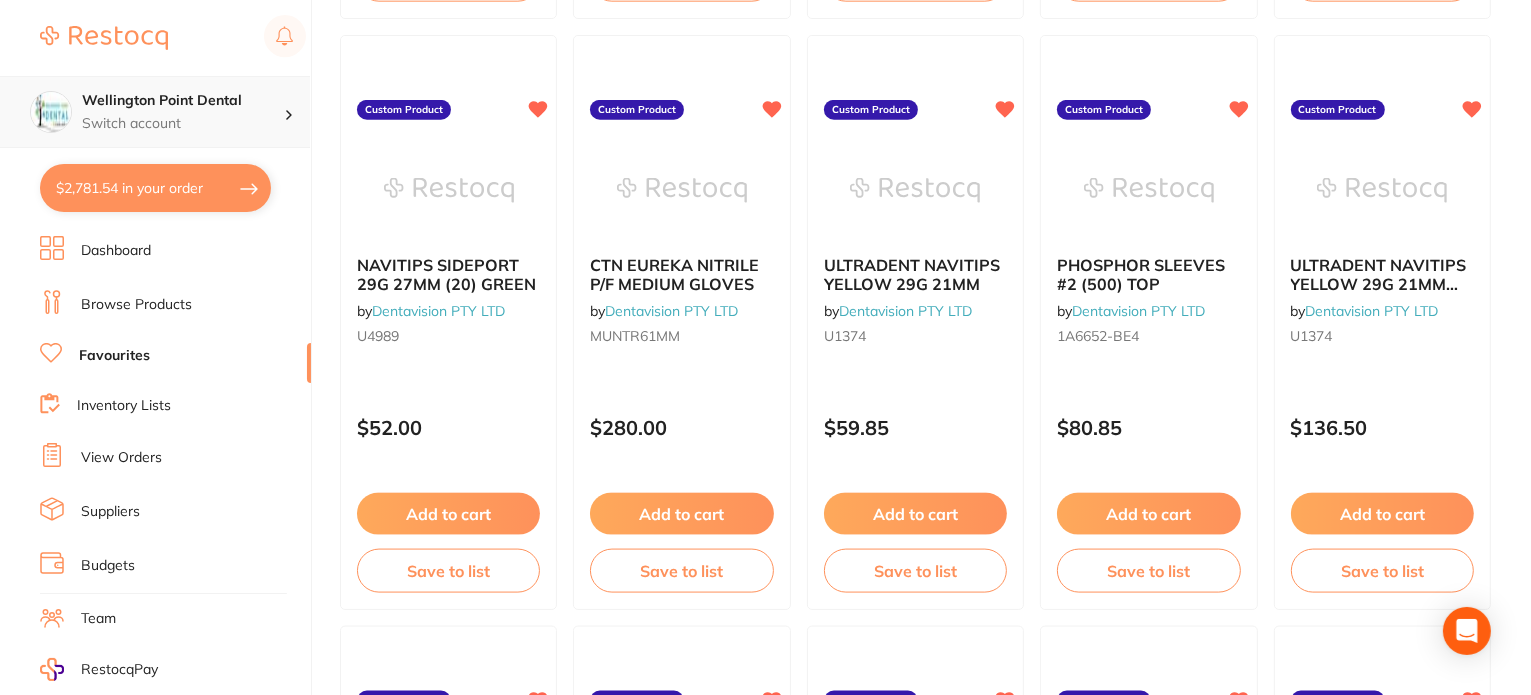 click on "Wellington Point Dental" at bounding box center (183, 101) 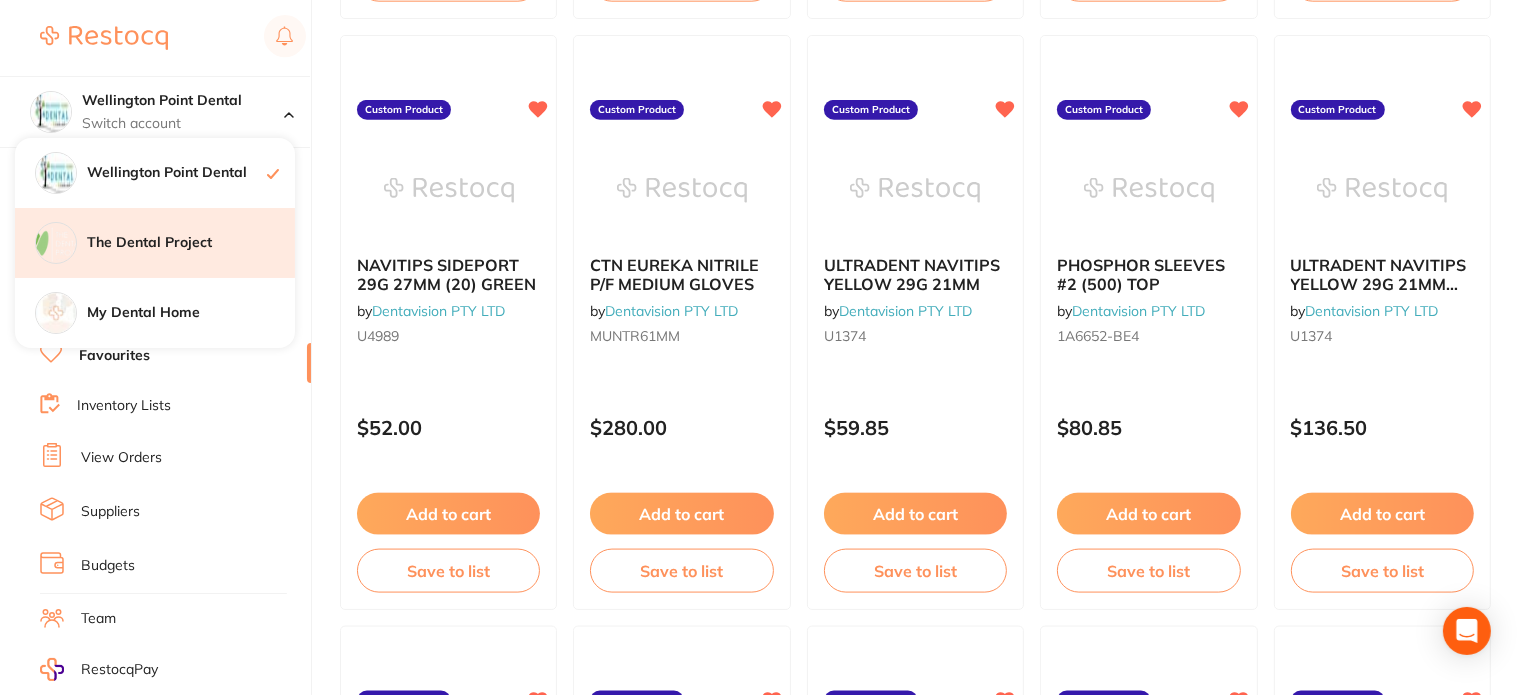 click on "The Dental Project" at bounding box center (191, 243) 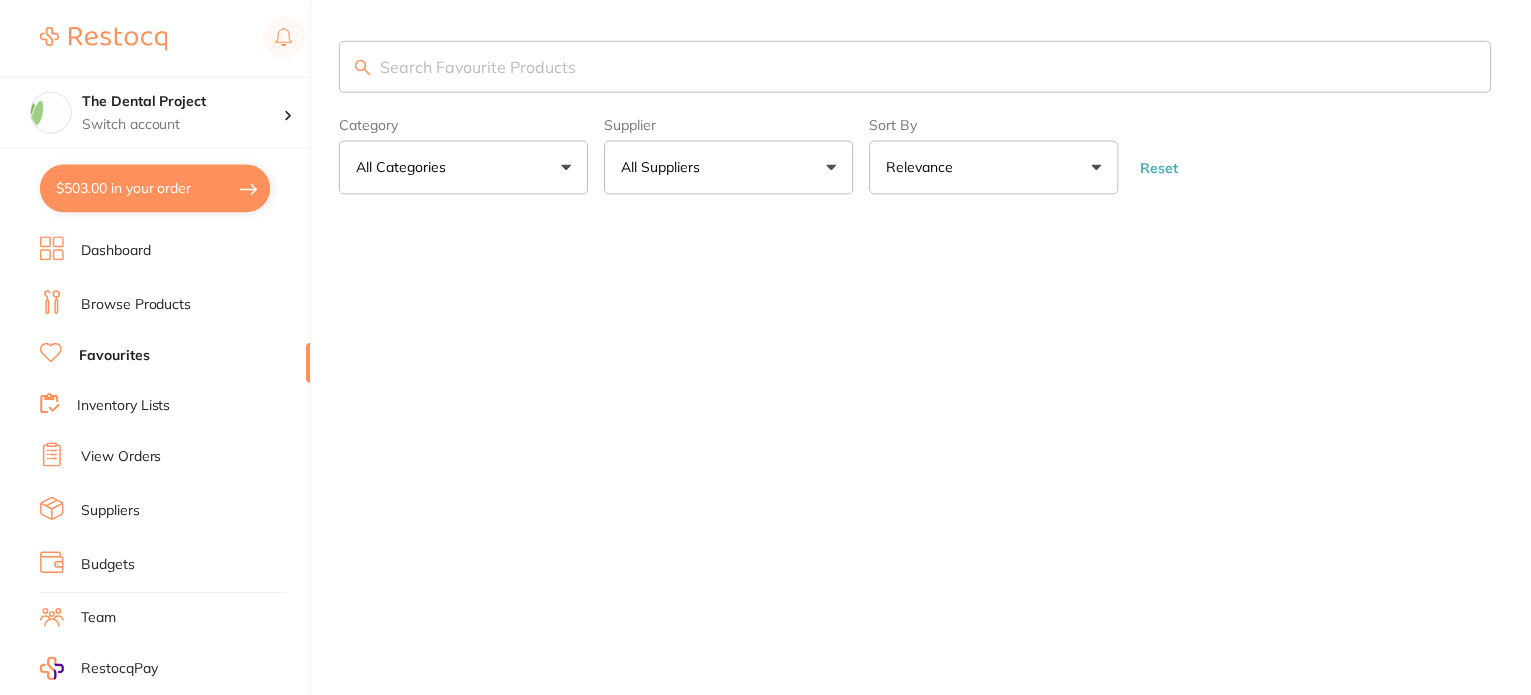 scroll, scrollTop: 0, scrollLeft: 0, axis: both 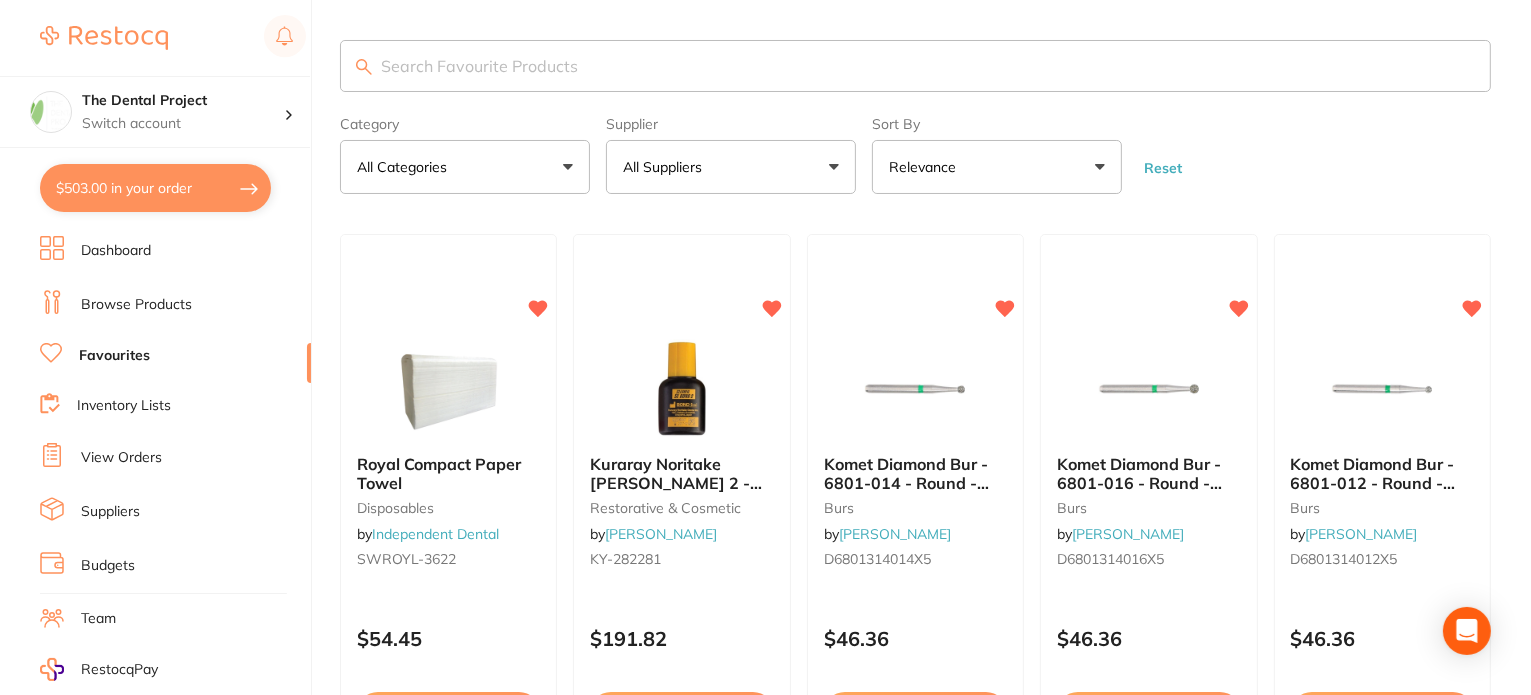 click at bounding box center [915, 66] 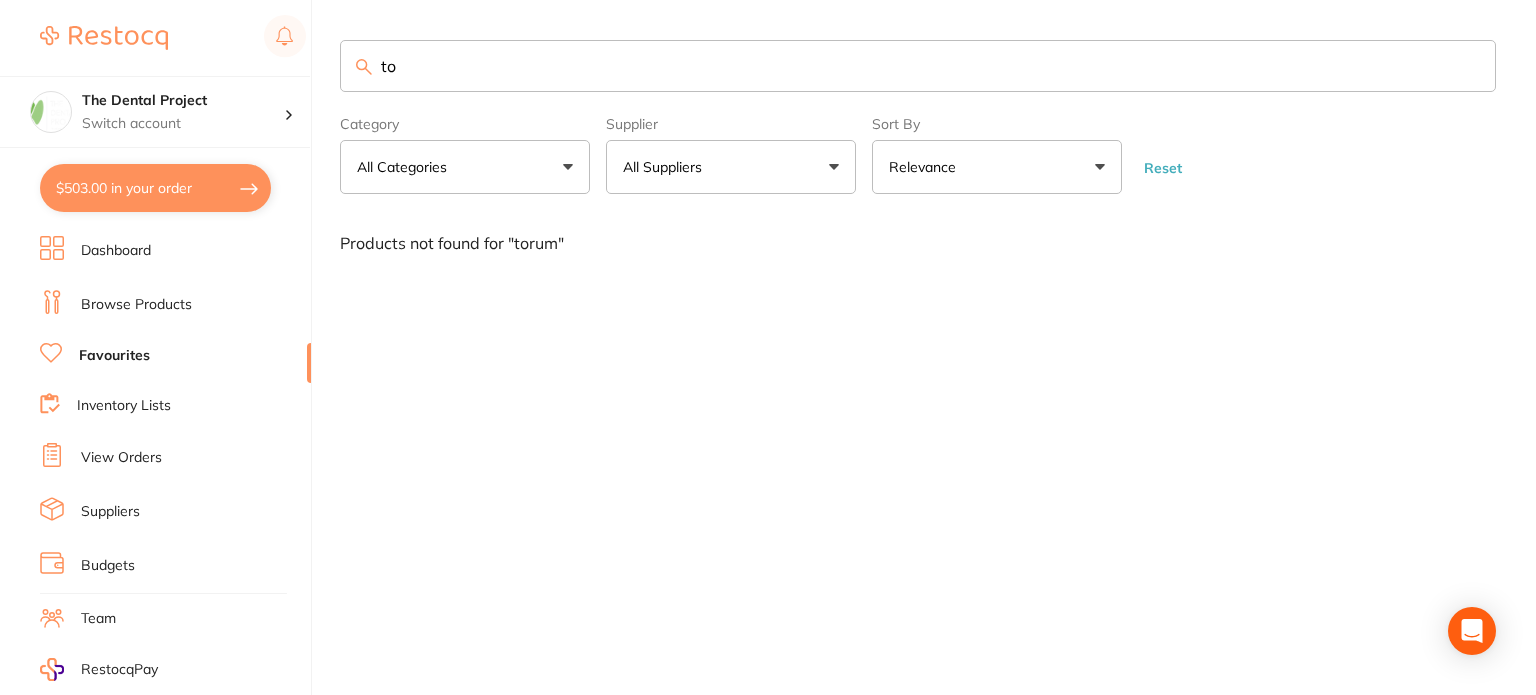 type on "t" 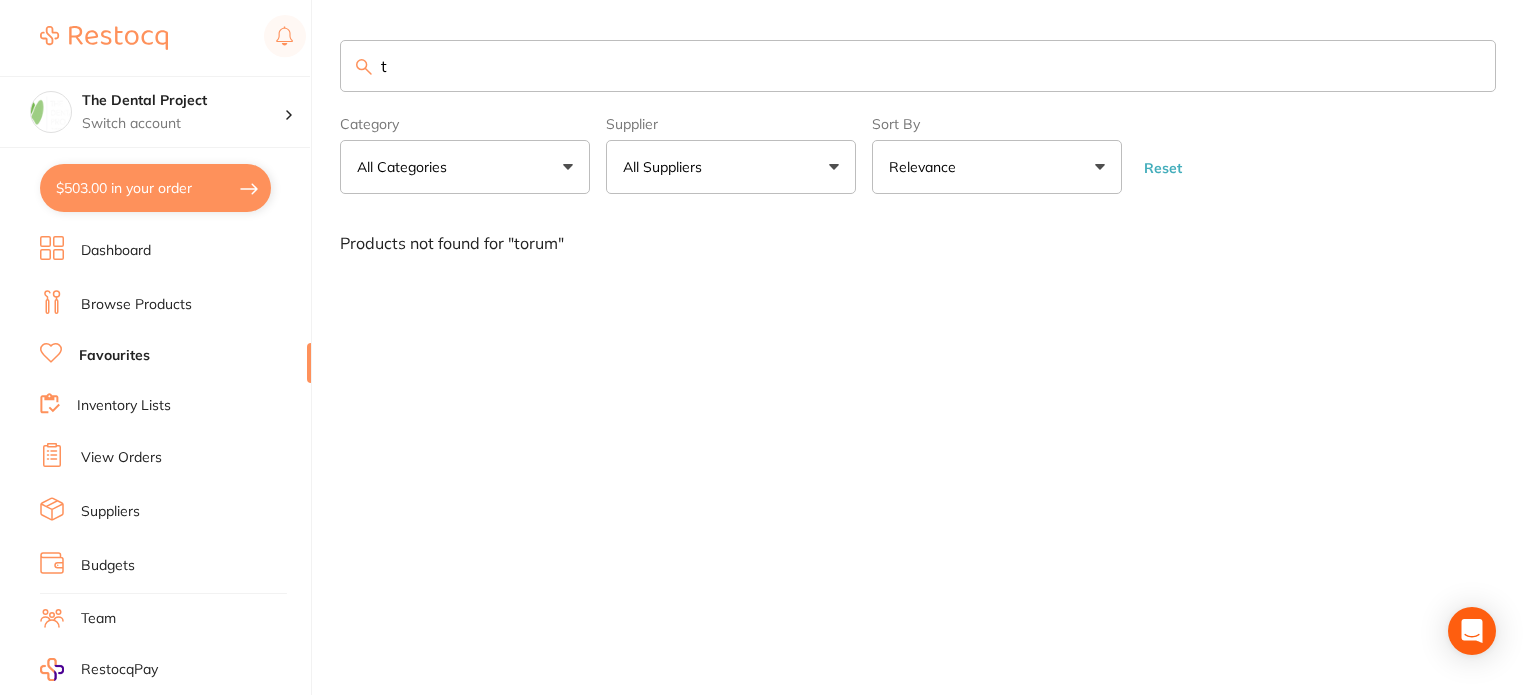 type 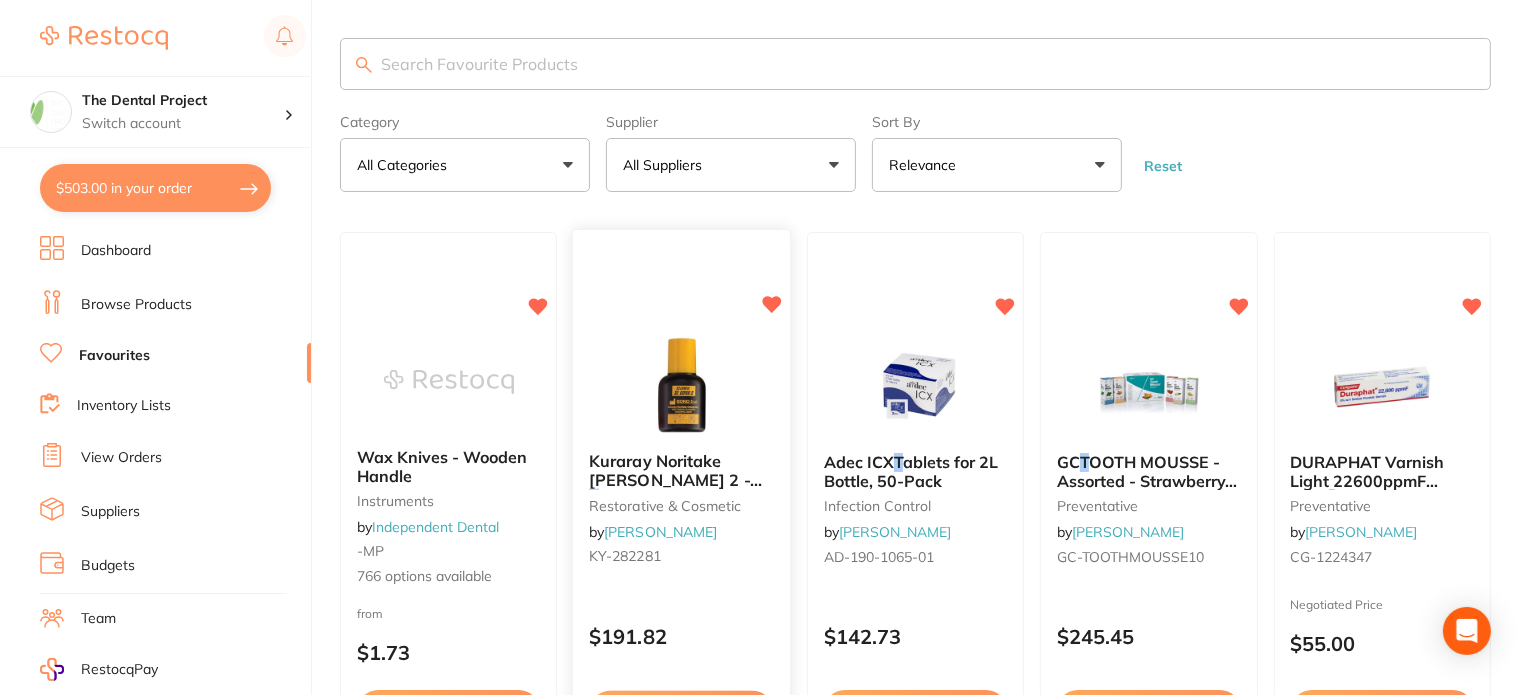 scroll, scrollTop: 0, scrollLeft: 0, axis: both 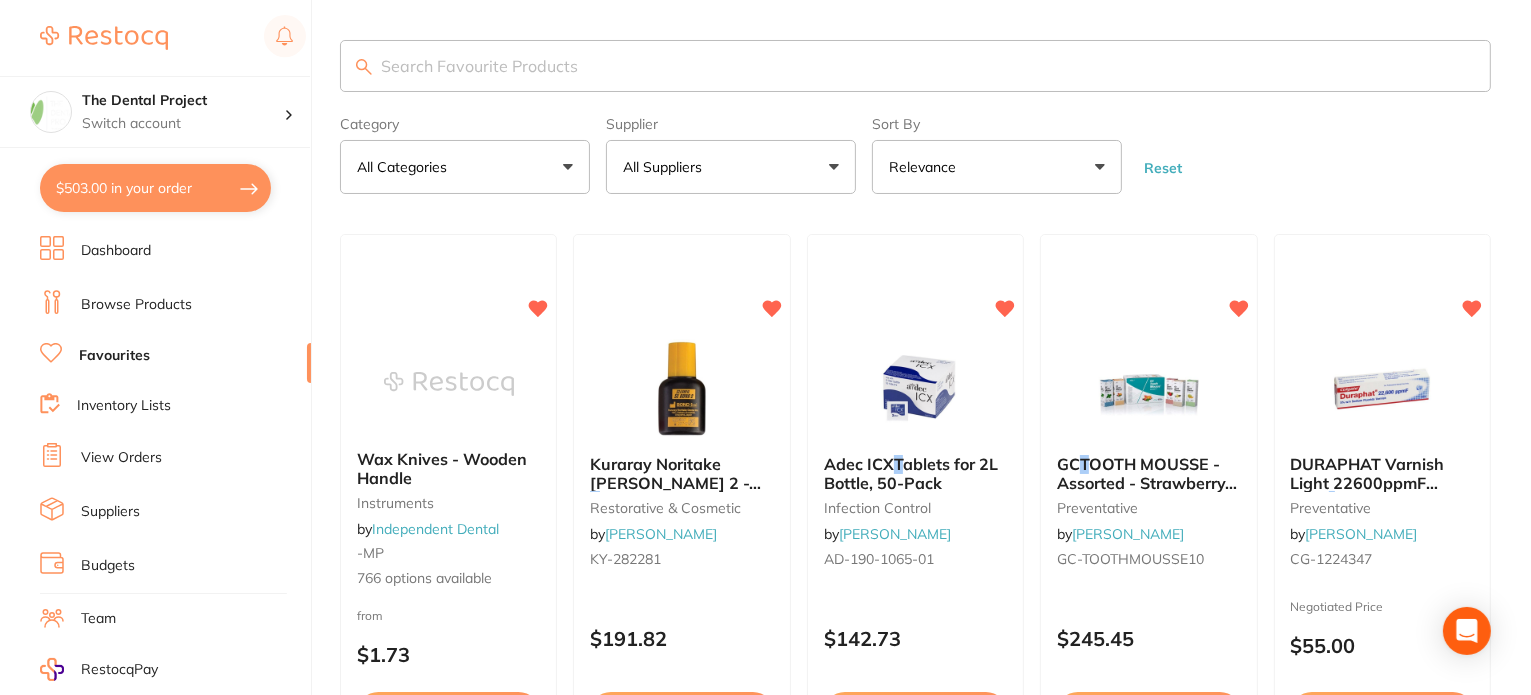 click on "All Suppliers" at bounding box center (731, 167) 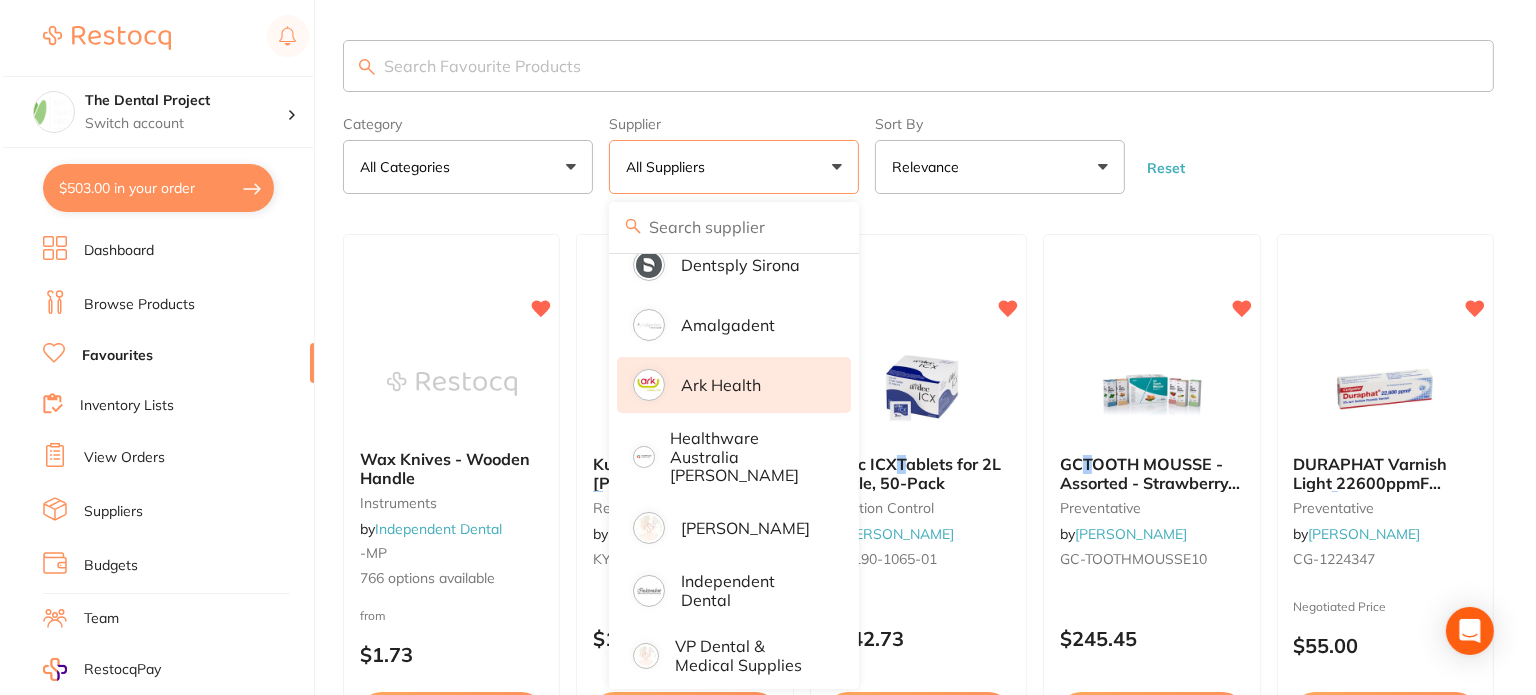 scroll, scrollTop: 0, scrollLeft: 0, axis: both 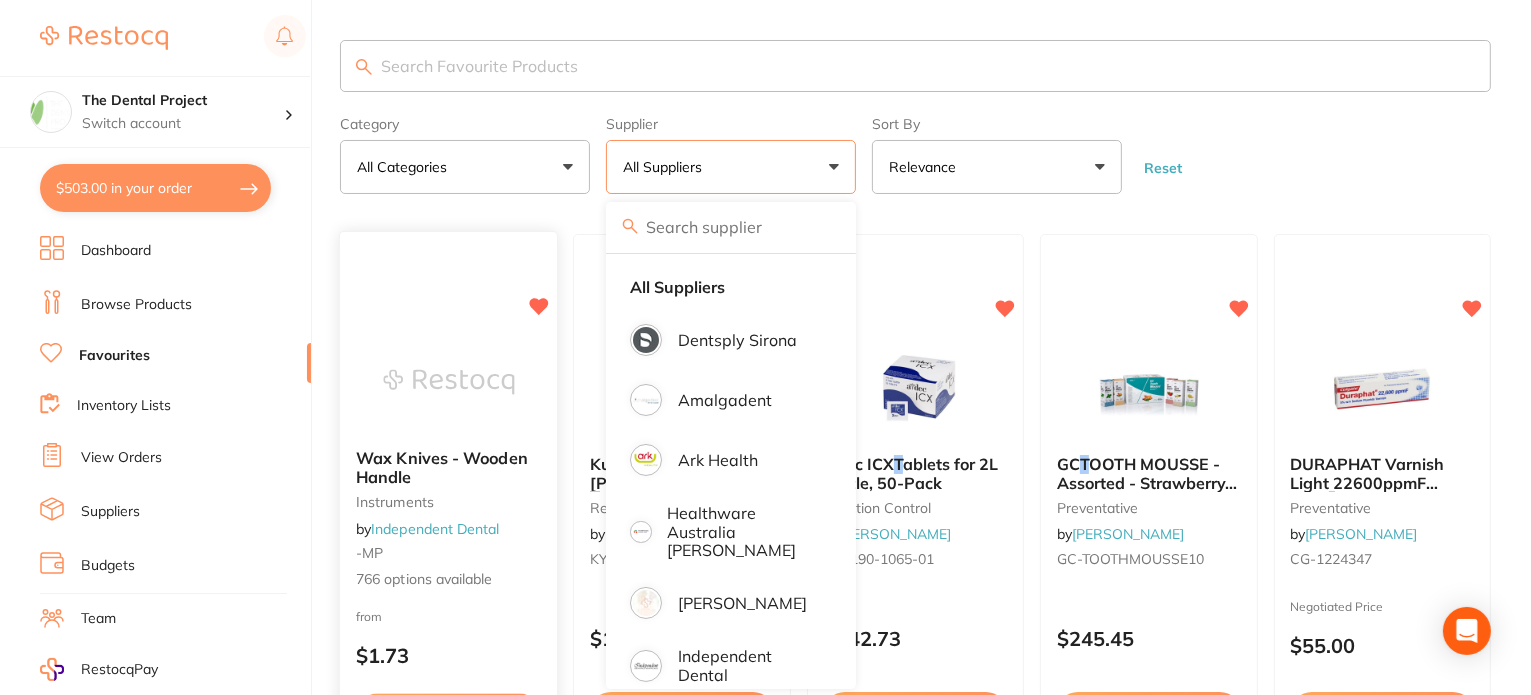 click at bounding box center [449, 255] 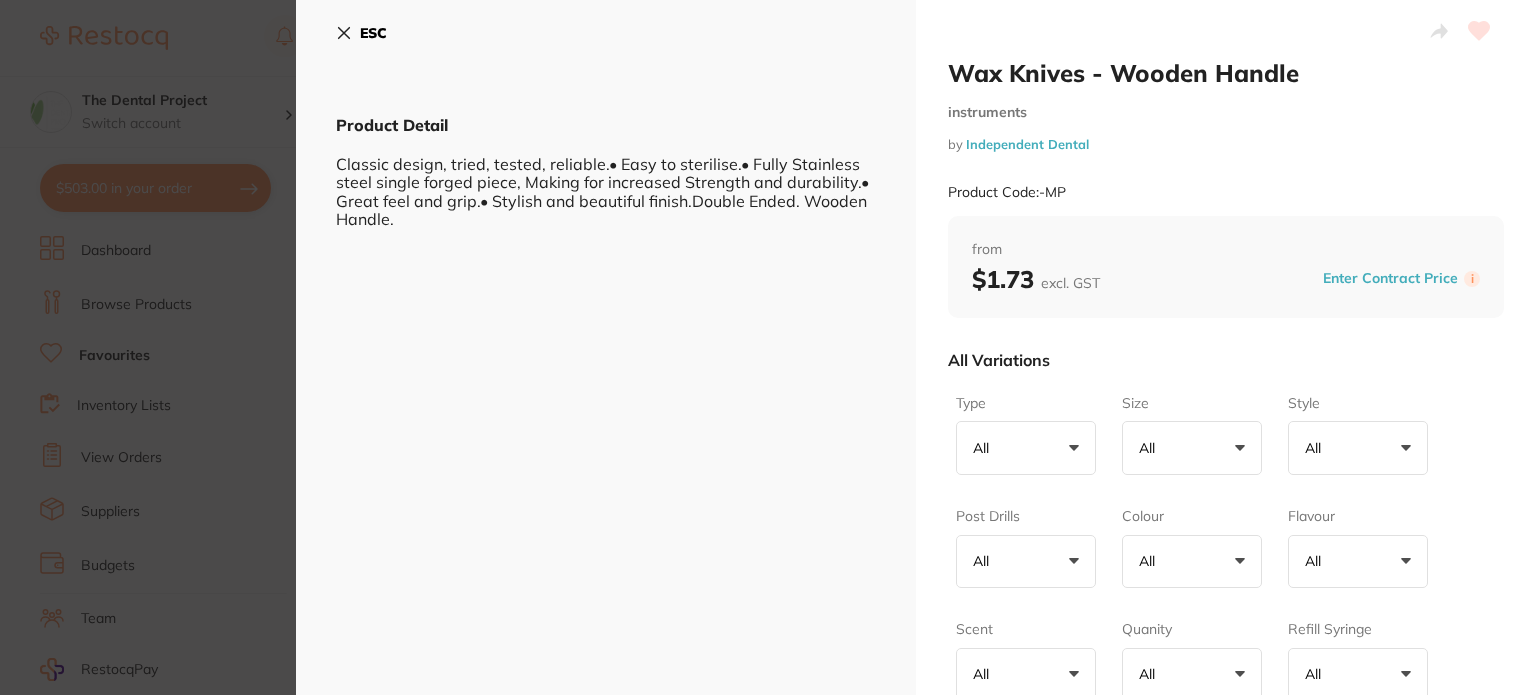 click on "ESC" at bounding box center [373, 33] 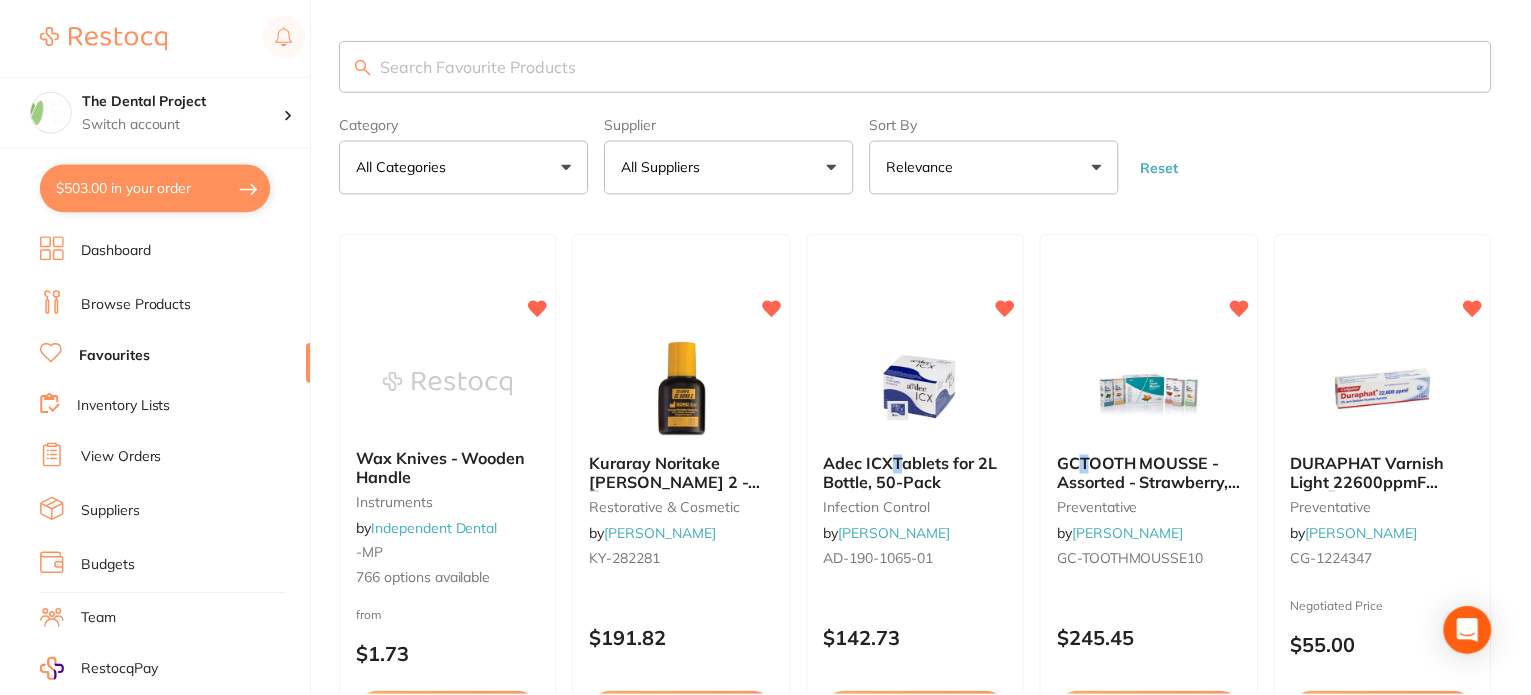 scroll, scrollTop: 2, scrollLeft: 0, axis: vertical 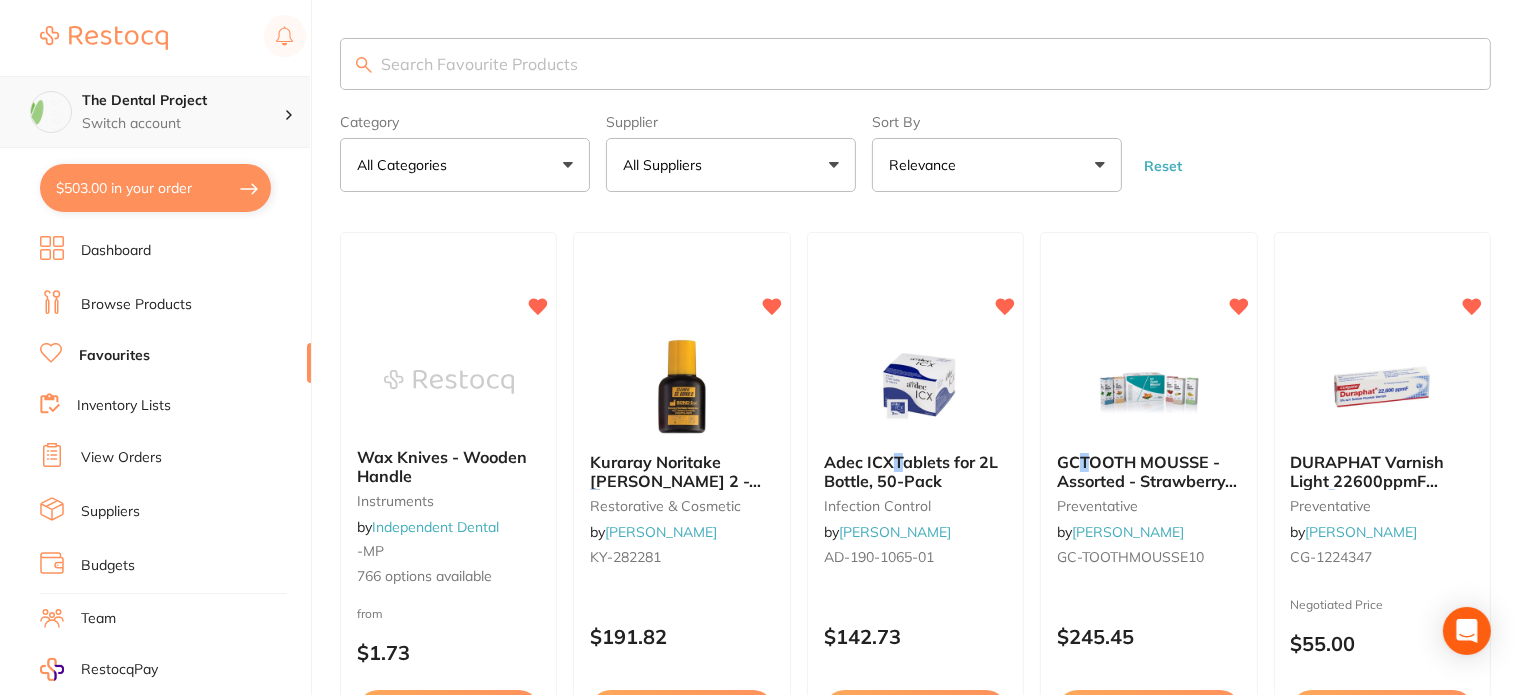click on "The Dental Project" at bounding box center (183, 101) 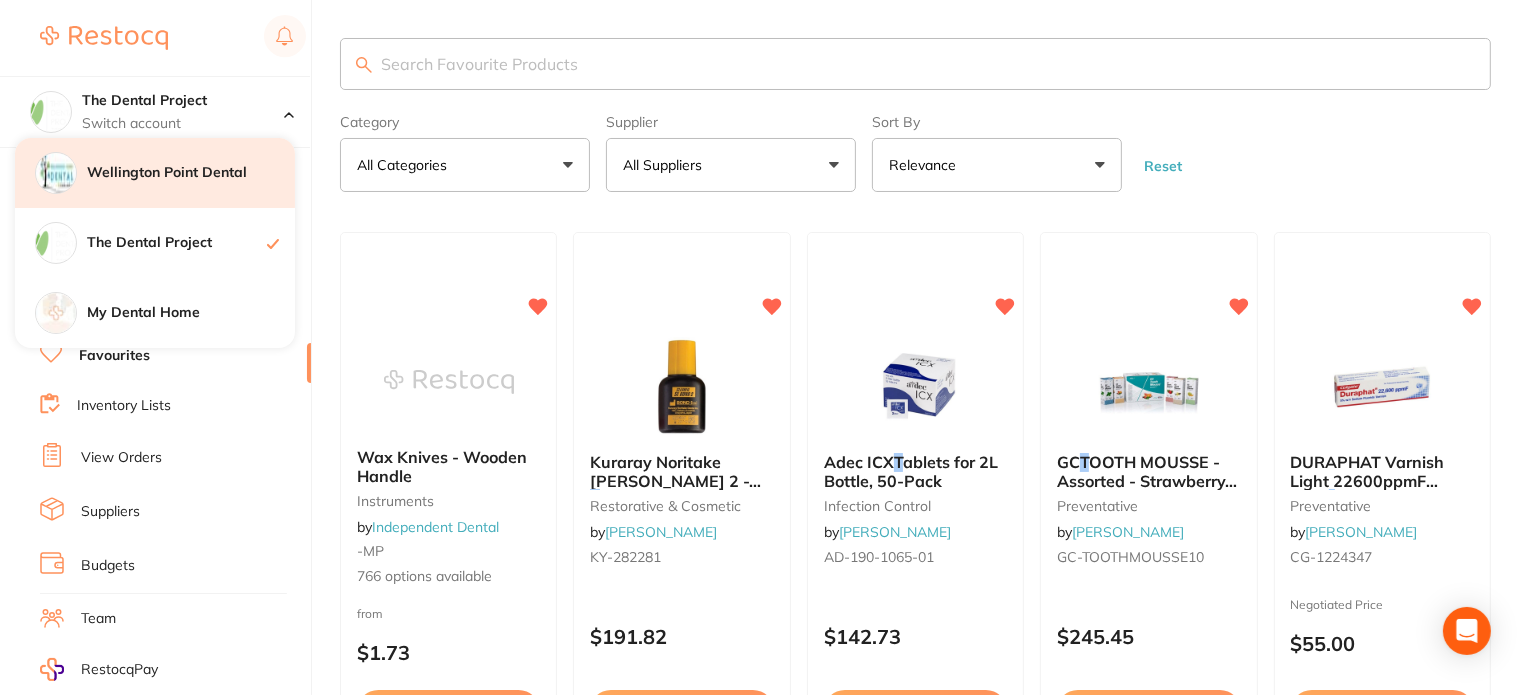 click on "Wellington Point Dental" at bounding box center (191, 173) 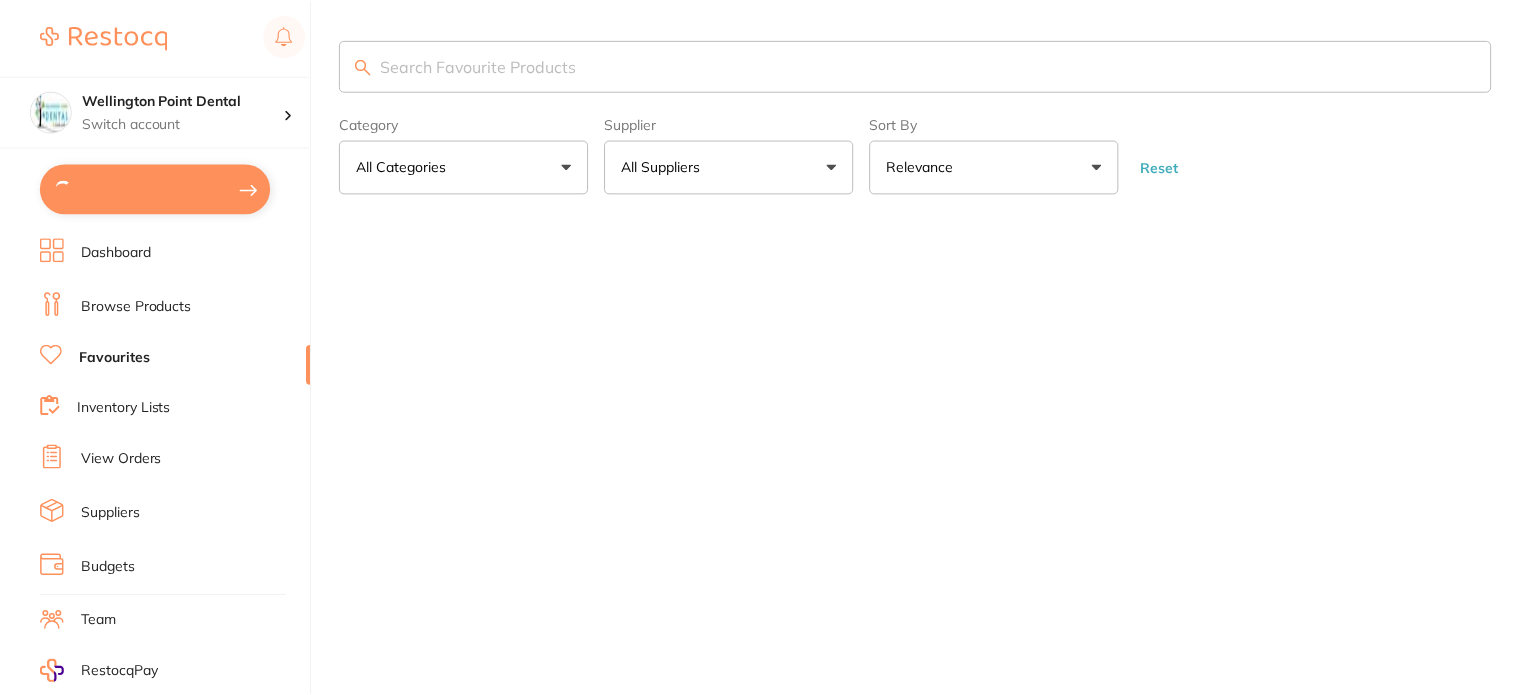 scroll, scrollTop: 0, scrollLeft: 0, axis: both 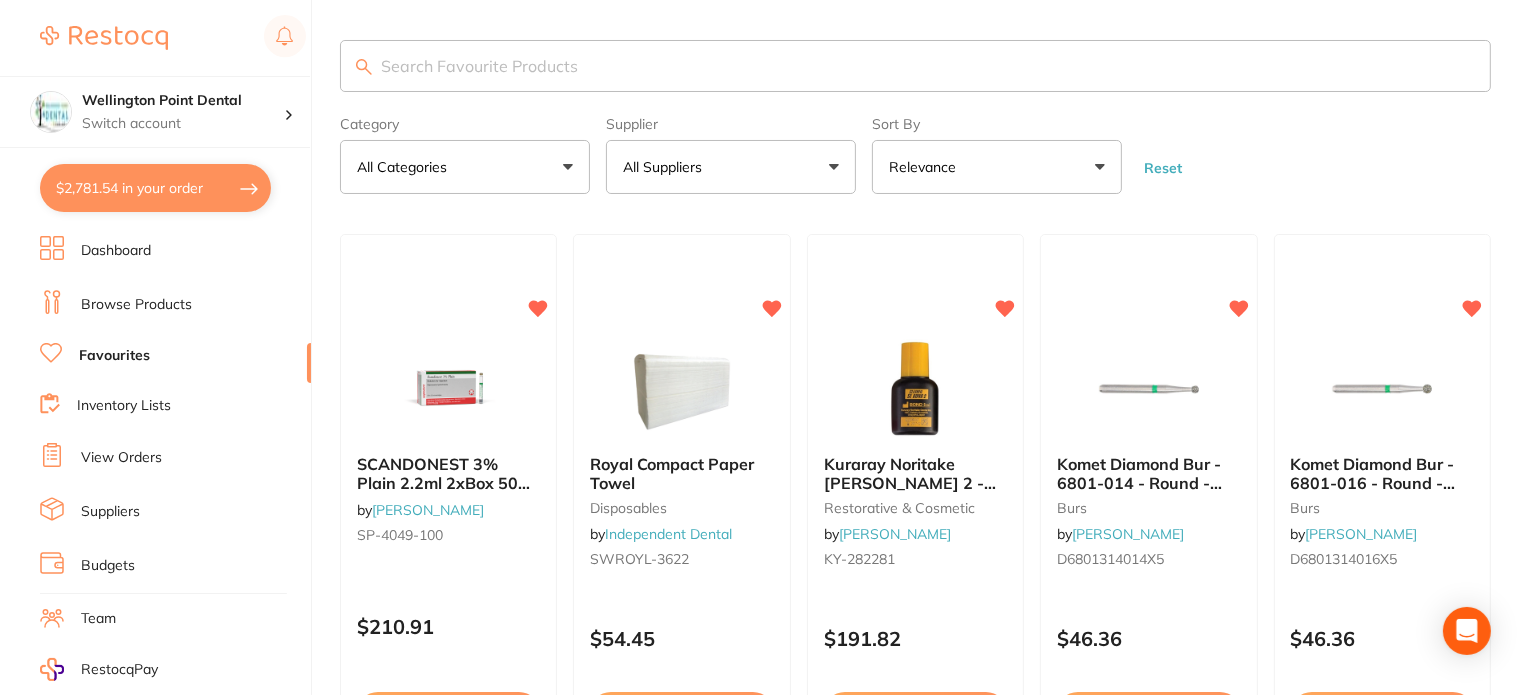 click on "Favourites" at bounding box center [114, 356] 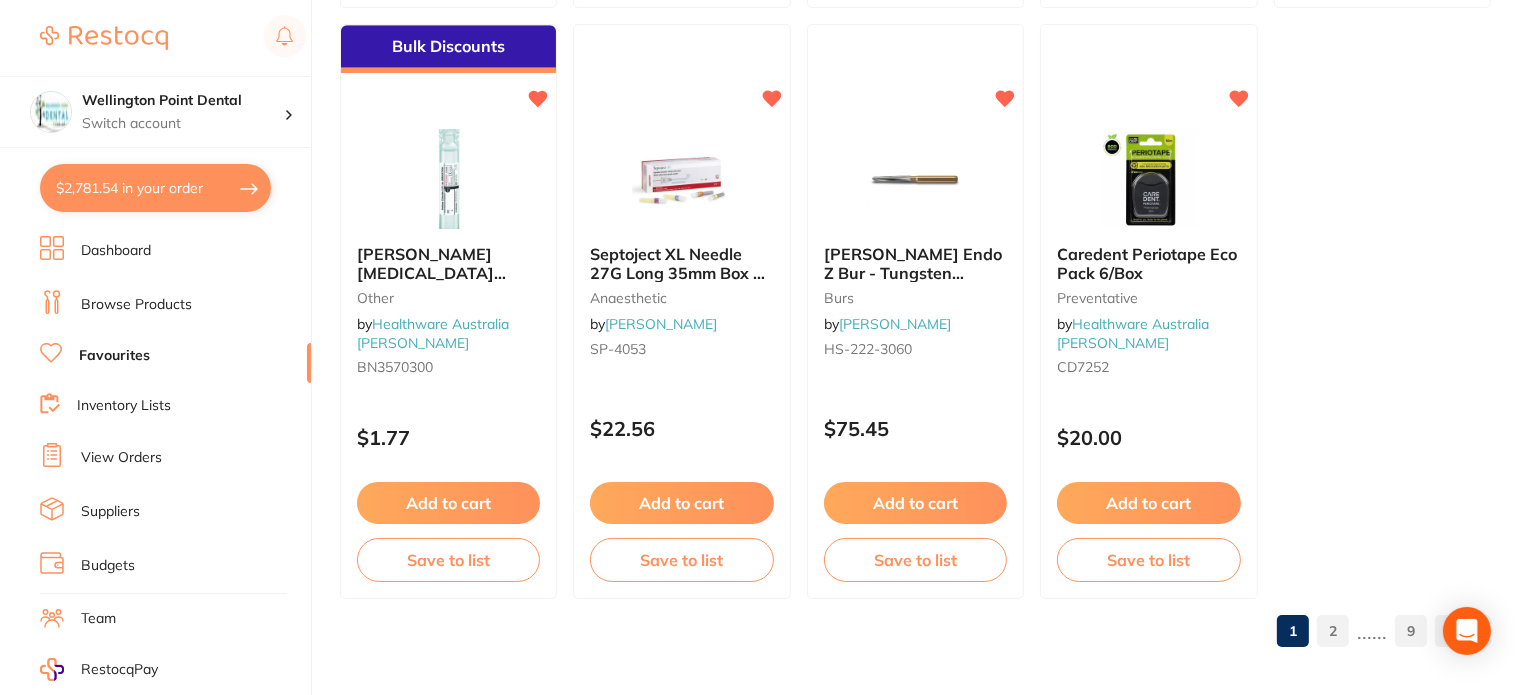 scroll, scrollTop: 6127, scrollLeft: 0, axis: vertical 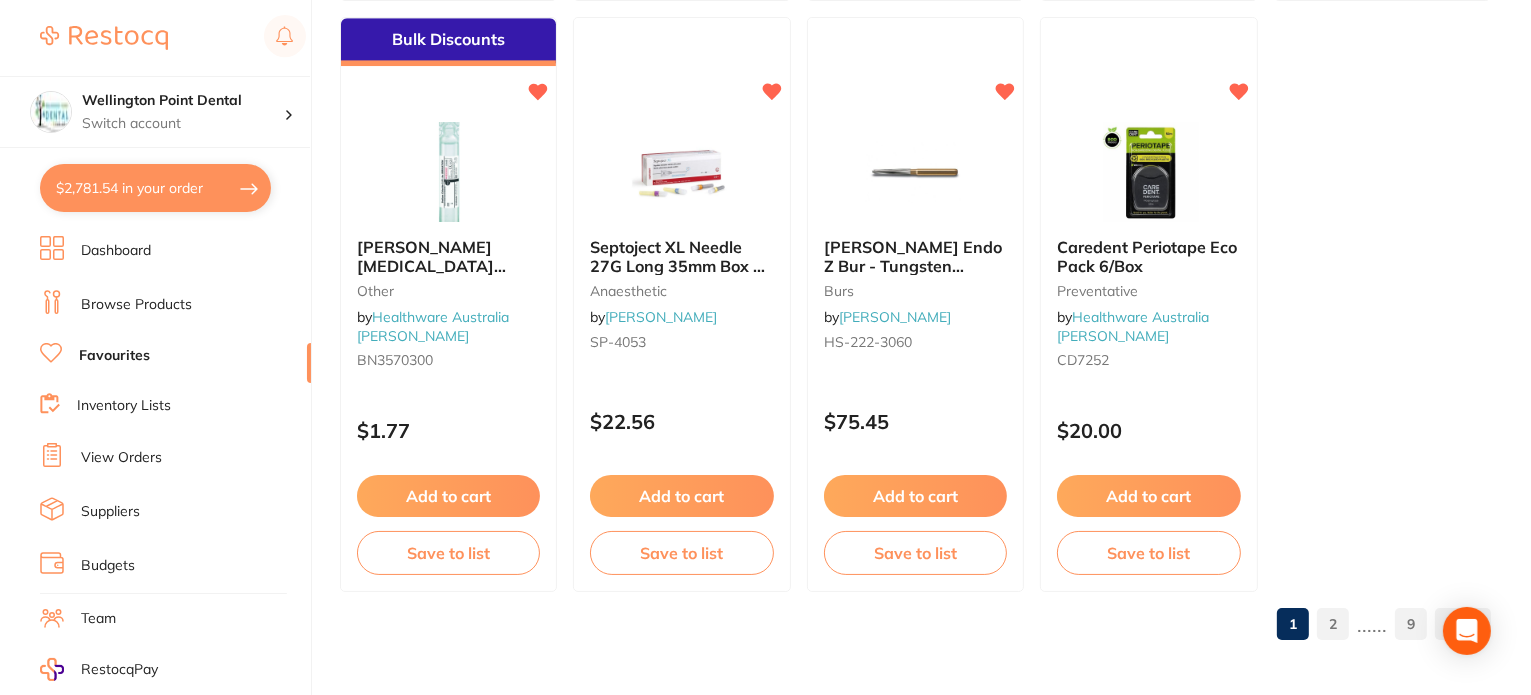 click on "2" at bounding box center [1333, 624] 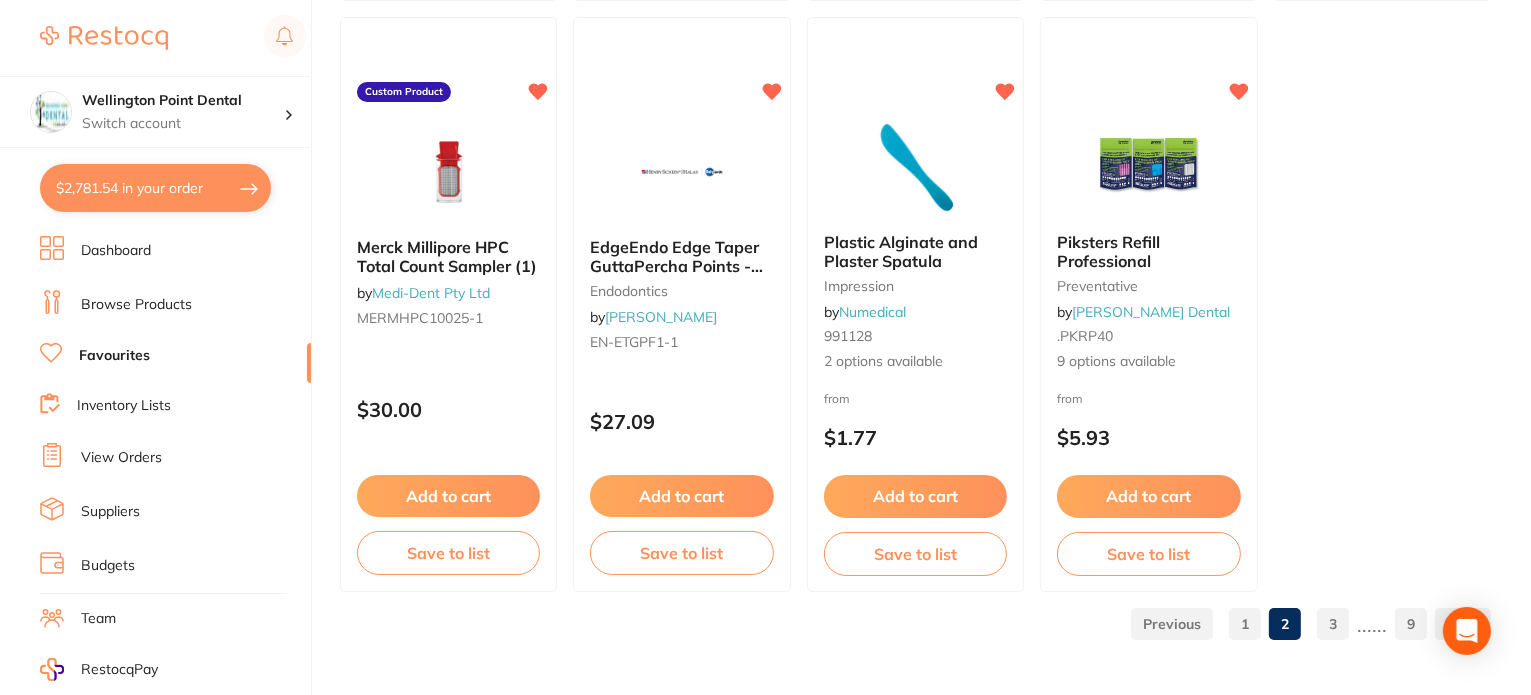 click on "3" at bounding box center [1333, 624] 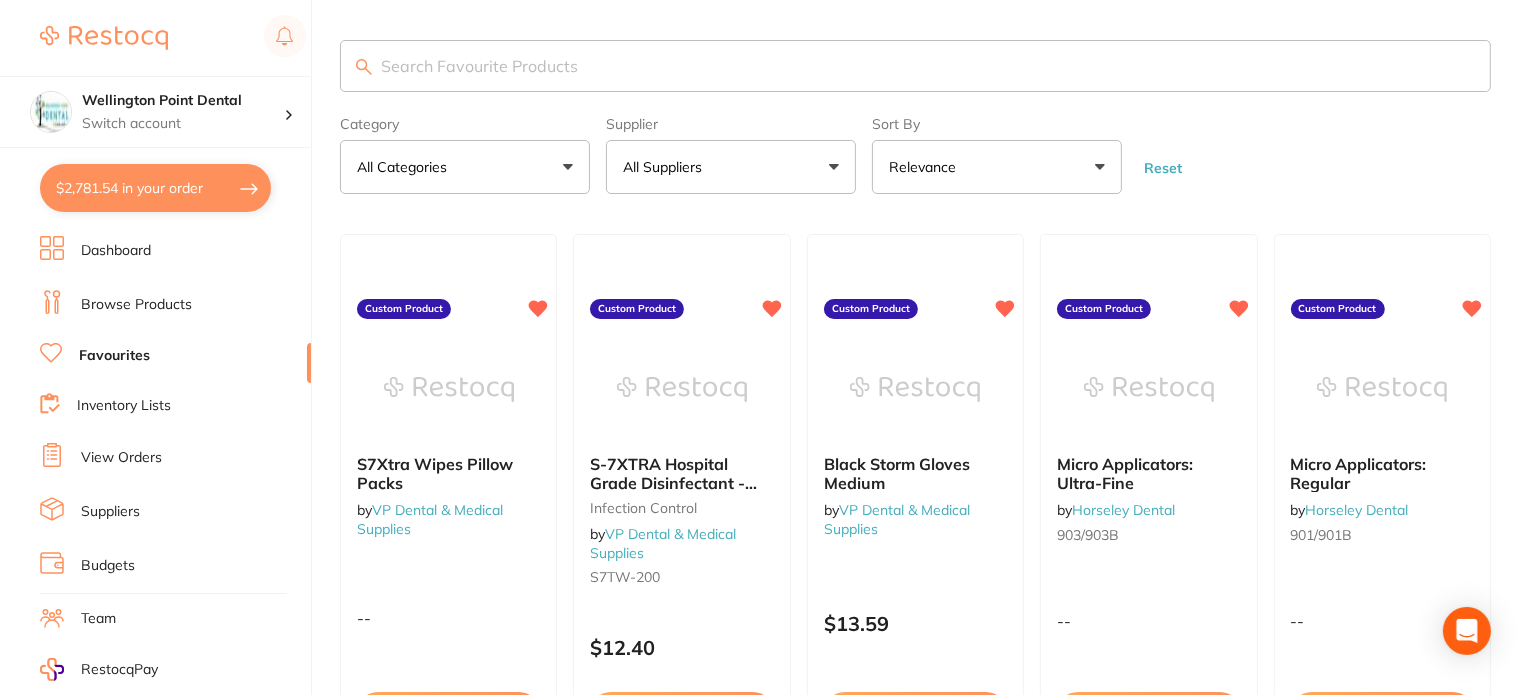 scroll, scrollTop: 0, scrollLeft: 0, axis: both 